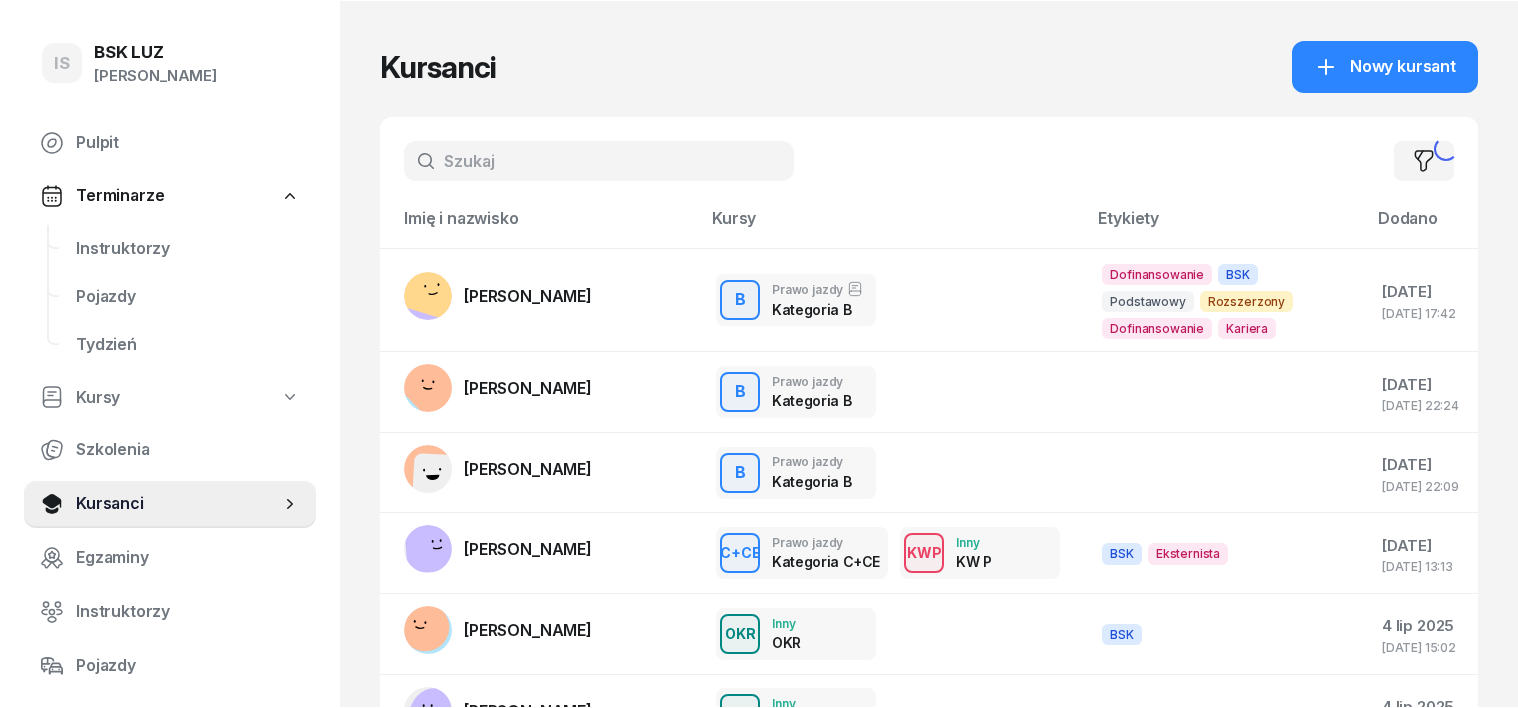 scroll, scrollTop: 0, scrollLeft: 0, axis: both 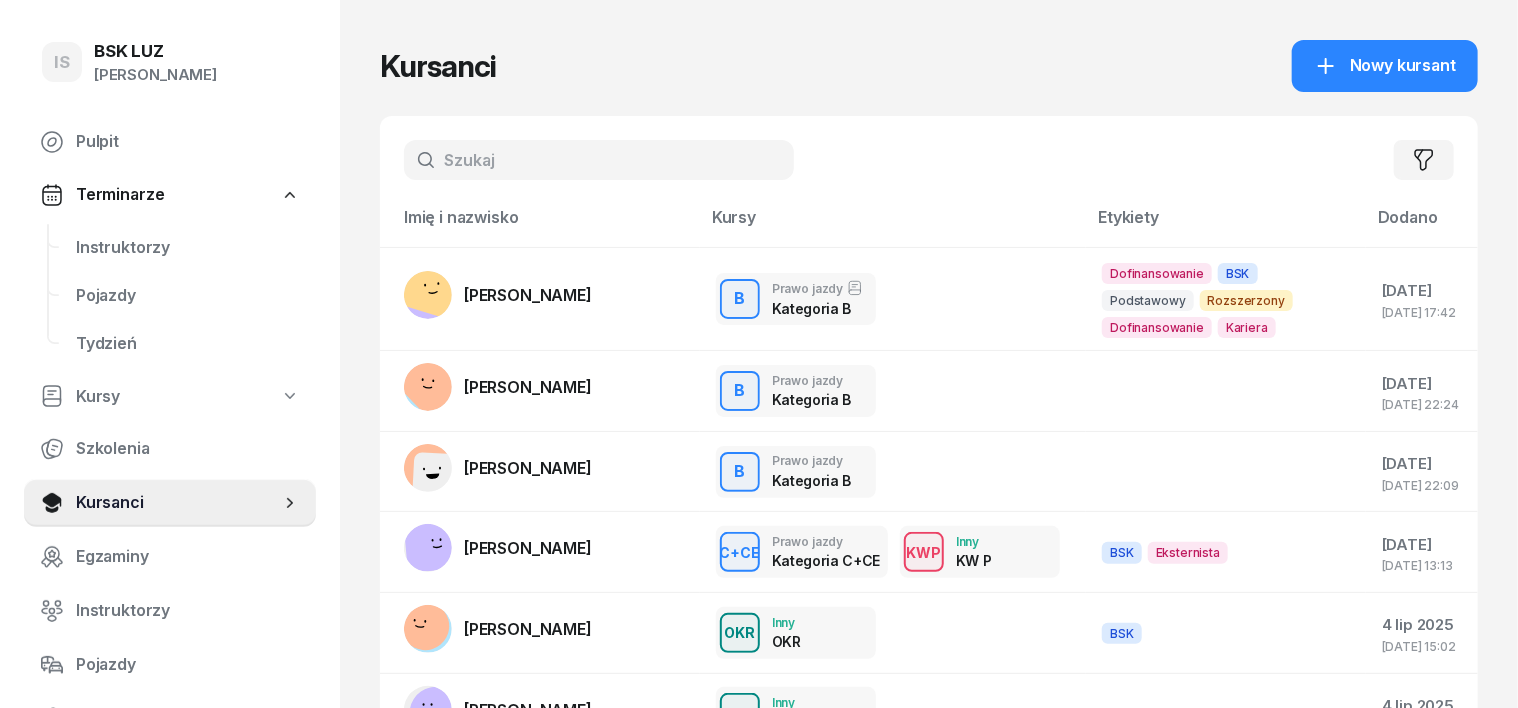 click at bounding box center [599, 160] 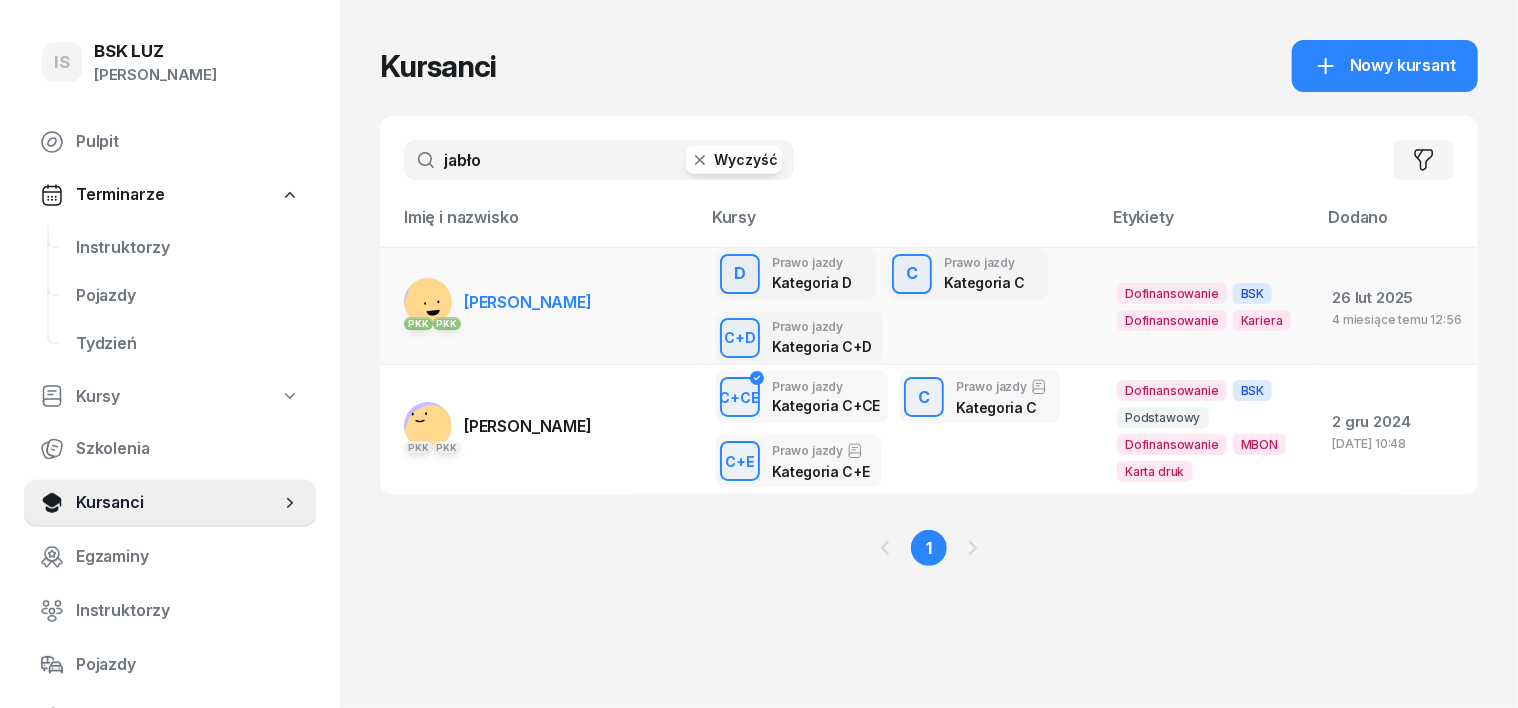 type on "jabło" 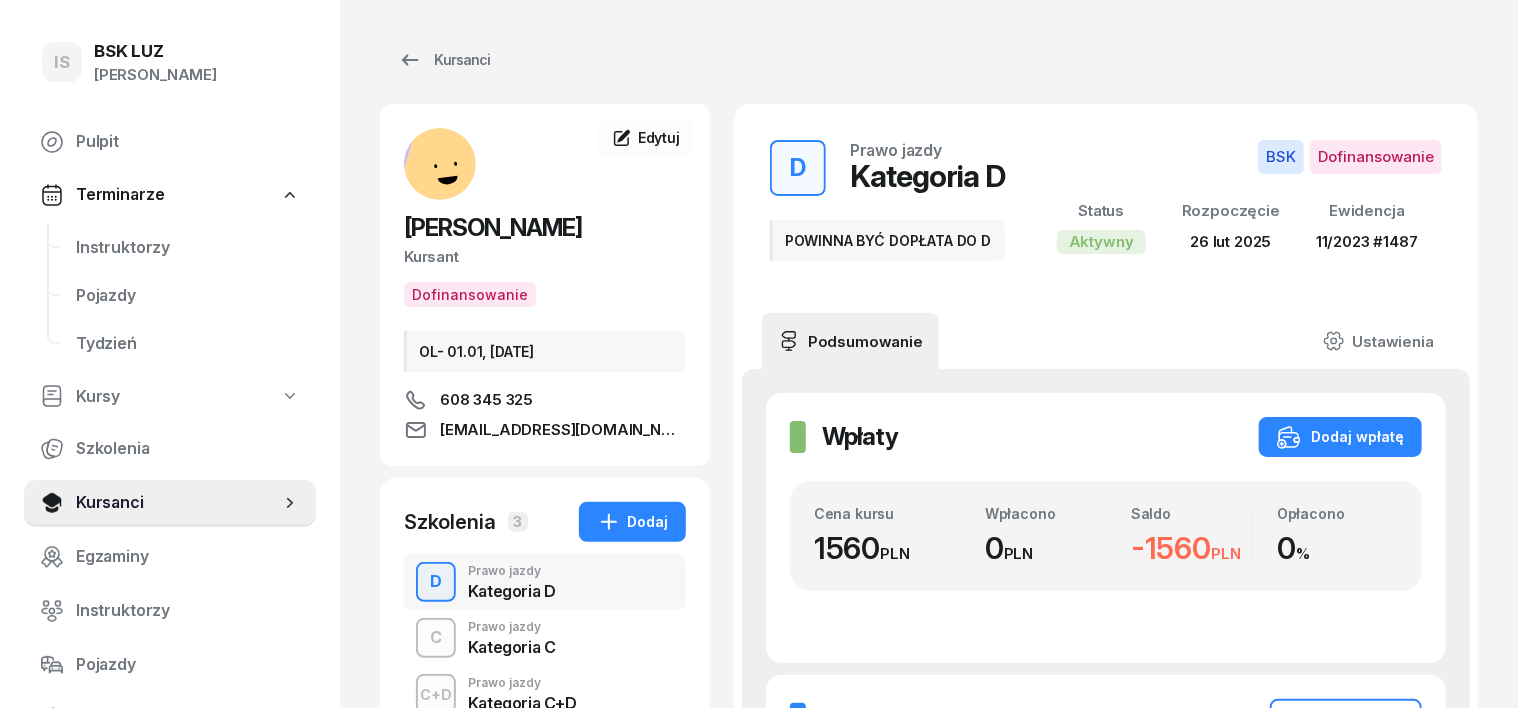scroll, scrollTop: 124, scrollLeft: 0, axis: vertical 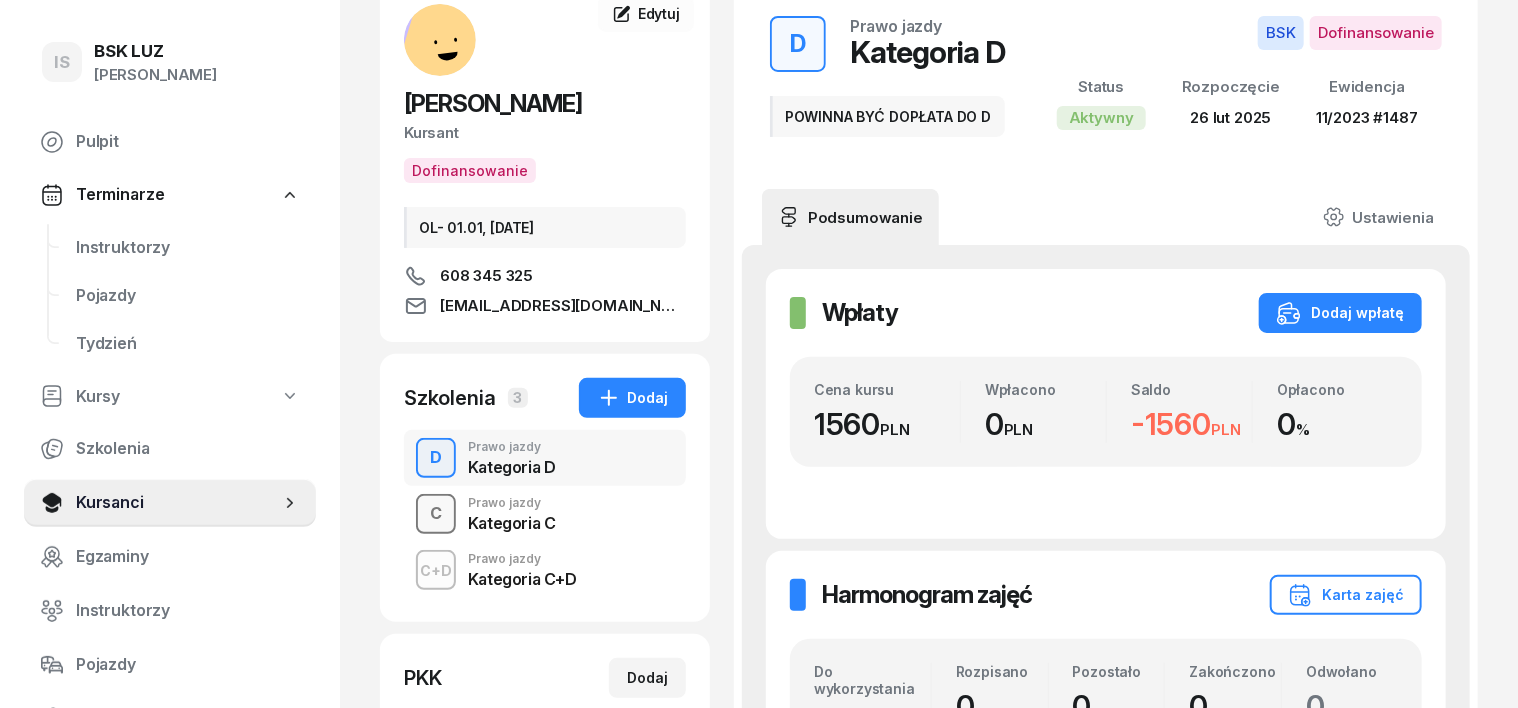 click on "C" at bounding box center [436, 514] 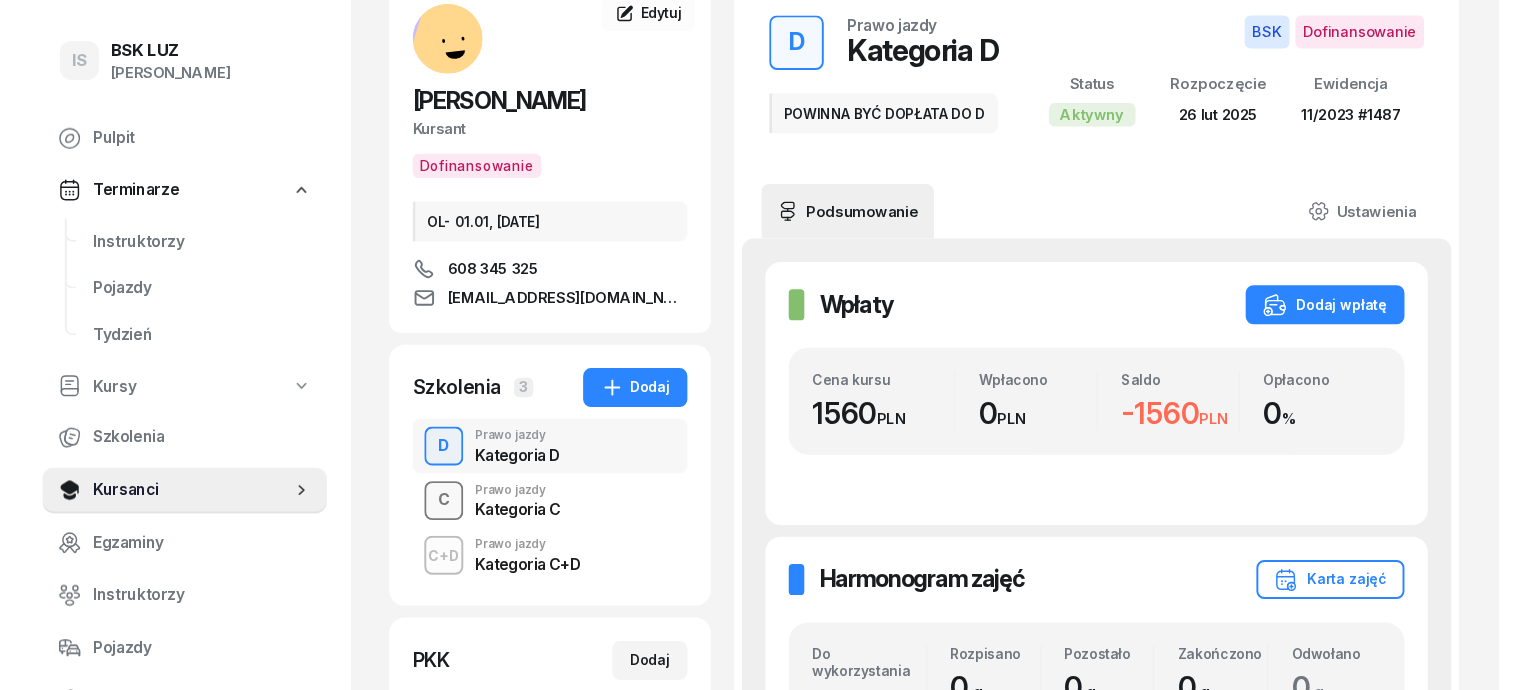scroll, scrollTop: 0, scrollLeft: 0, axis: both 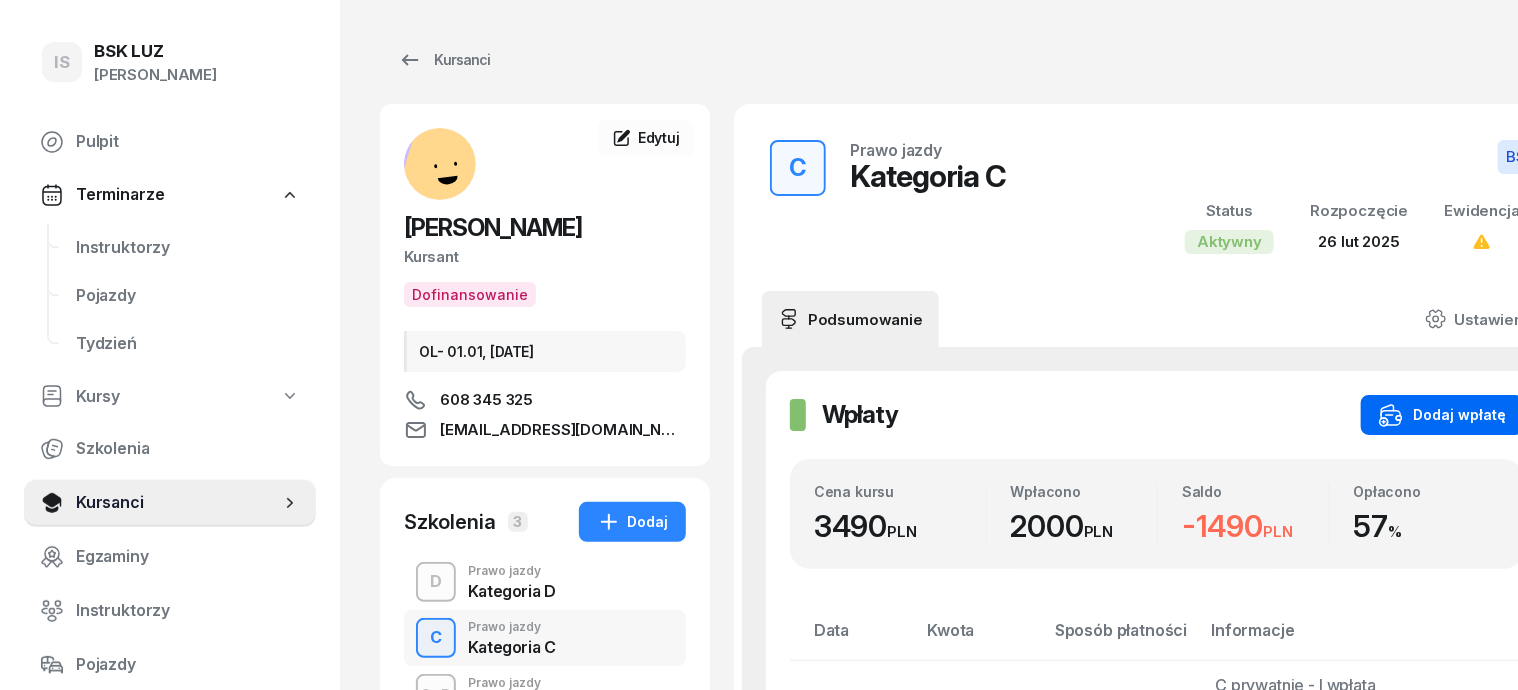 click on "Dodaj wpłatę" at bounding box center (1442, 415) 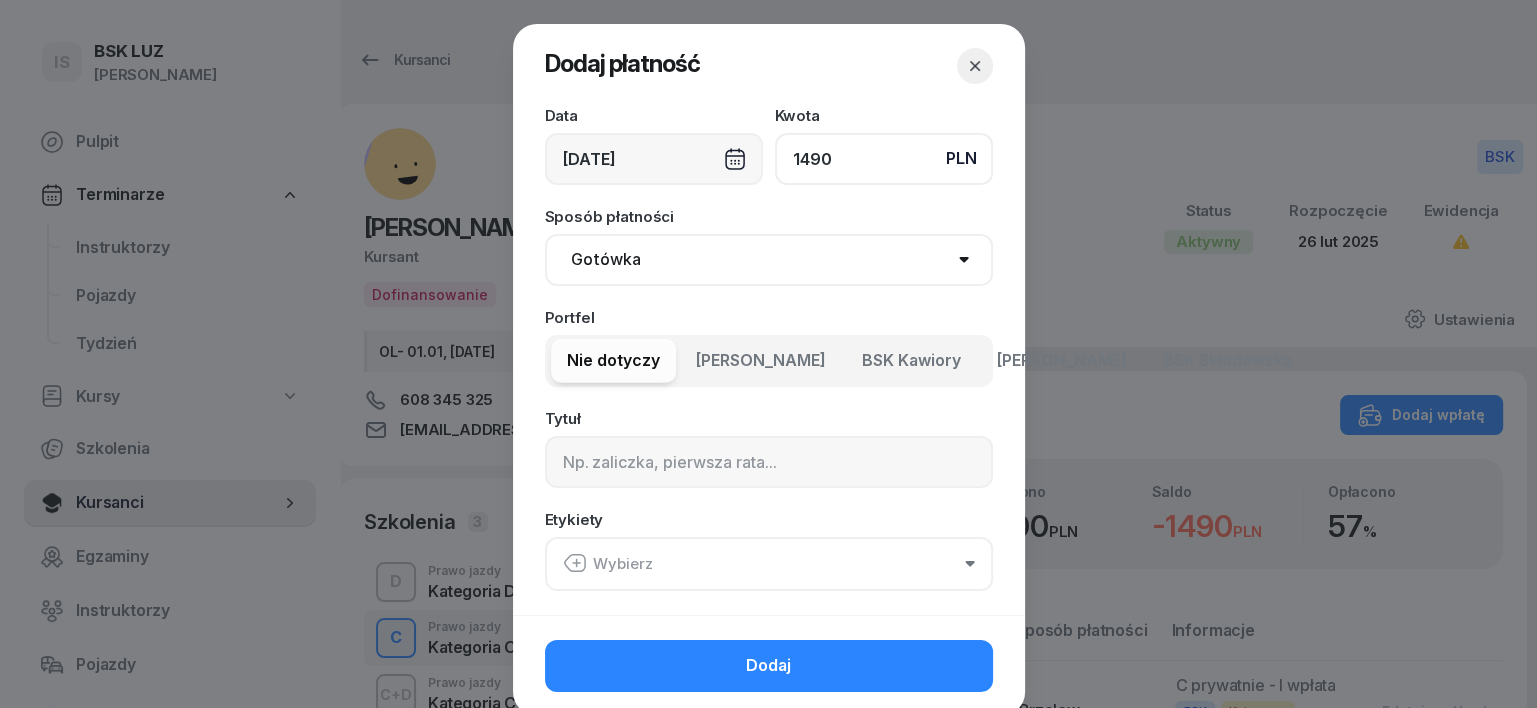 type on "1490" 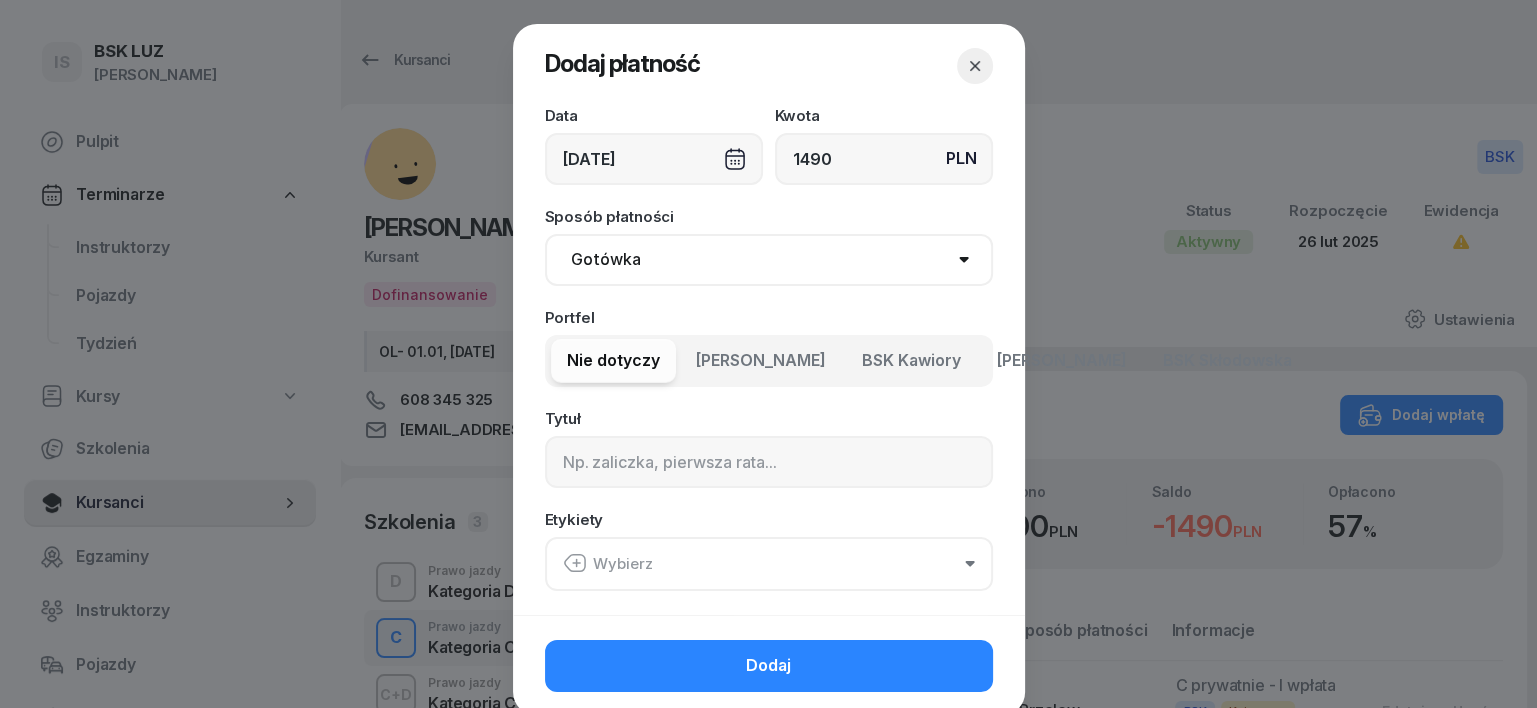 click on "Gotówka Karta Przelew Płatności online BLIK" at bounding box center (769, 260) 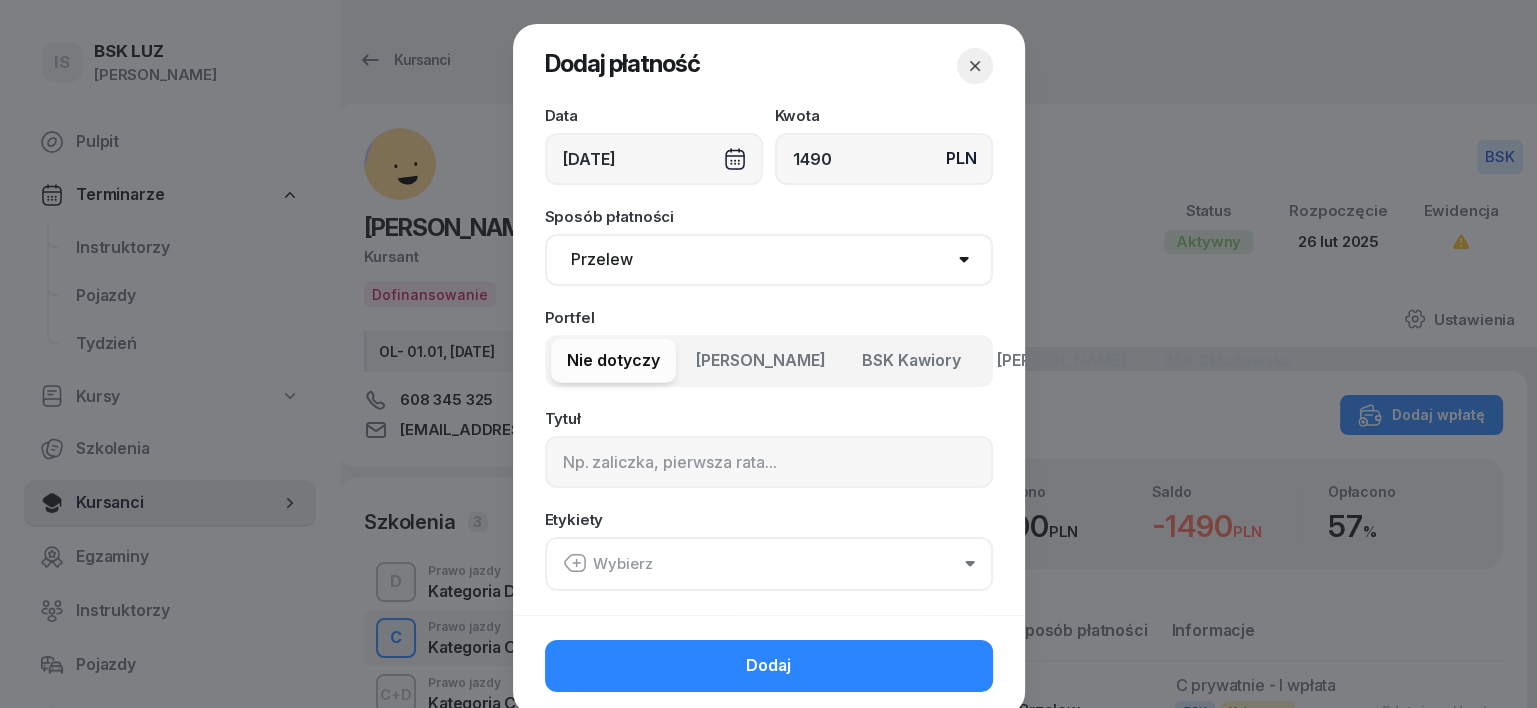 click on "Gotówka Karta Przelew Płatności online BLIK" at bounding box center [769, 260] 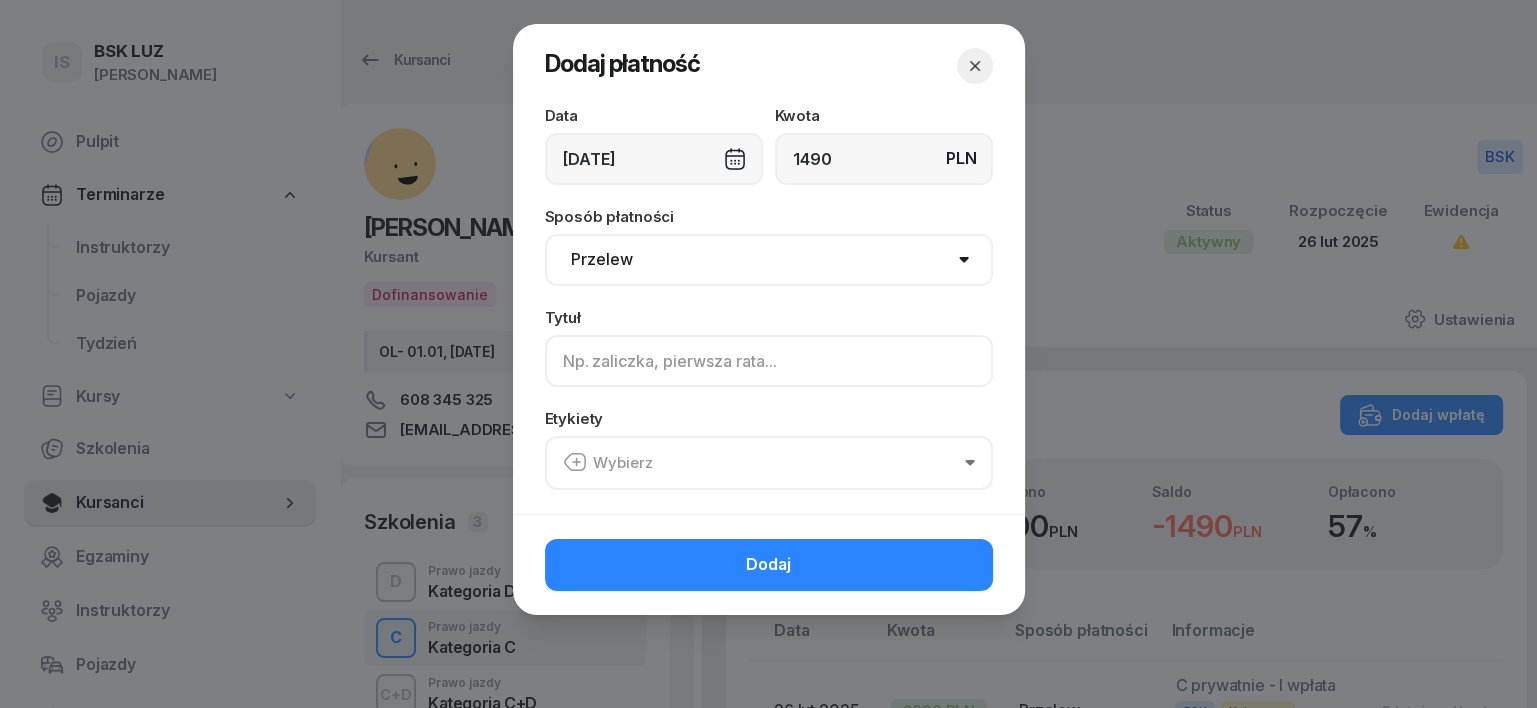 click 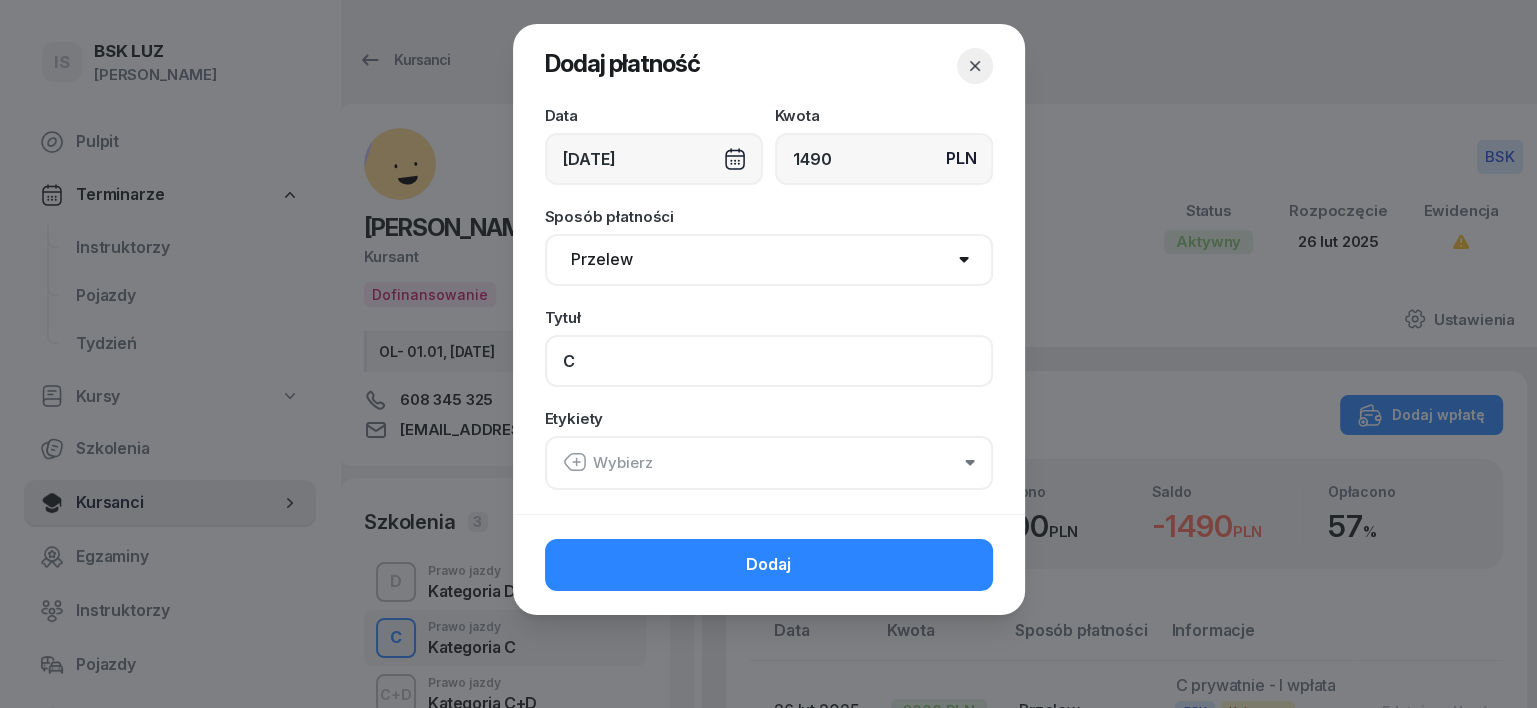 type on "C" 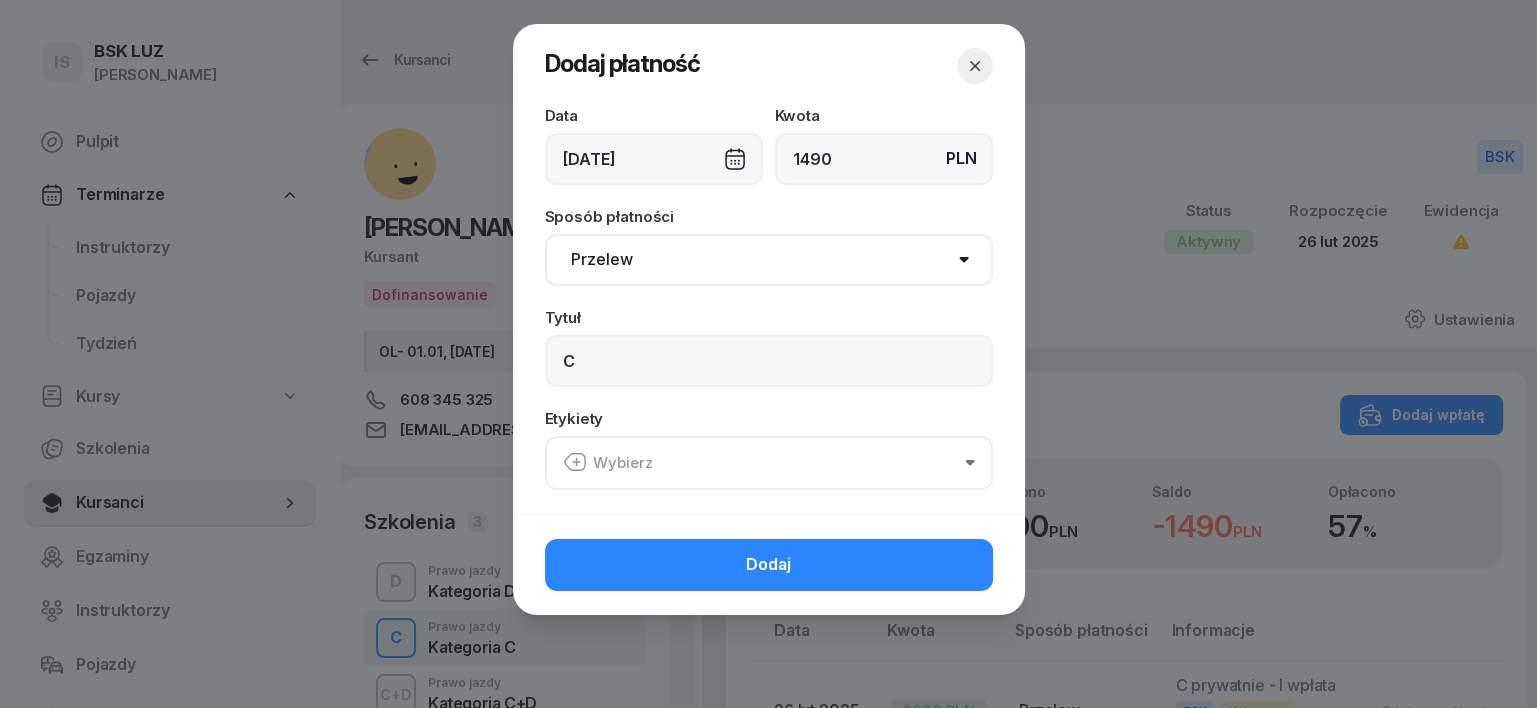 click 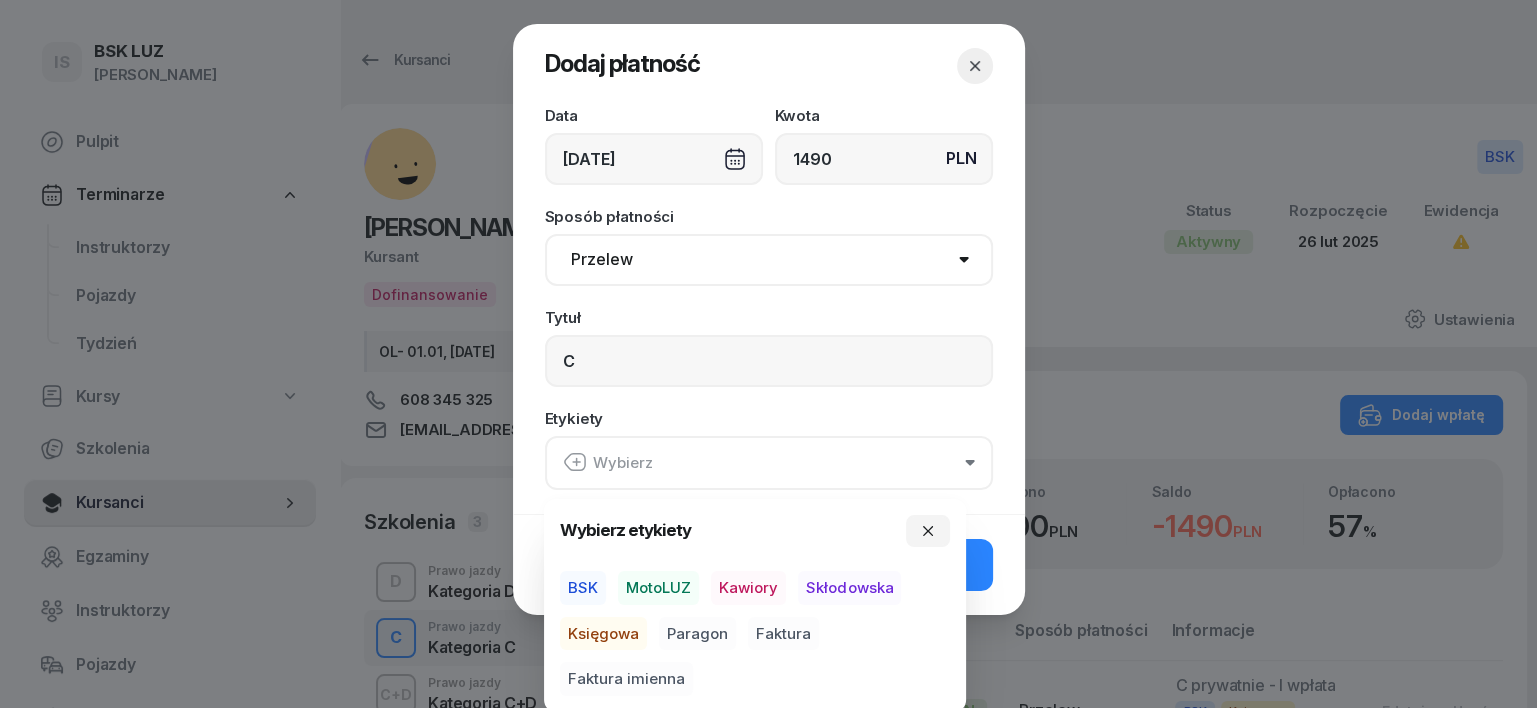drag, startPoint x: 582, startPoint y: 582, endPoint x: 571, endPoint y: 626, distance: 45.35416 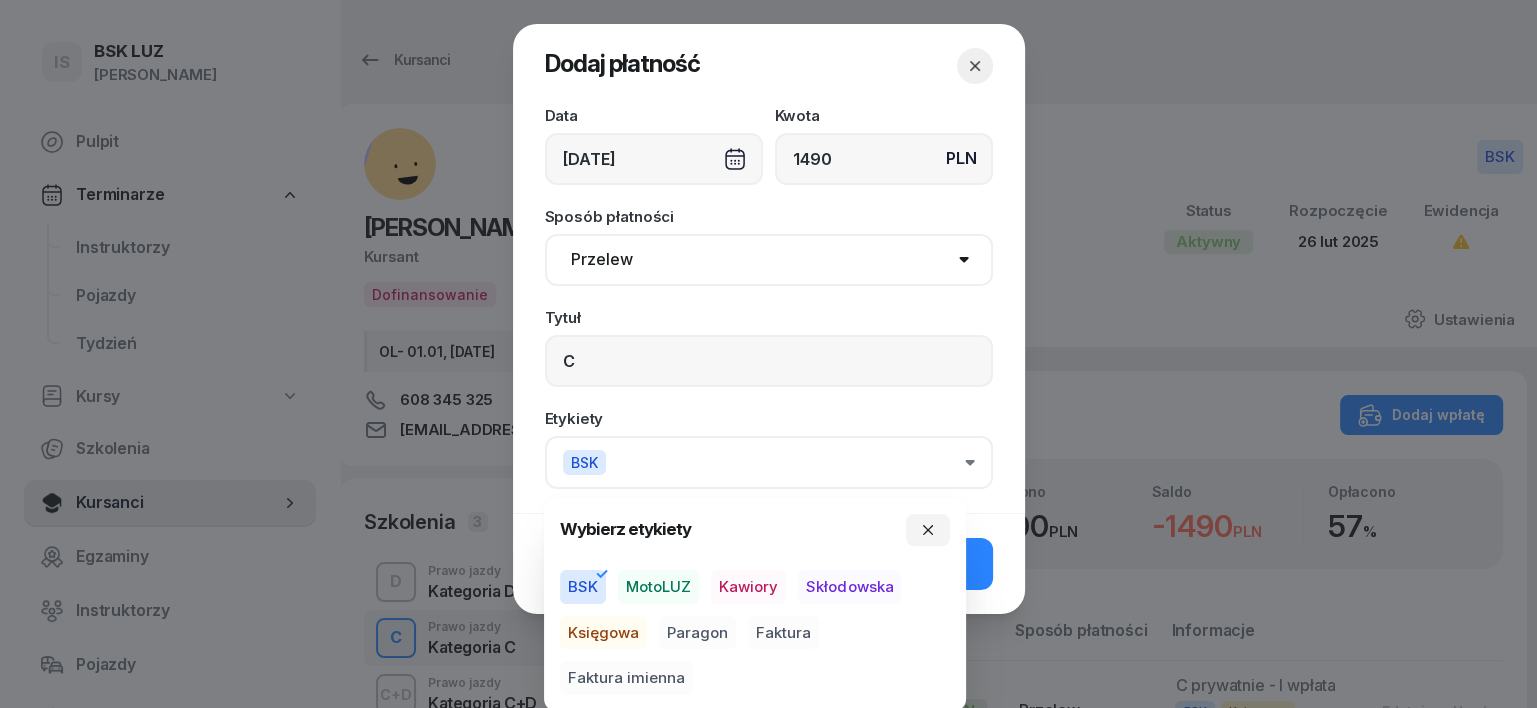 click on "Księgowa" at bounding box center (603, 633) 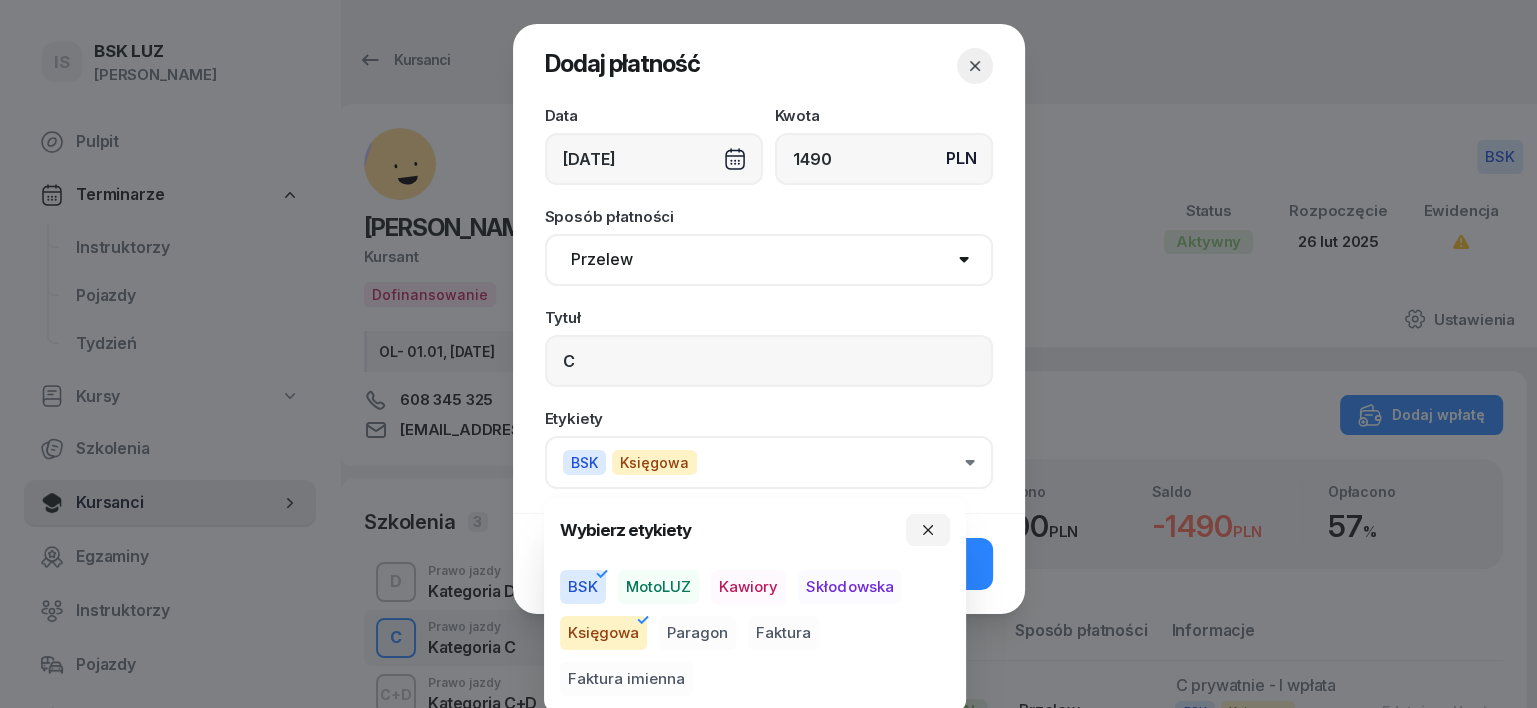 click on "Paragon" at bounding box center [697, 633] 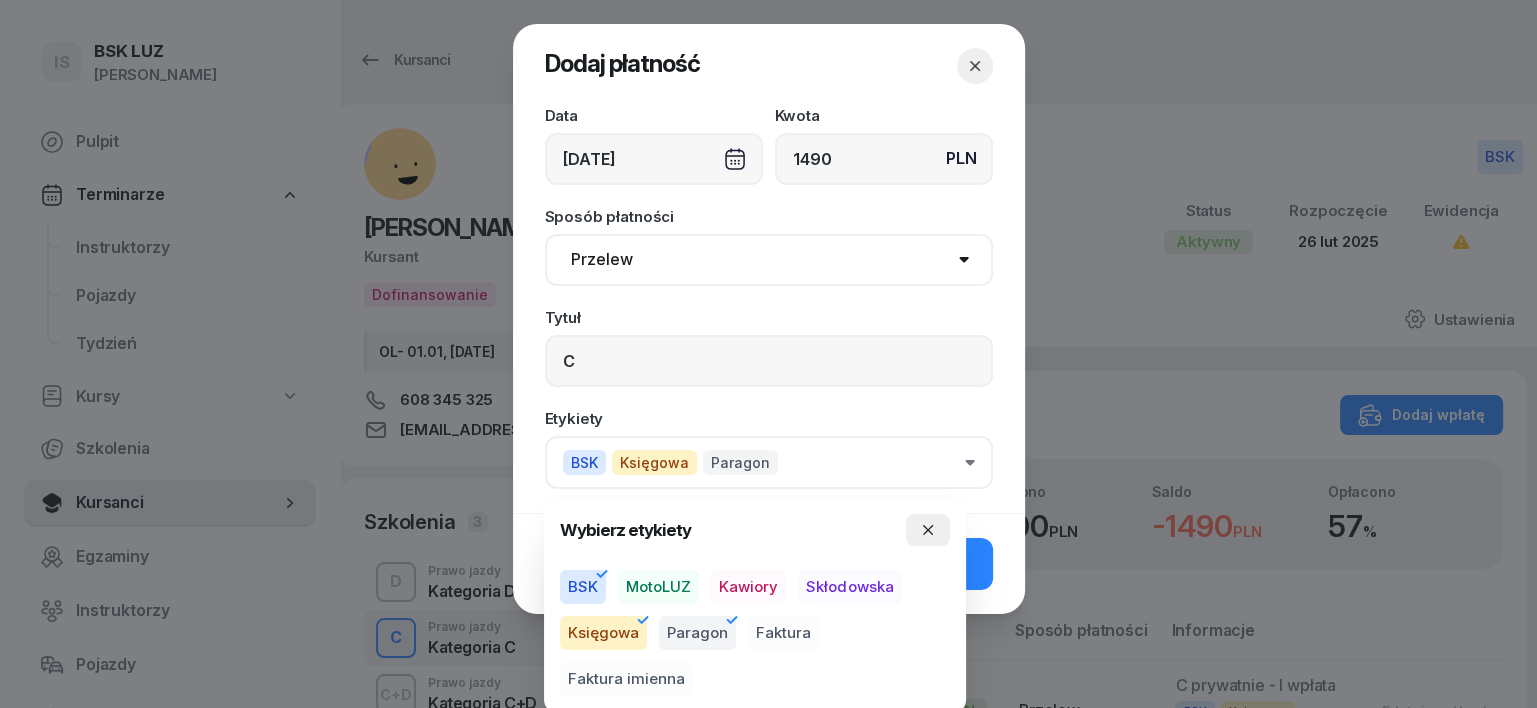 click 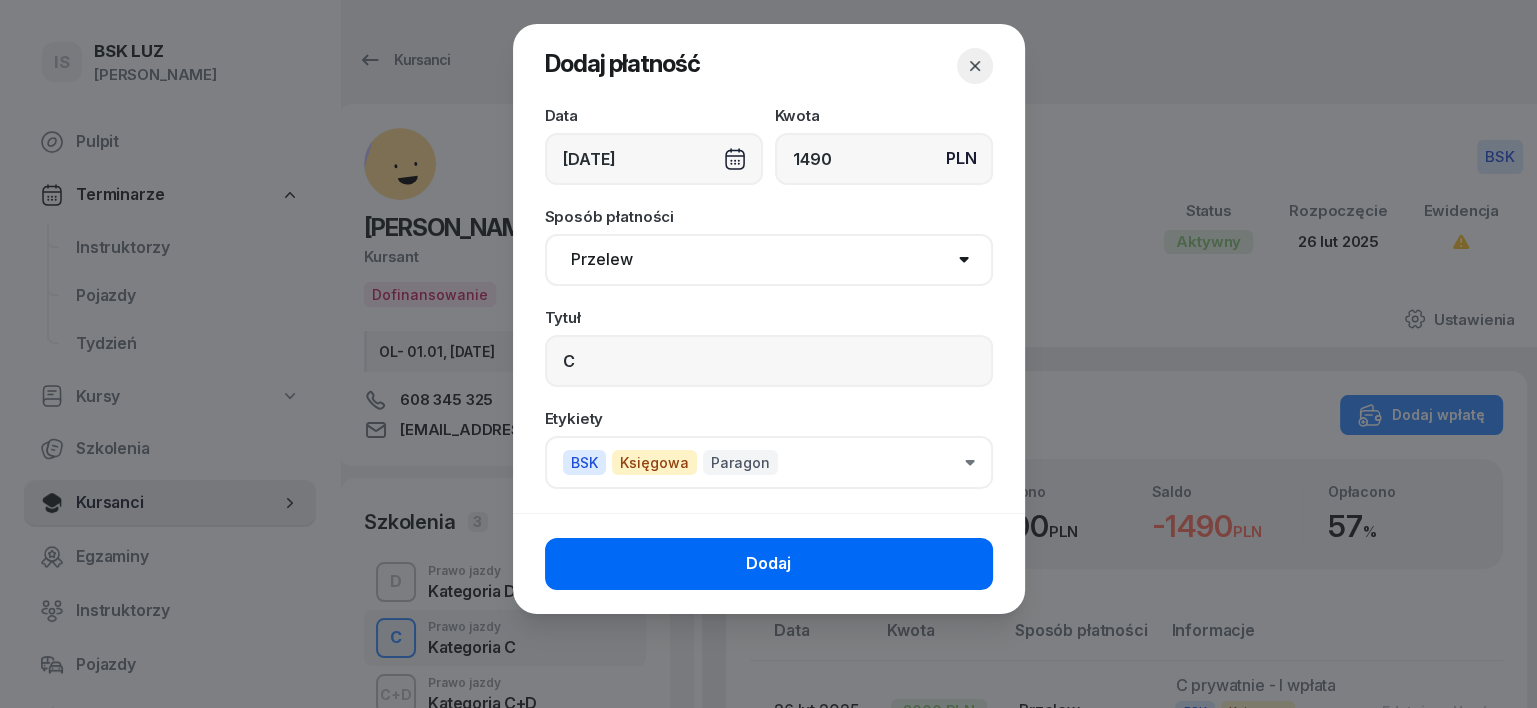 click on "Dodaj" 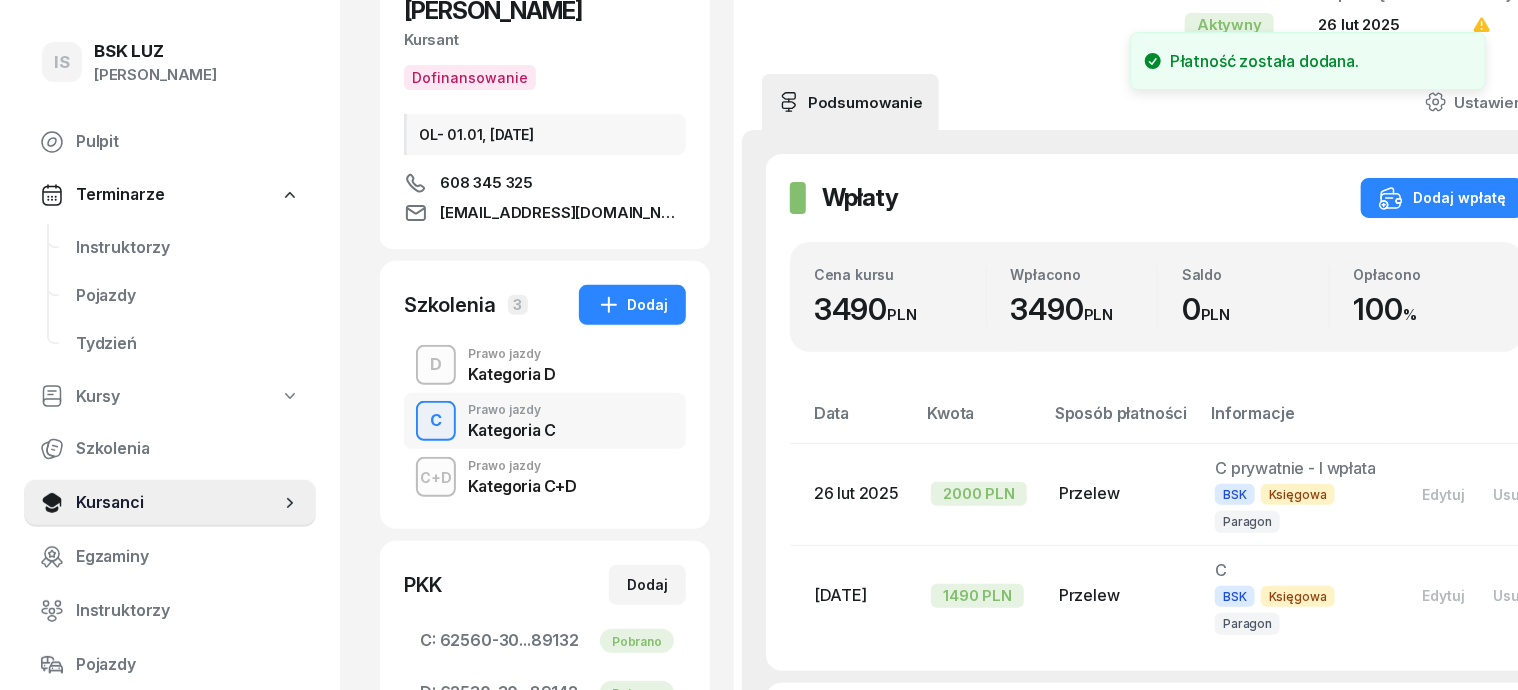scroll, scrollTop: 250, scrollLeft: 0, axis: vertical 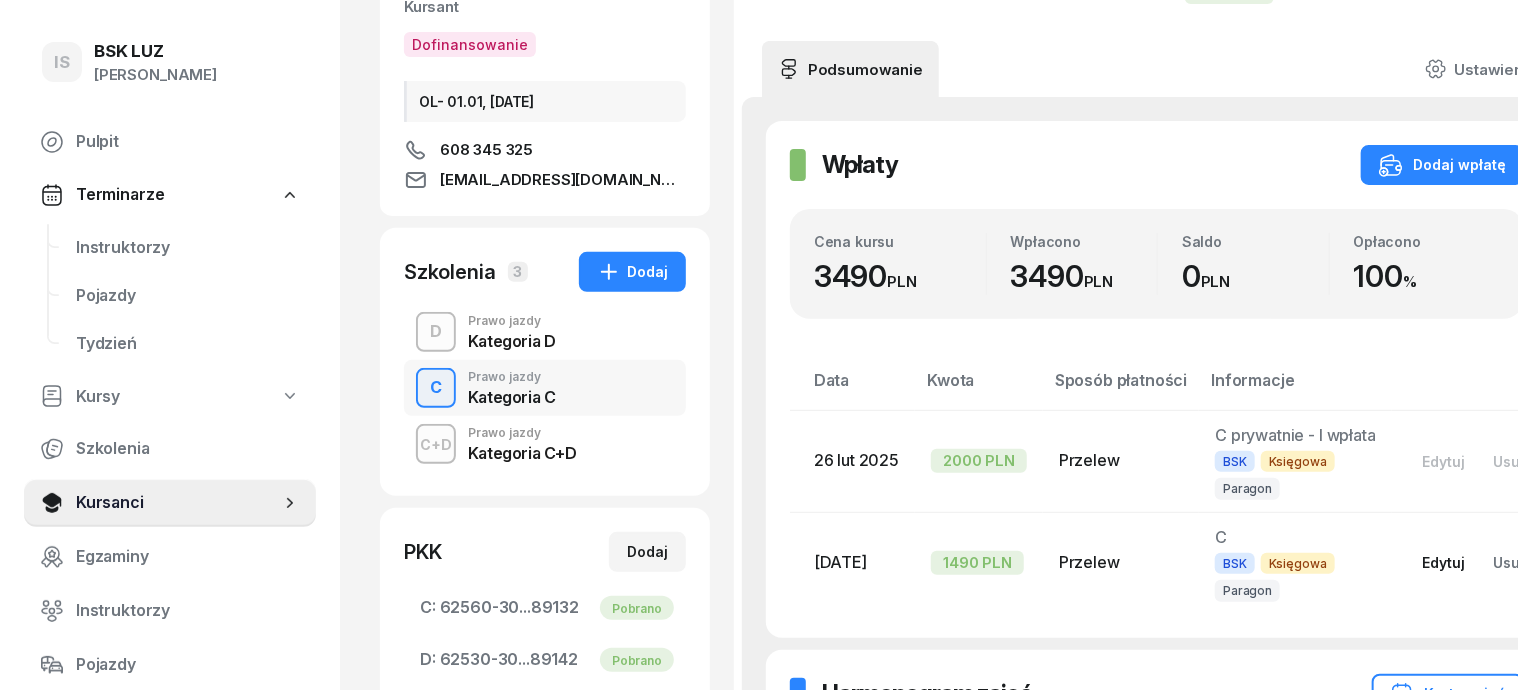 click on "Edytuj" at bounding box center (1443, 562) 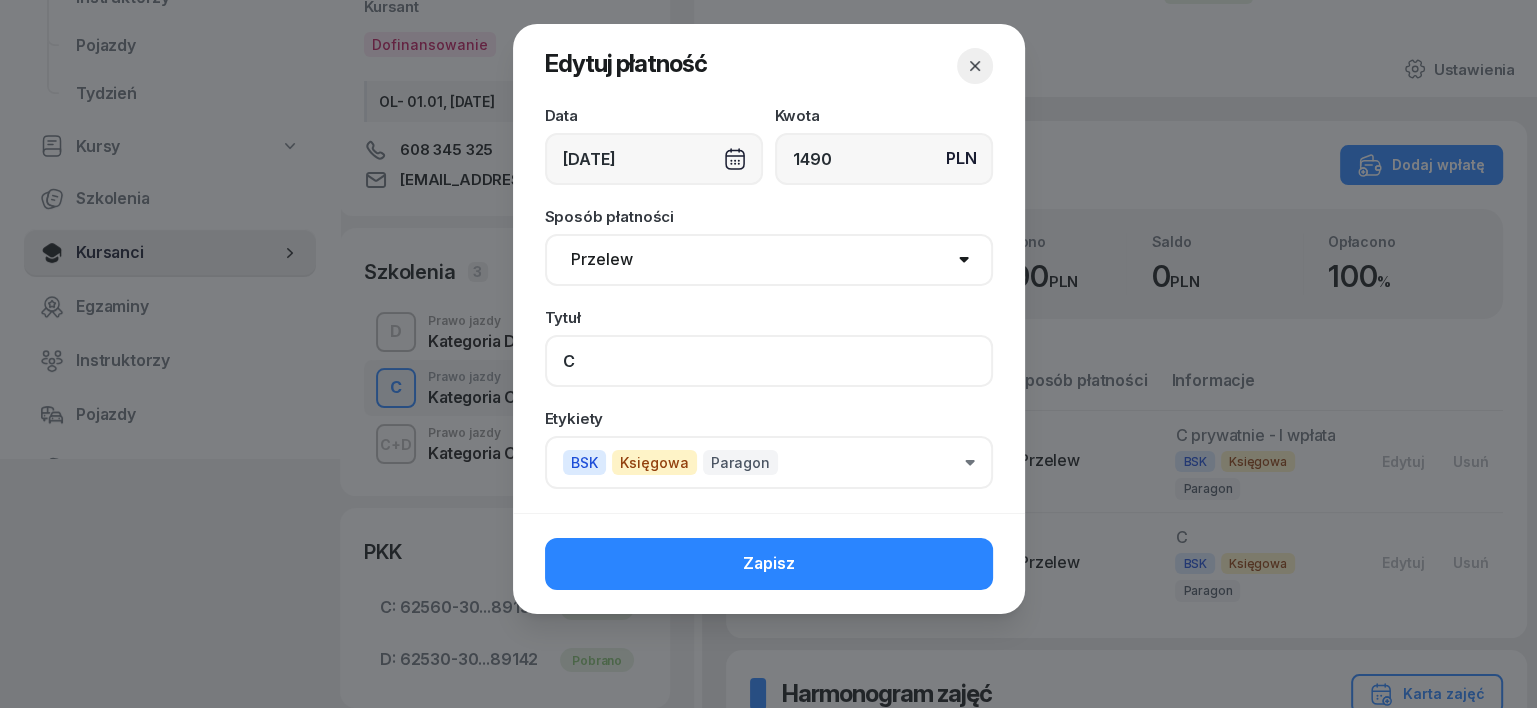 click on "C" 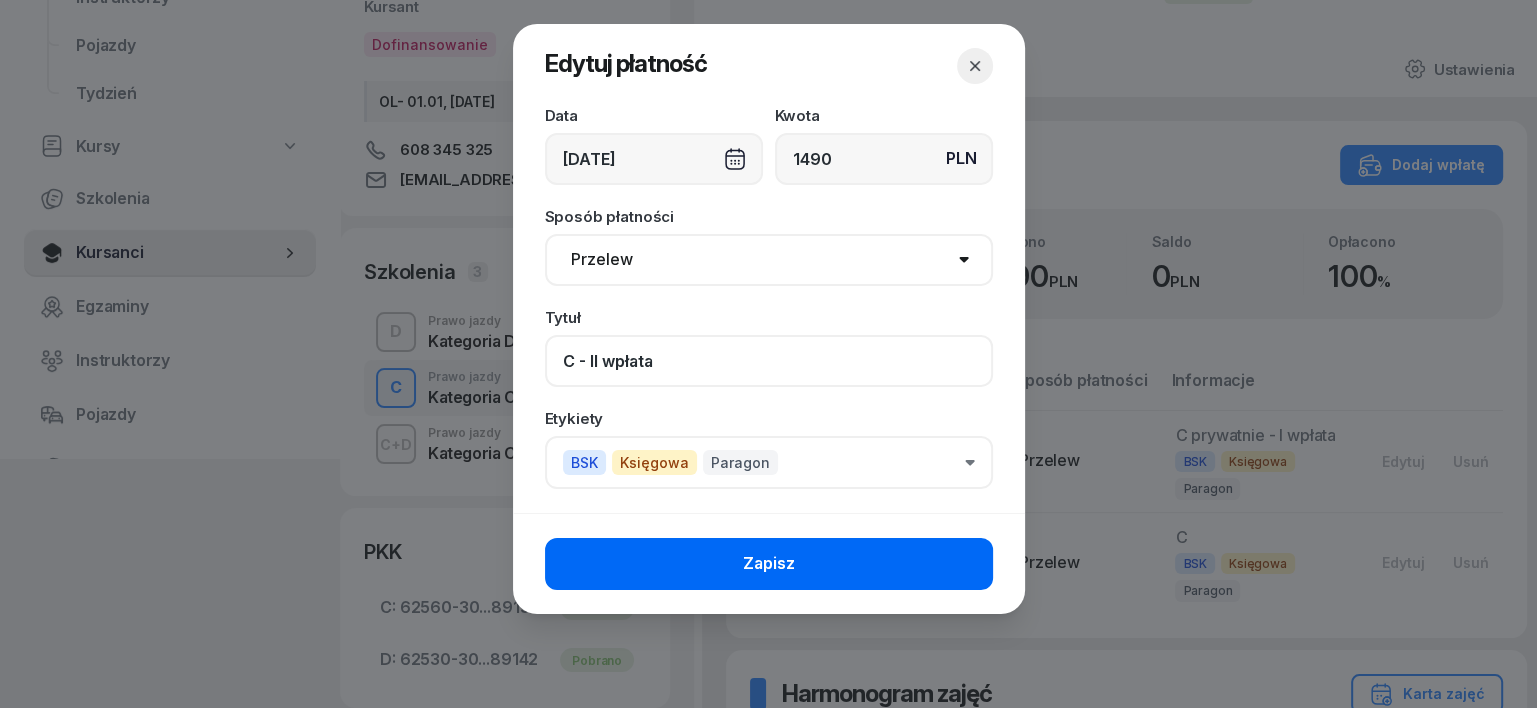 type on "C - II wpłata" 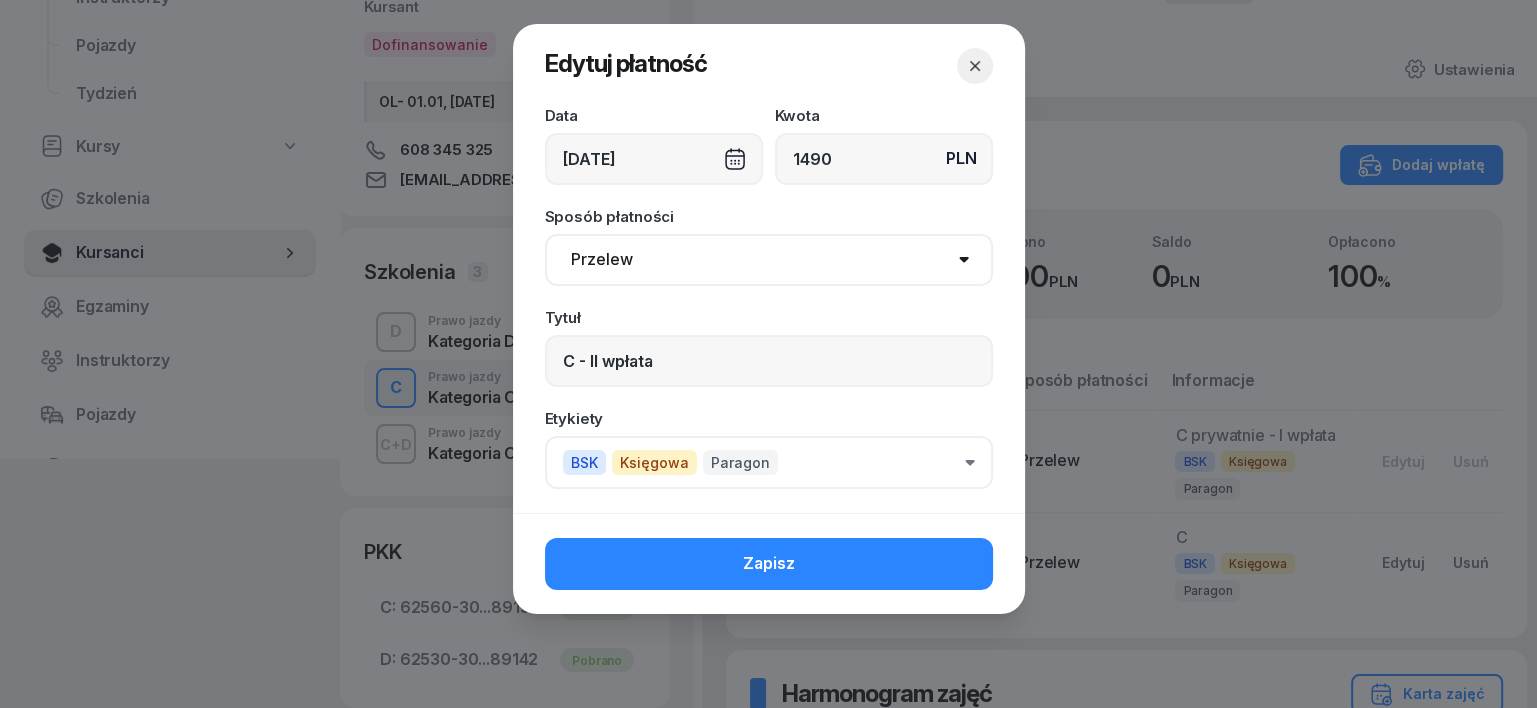 click on "Zapisz" 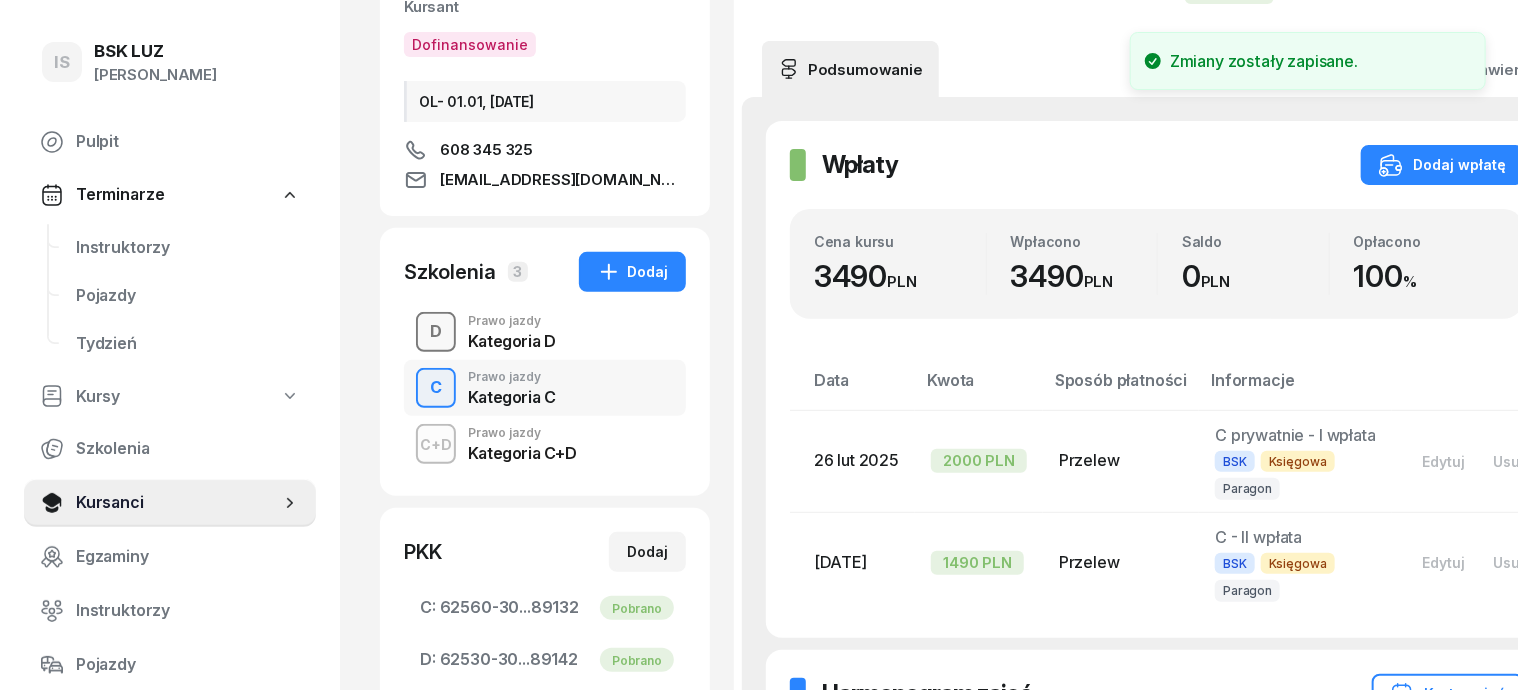 click on "D" at bounding box center [436, 332] 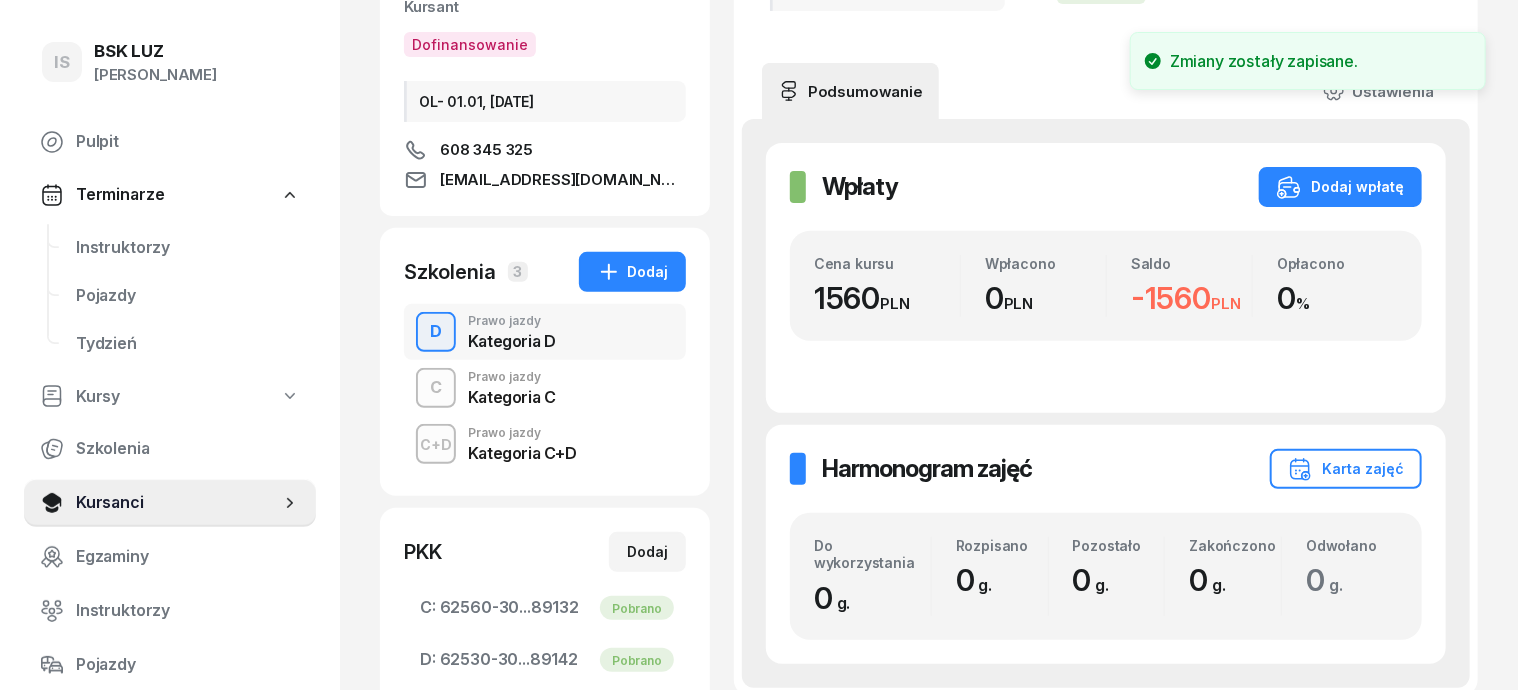 scroll, scrollTop: 0, scrollLeft: 0, axis: both 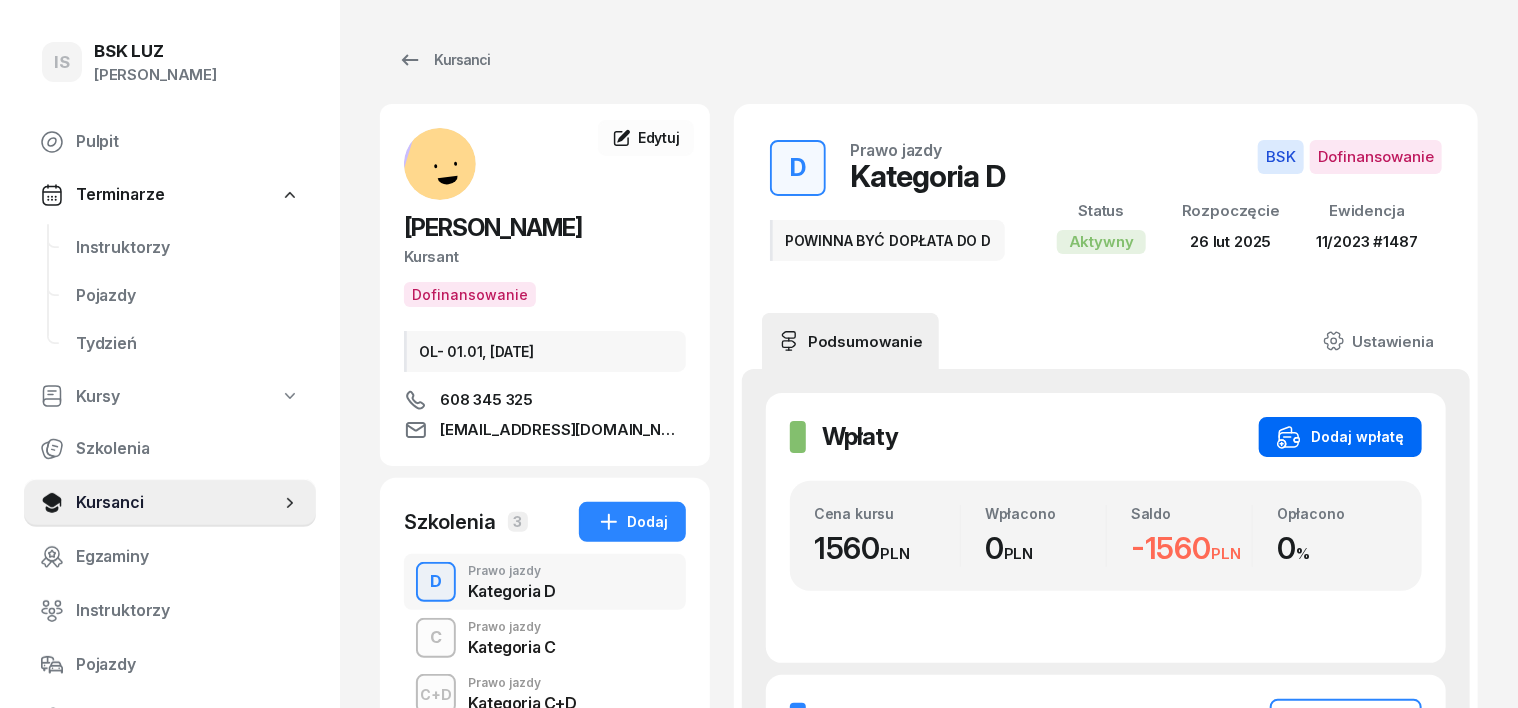 click on "Dodaj wpłatę" at bounding box center [1340, 437] 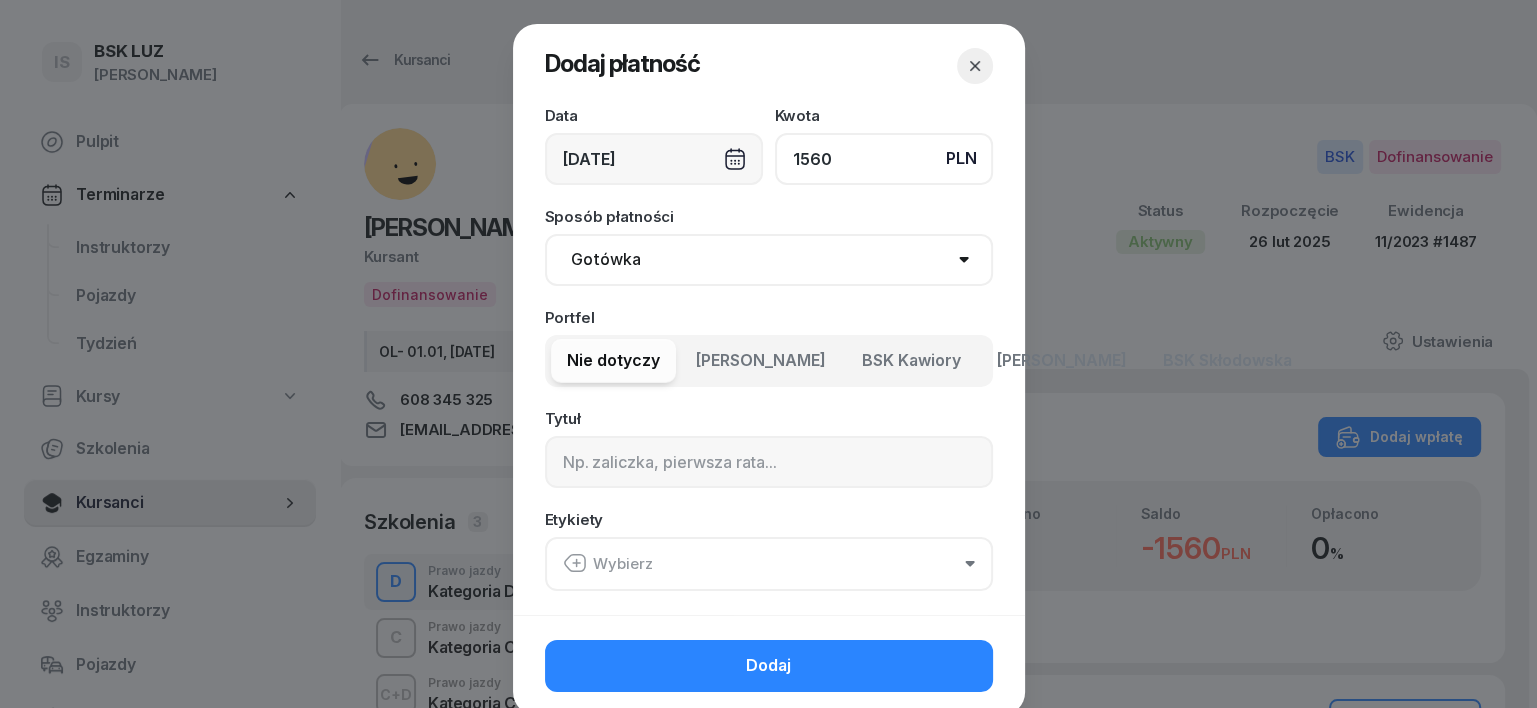 type on "1560" 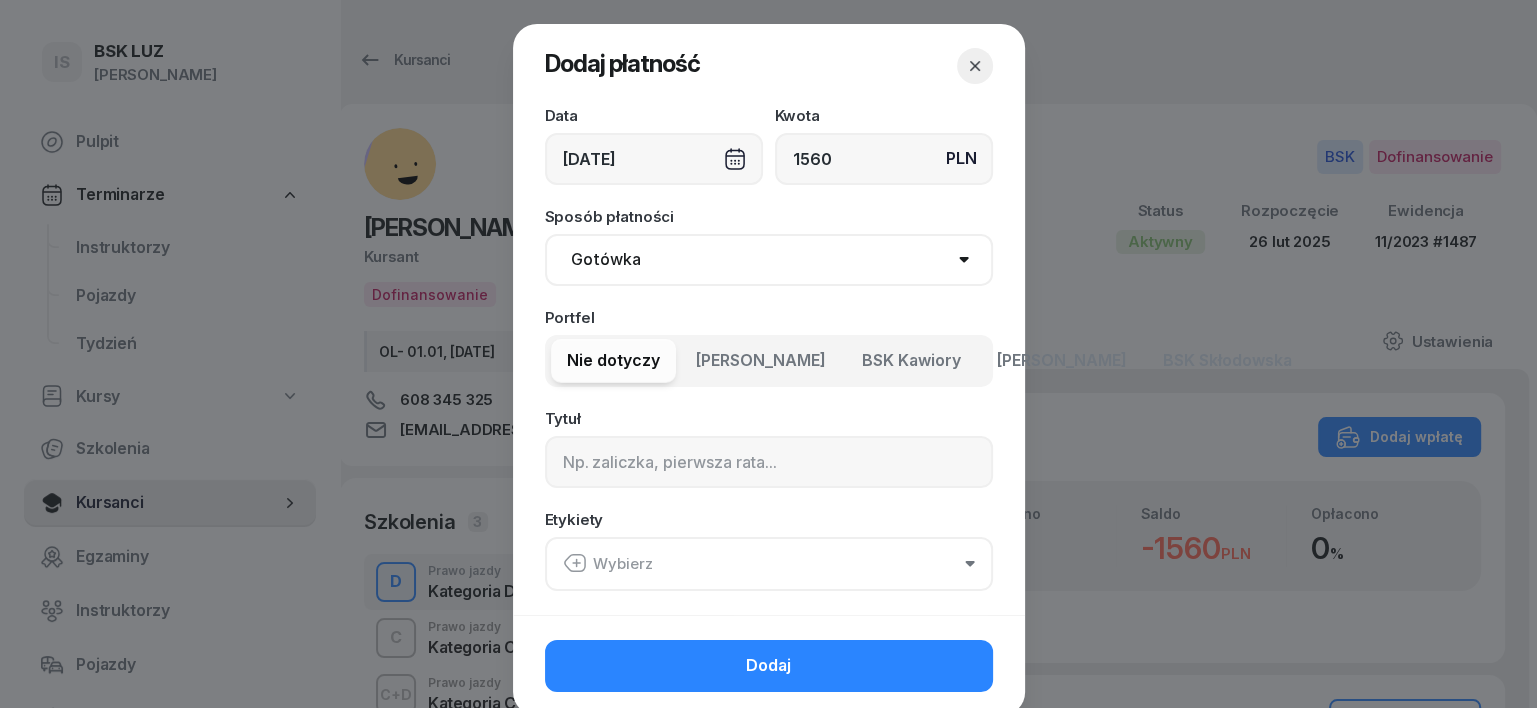 drag, startPoint x: 611, startPoint y: 250, endPoint x: 600, endPoint y: 280, distance: 31.95309 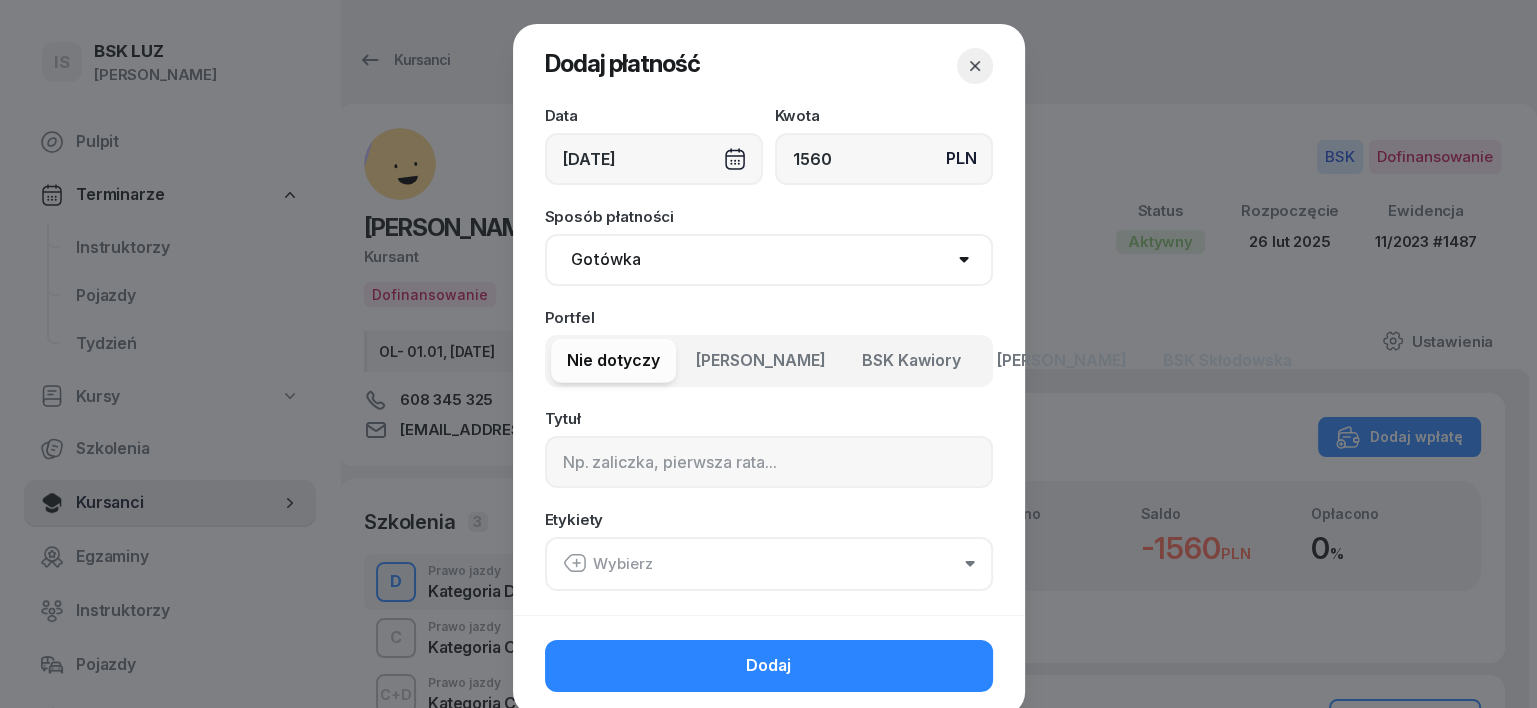 select on "transfer" 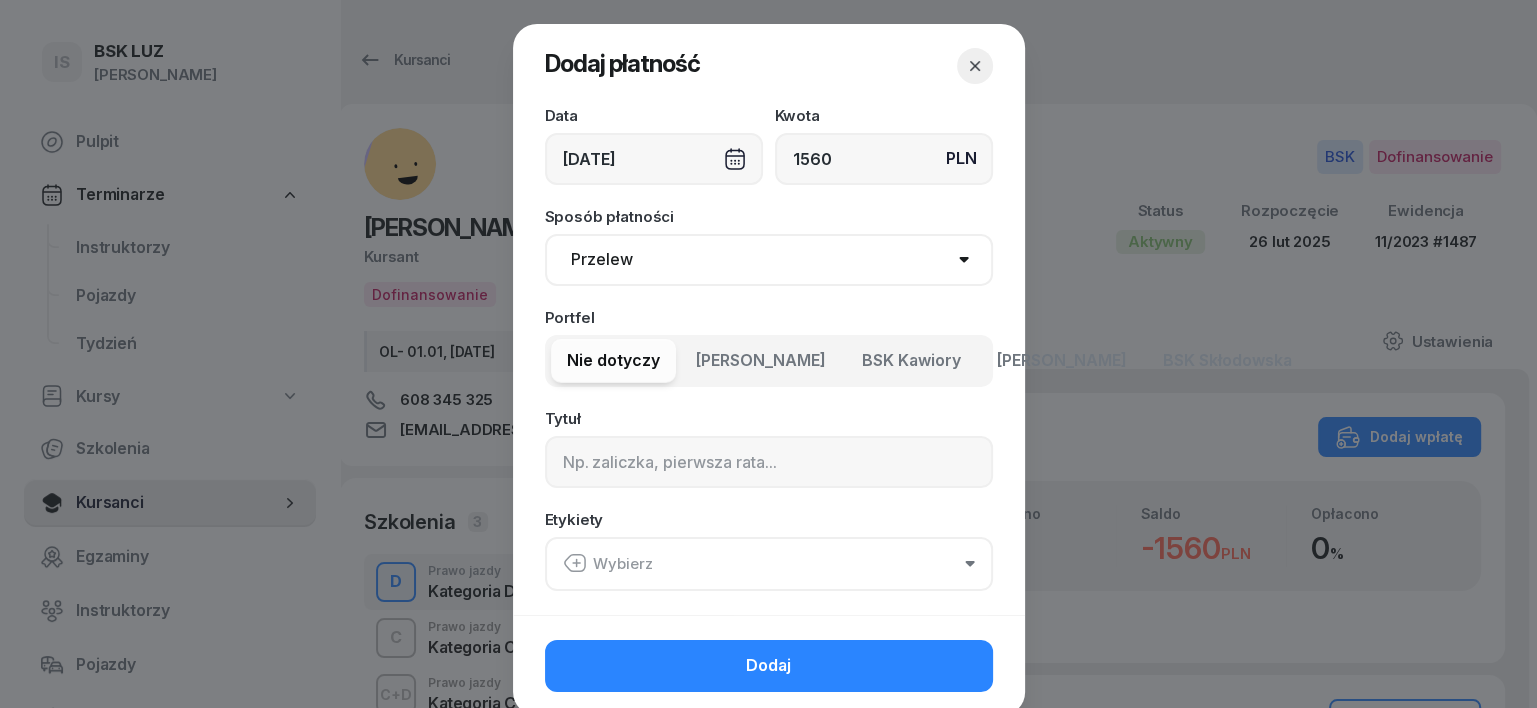 click on "Gotówka Karta Przelew Płatności online BLIK" at bounding box center (769, 260) 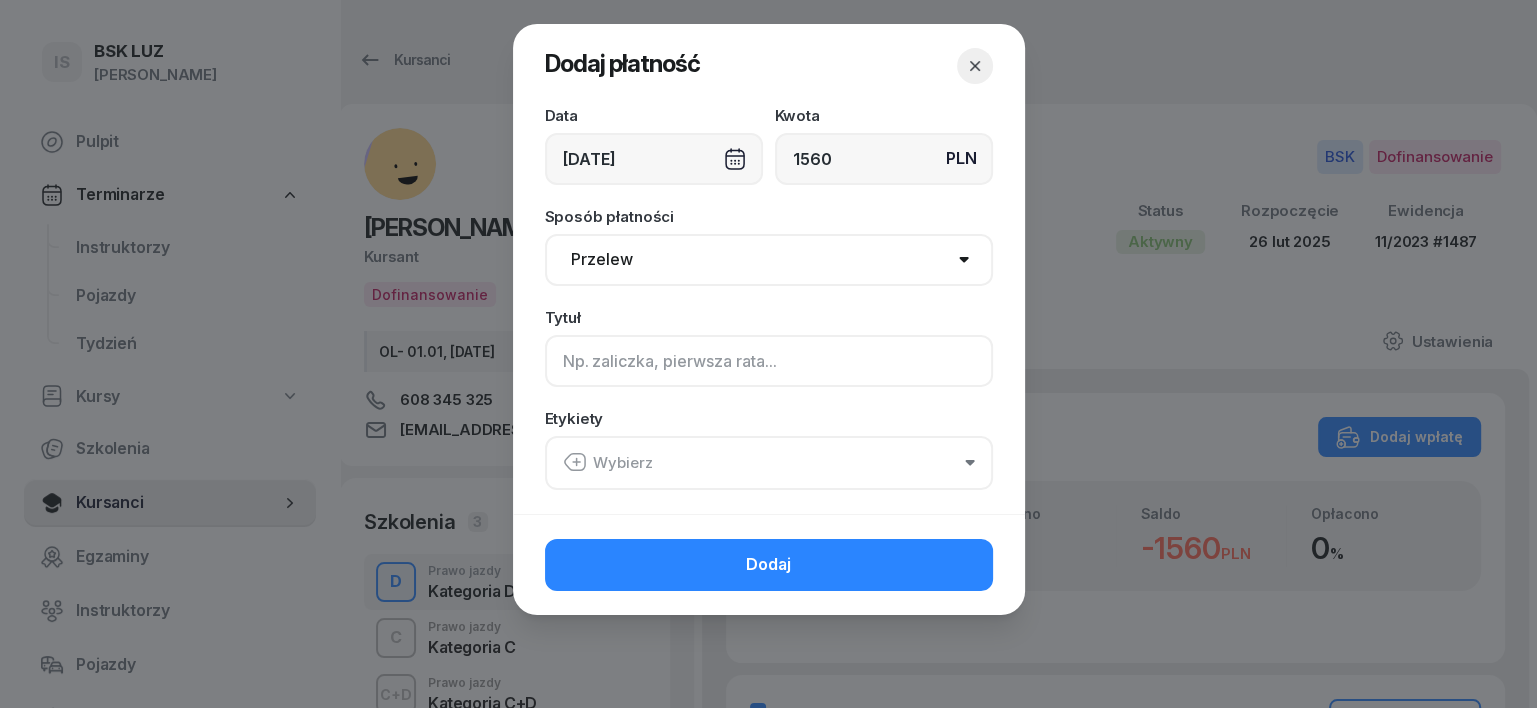 click 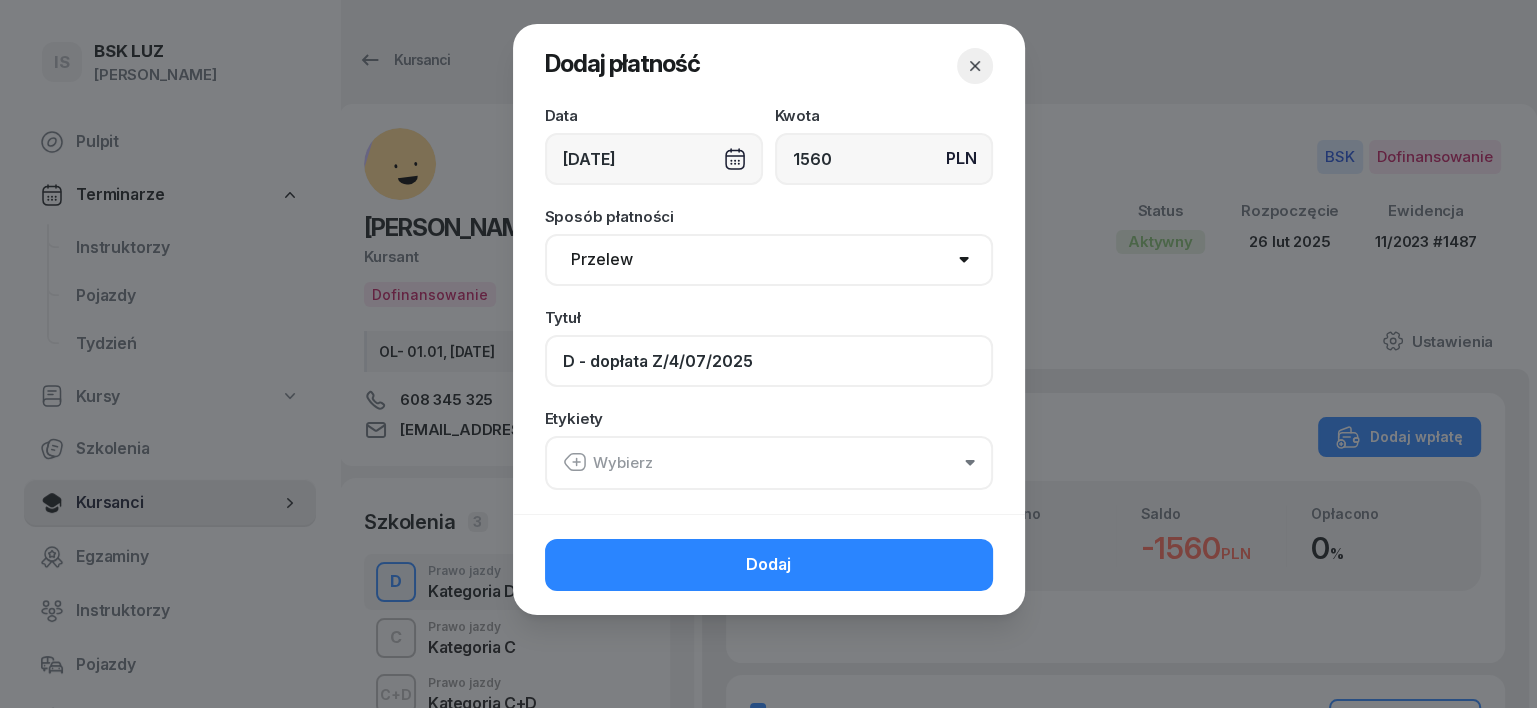 type on "D - dopłata Z/4/07/2025" 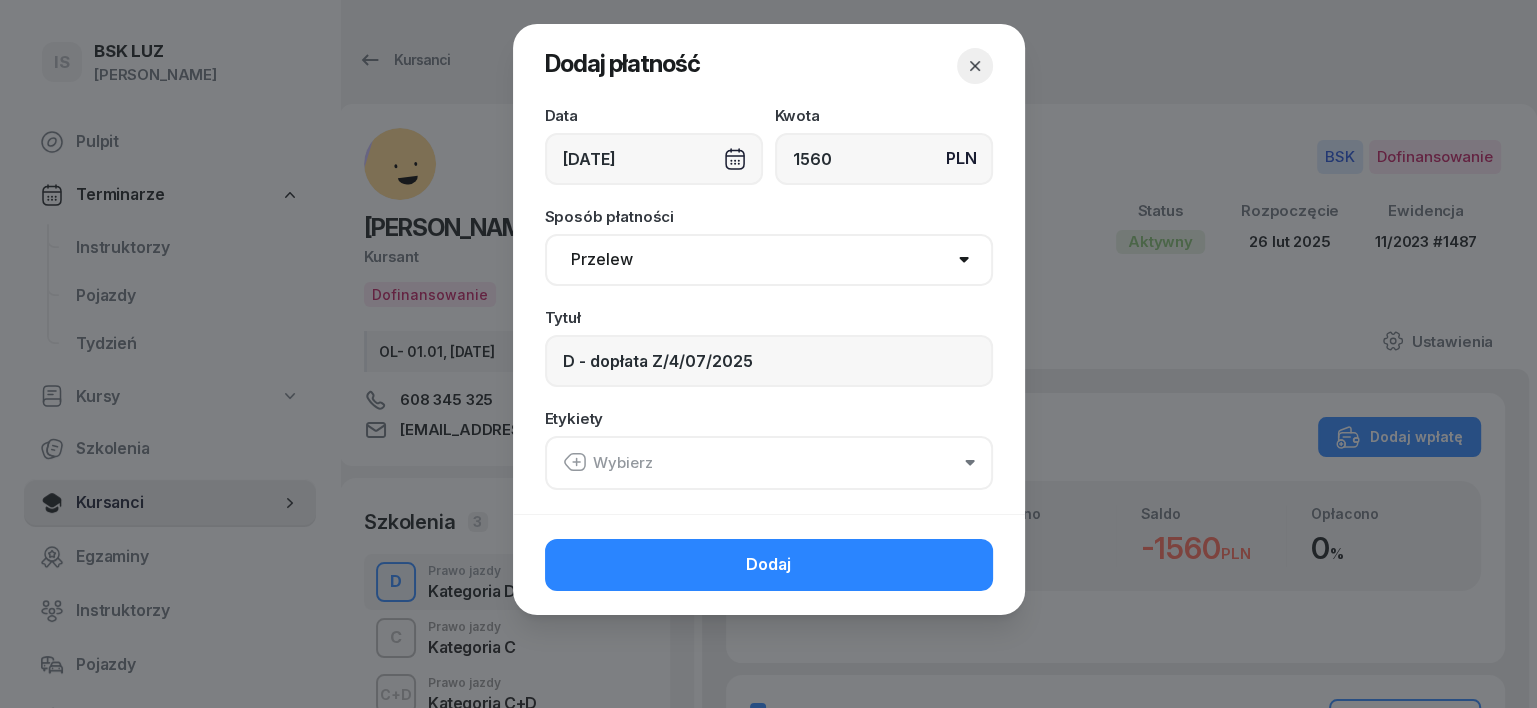 click 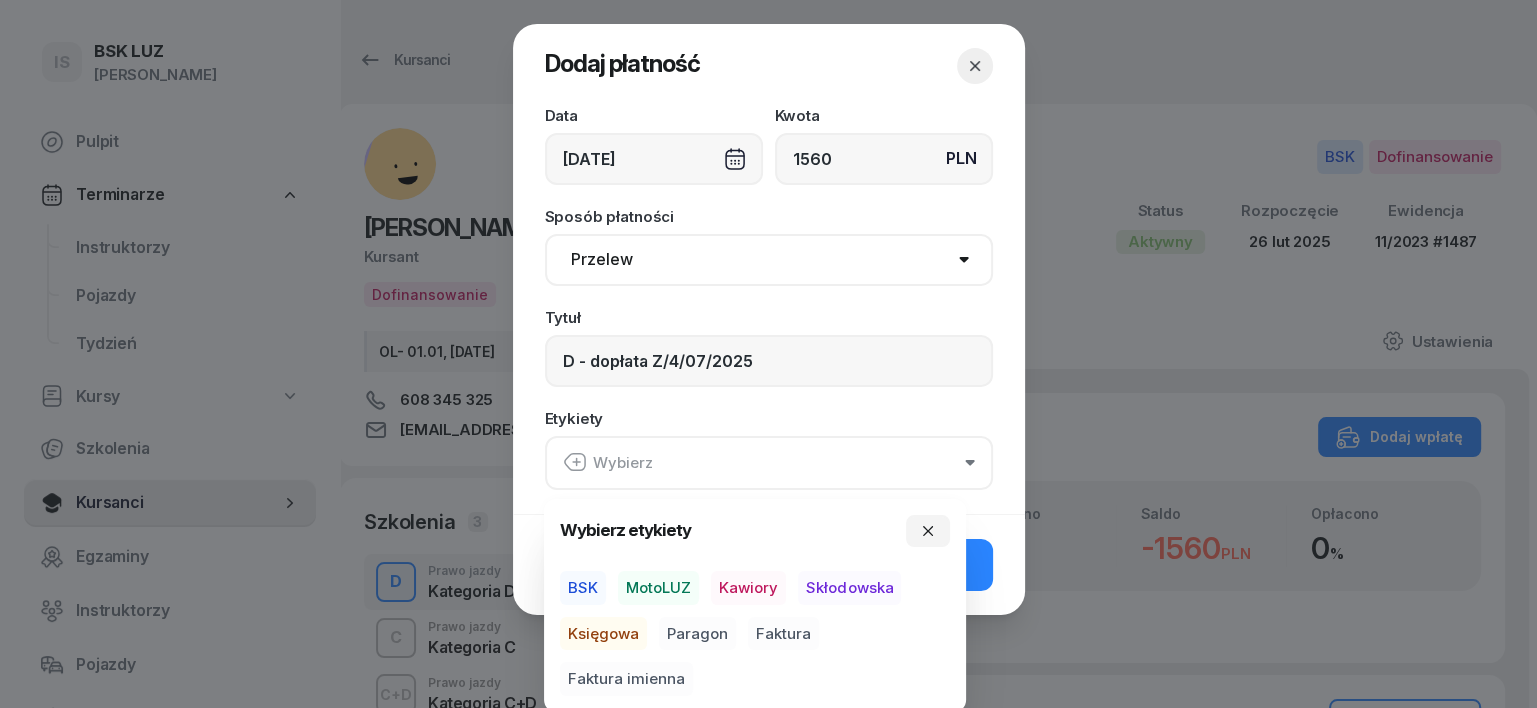 drag, startPoint x: 586, startPoint y: 581, endPoint x: 578, endPoint y: 621, distance: 40.792156 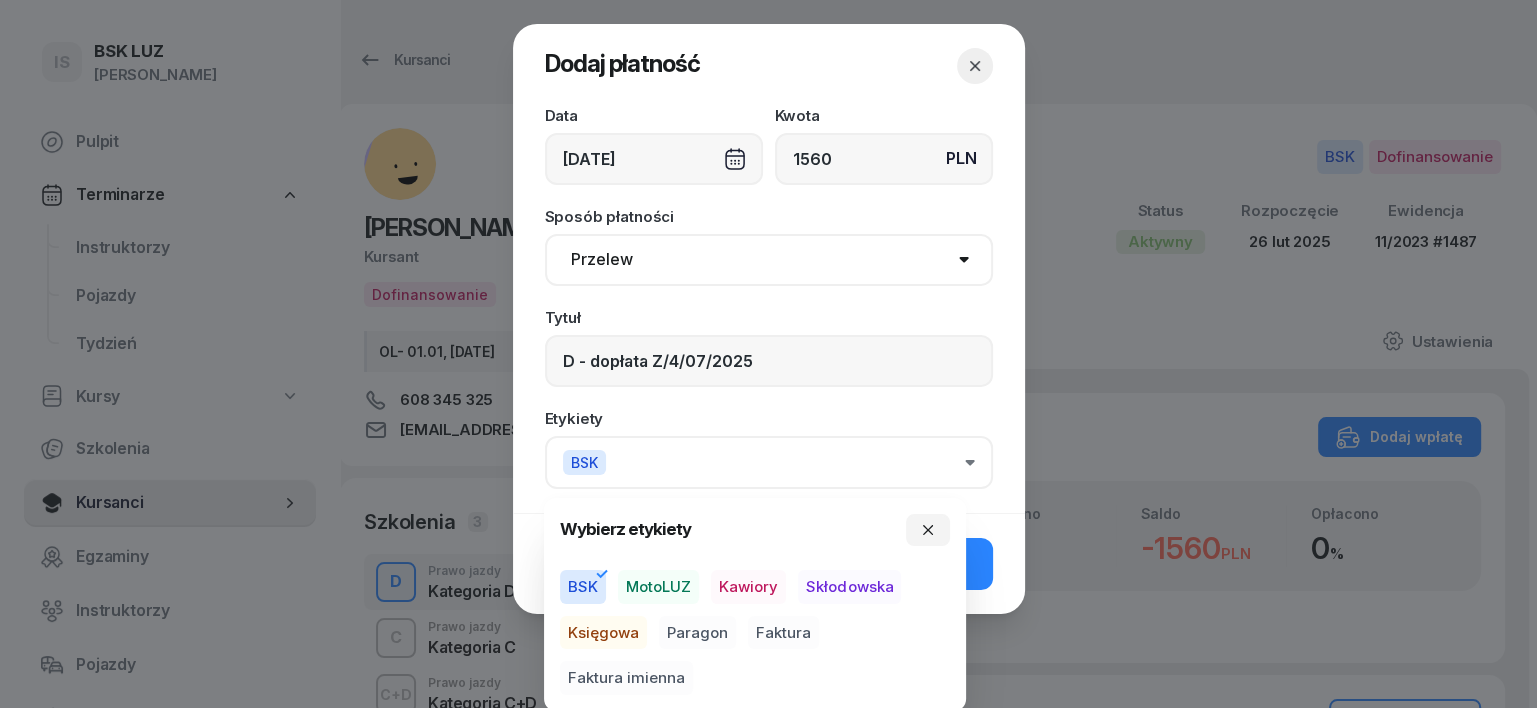 click on "Księgowa" at bounding box center [603, 633] 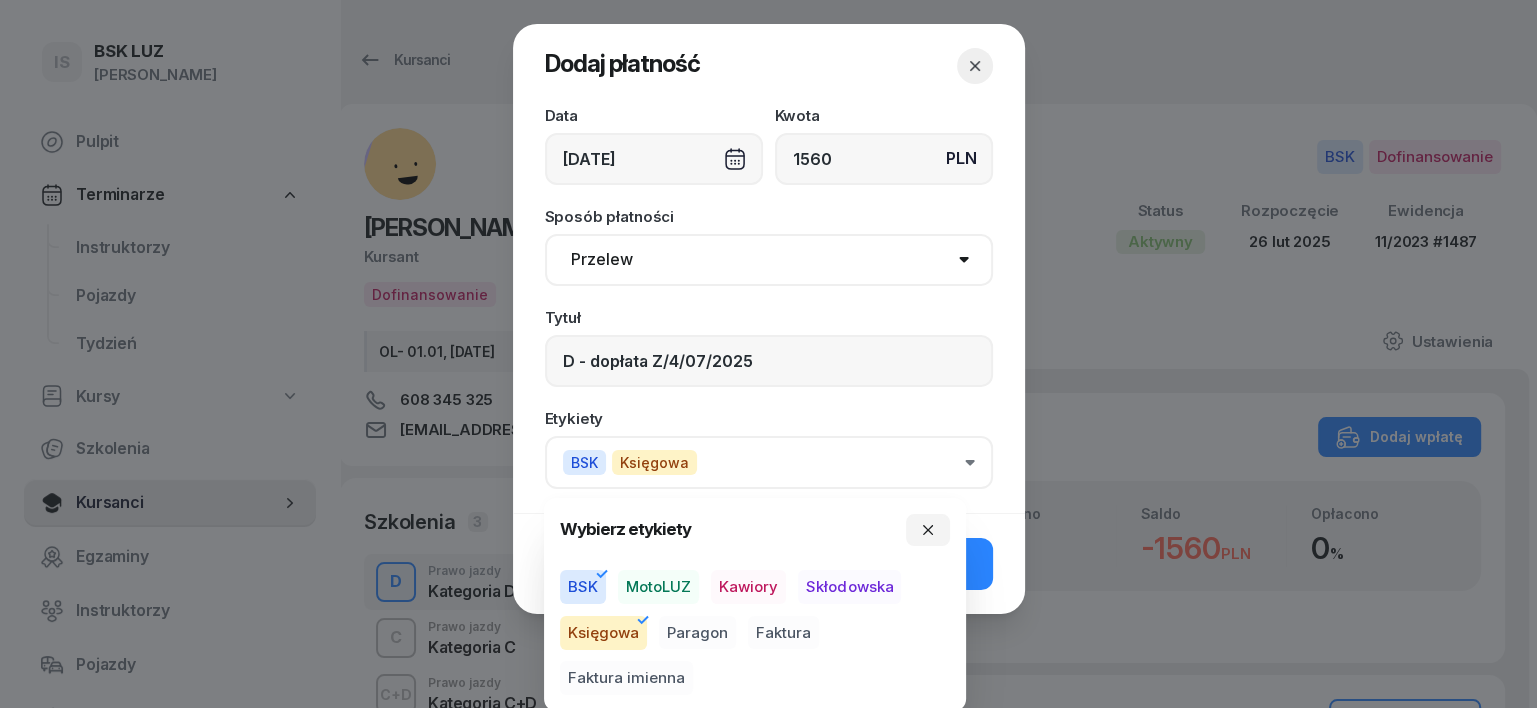 drag, startPoint x: 615, startPoint y: 675, endPoint x: 695, endPoint y: 648, distance: 84.4334 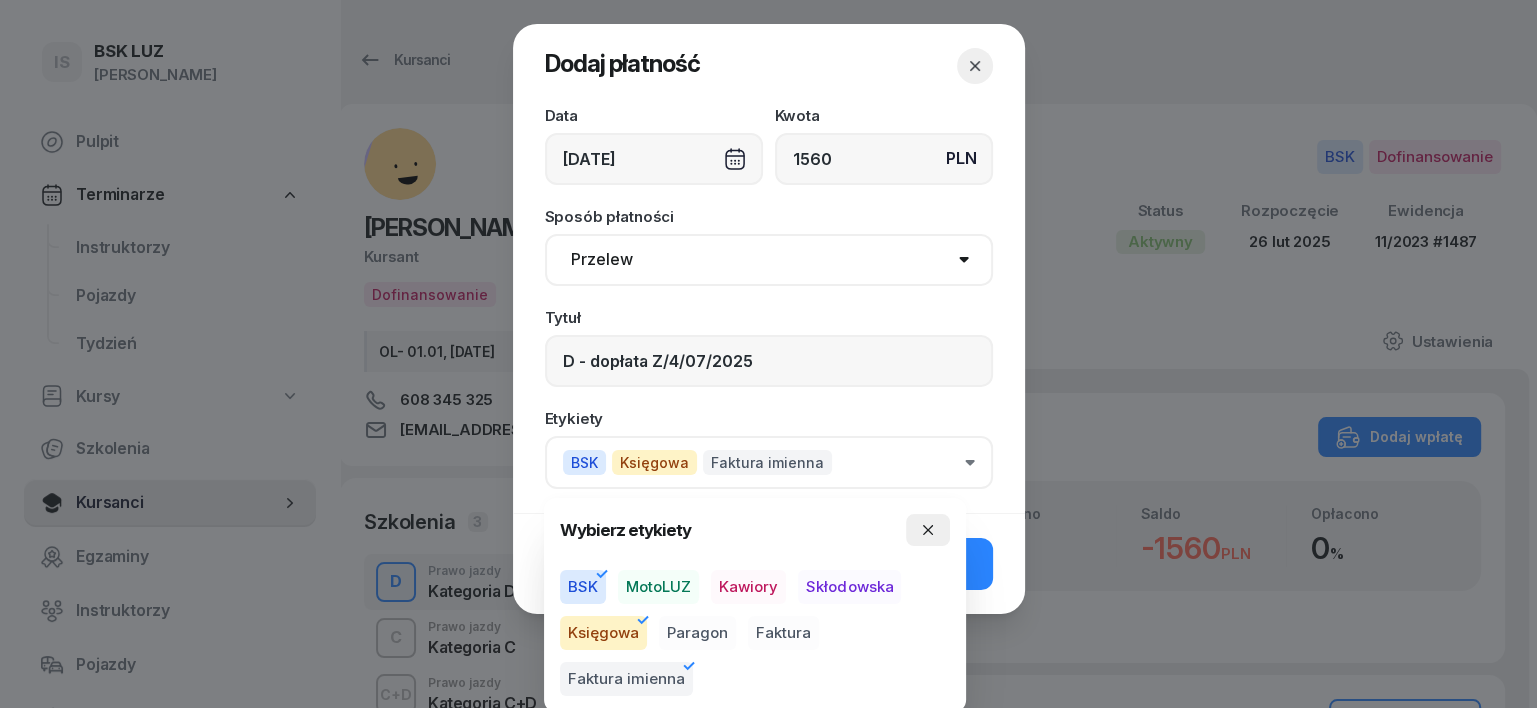click 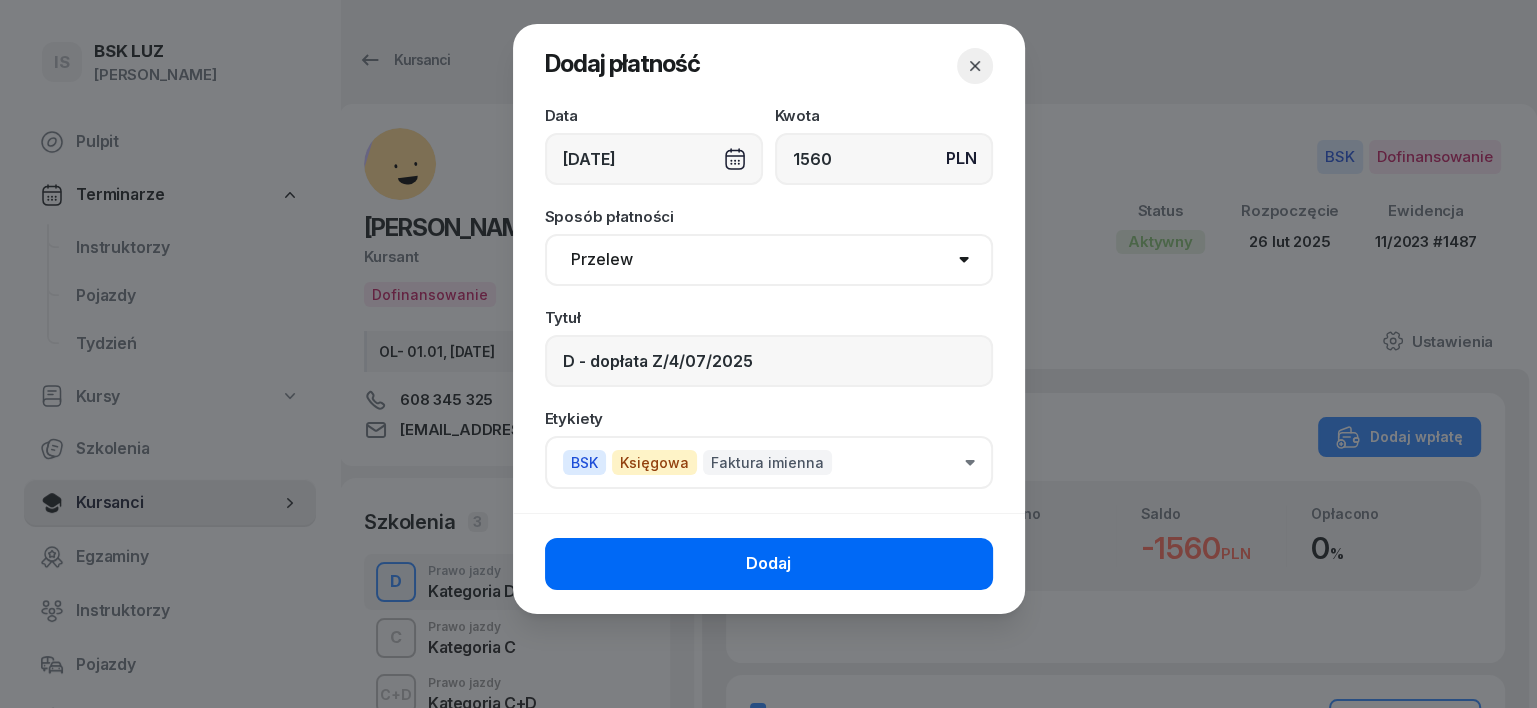 click on "Dodaj" 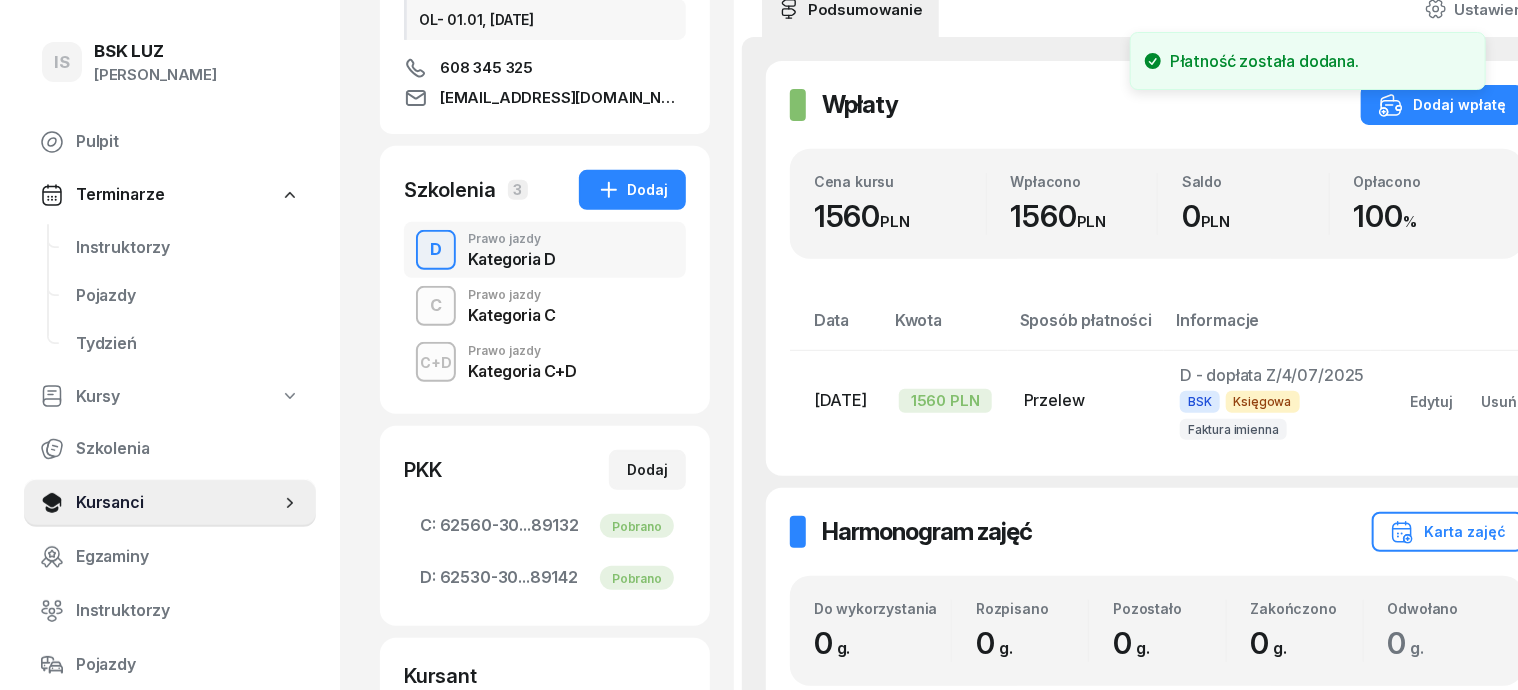 scroll, scrollTop: 500, scrollLeft: 0, axis: vertical 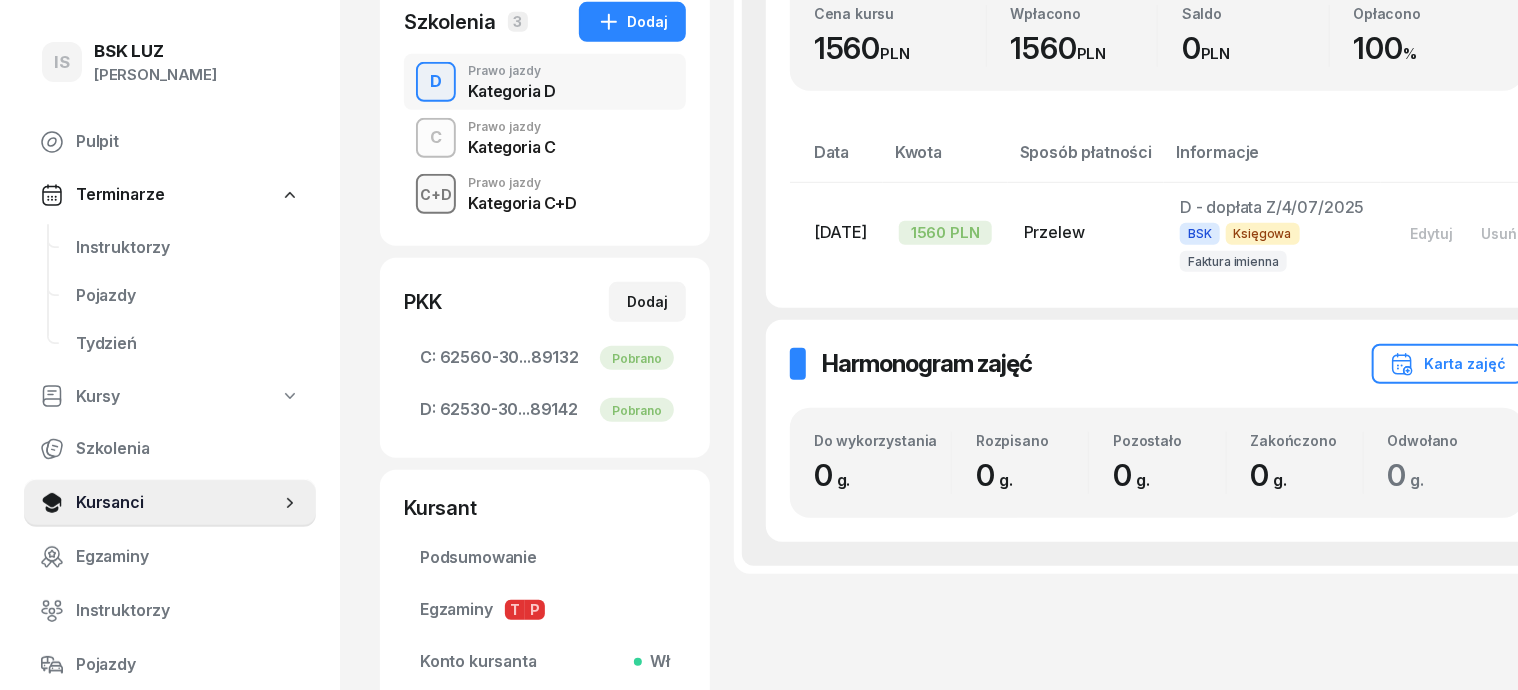 click on "C+D" at bounding box center (436, 194) 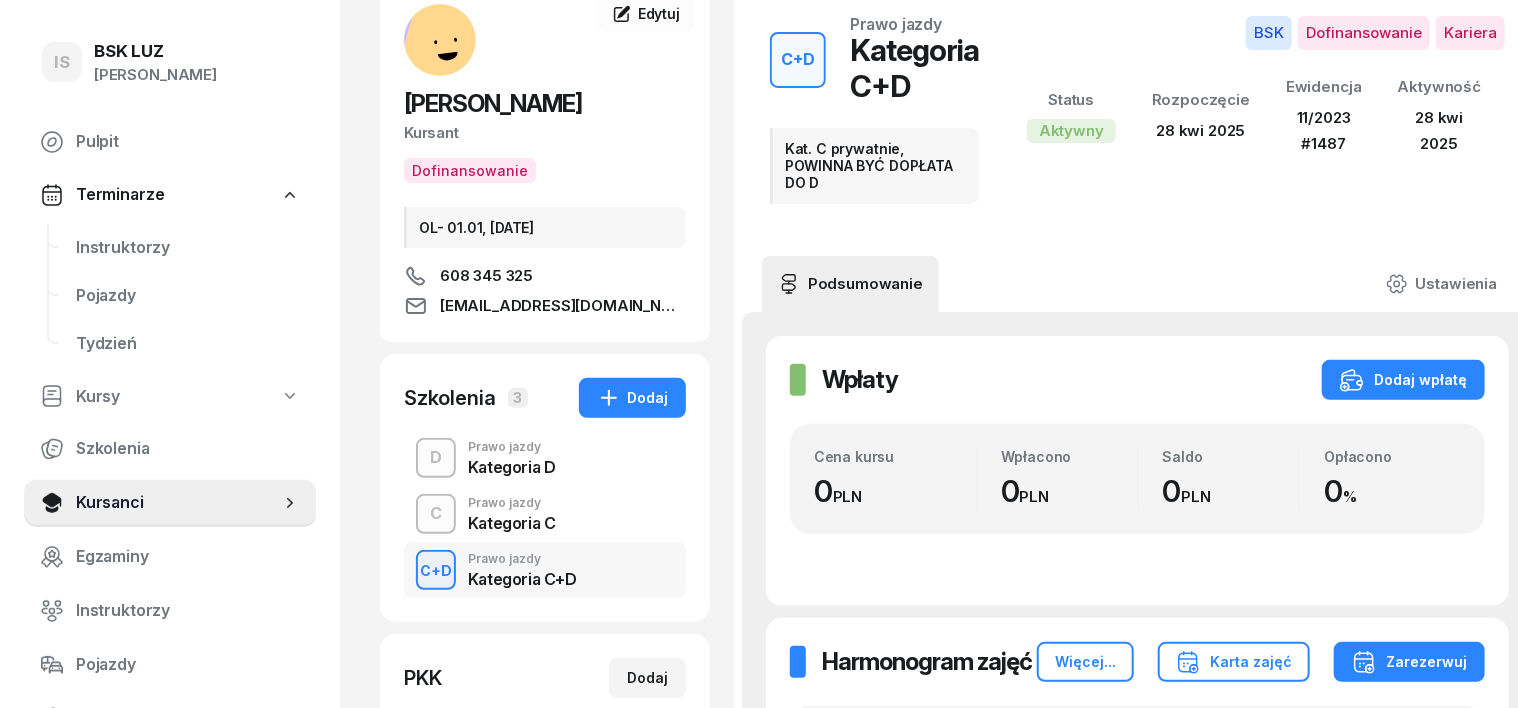 scroll, scrollTop: 0, scrollLeft: 0, axis: both 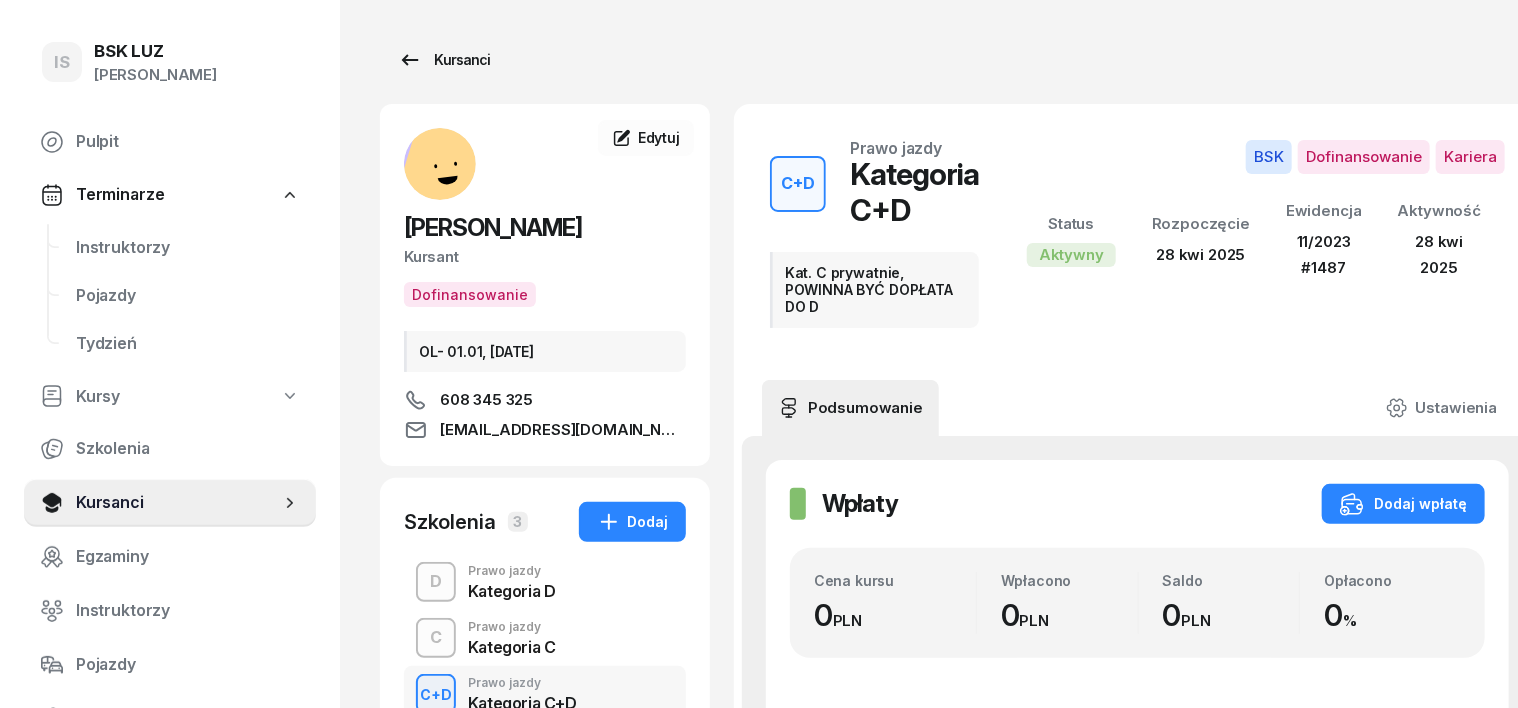 click on "Kursanci" at bounding box center (444, 60) 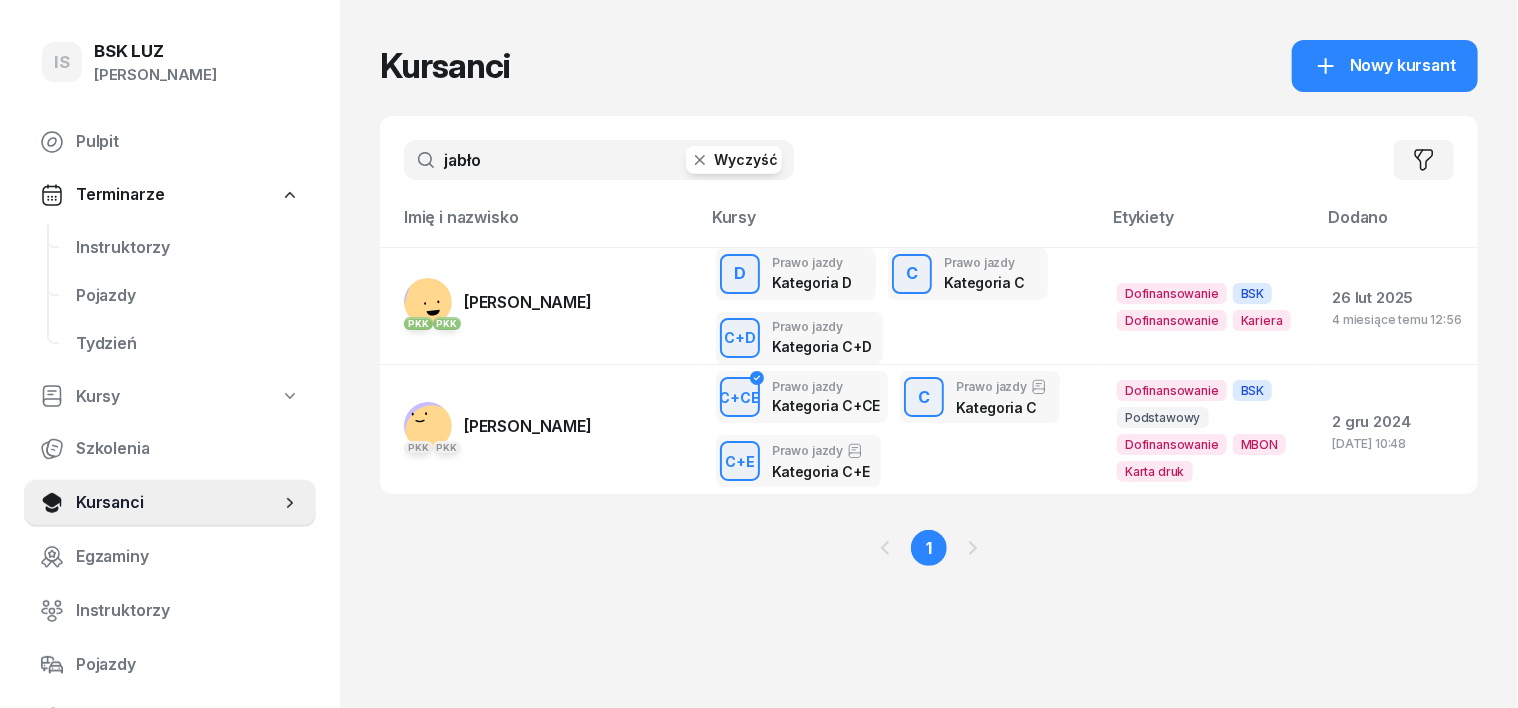 click 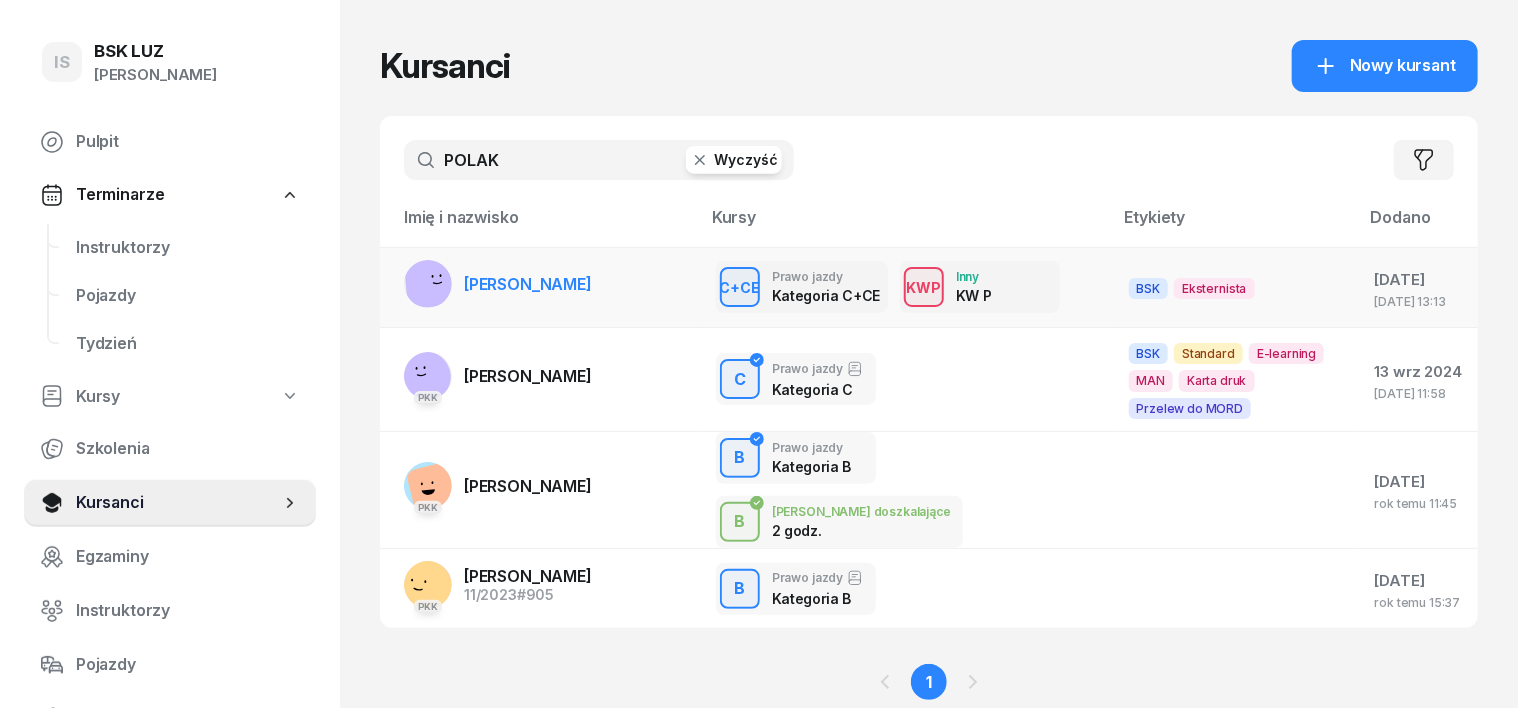 type on "POLAK" 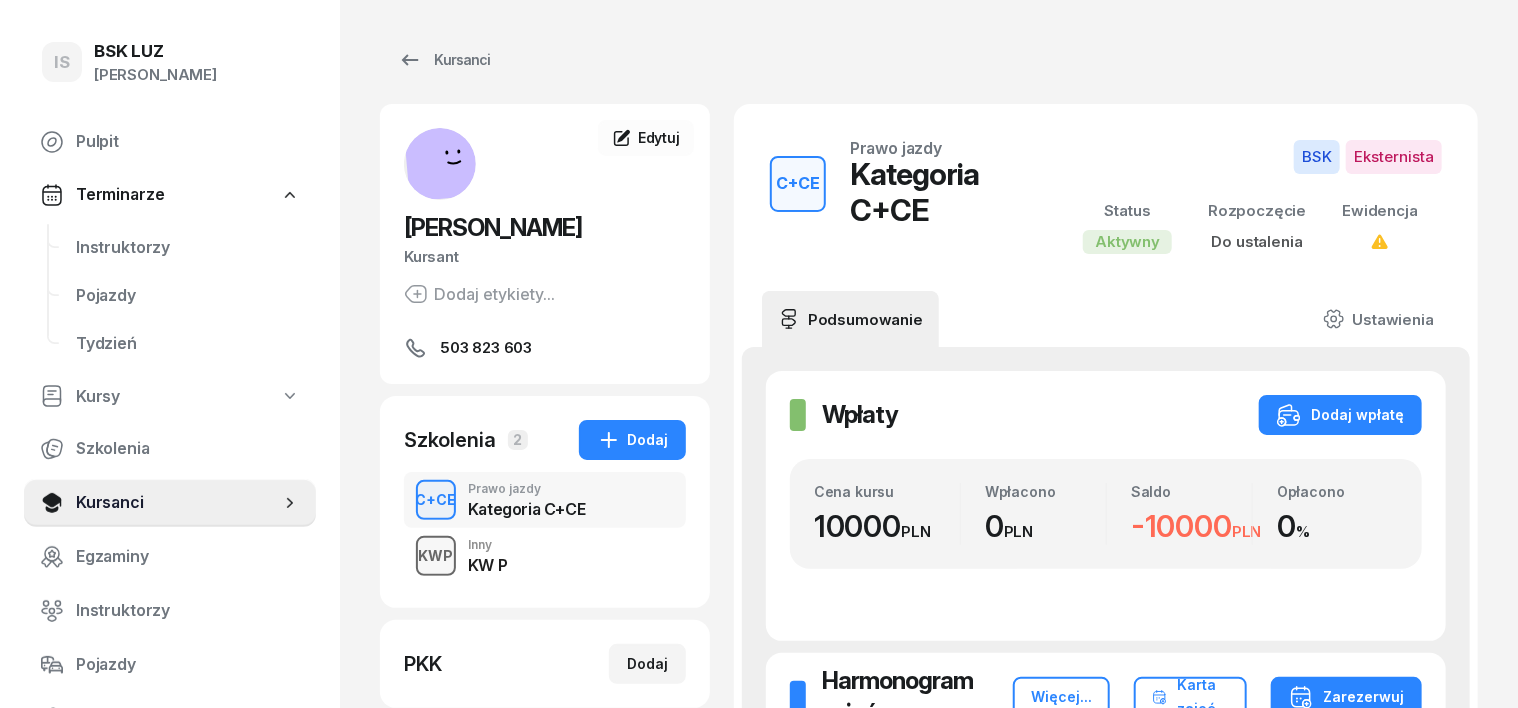 click on "KWP" at bounding box center (436, 555) 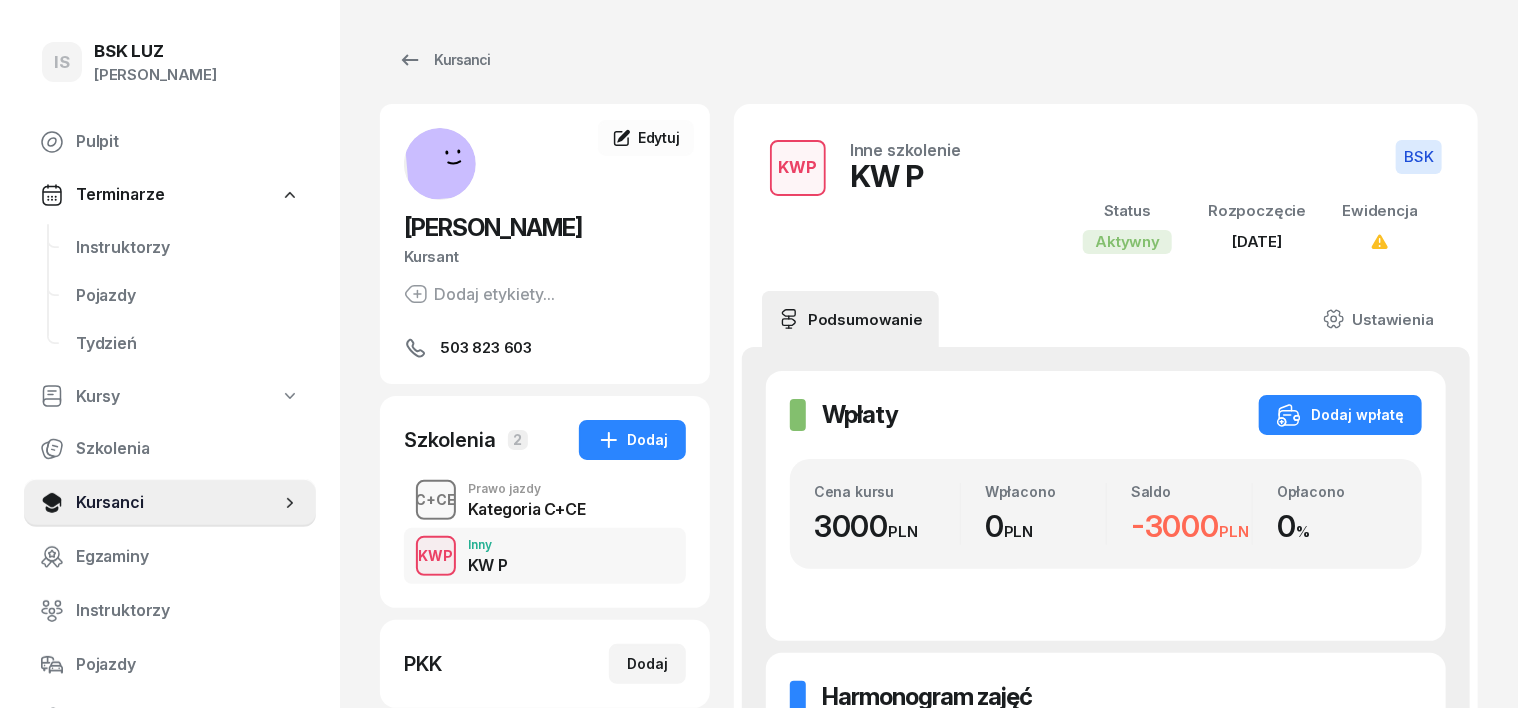 click on "C+CE" at bounding box center (436, 499) 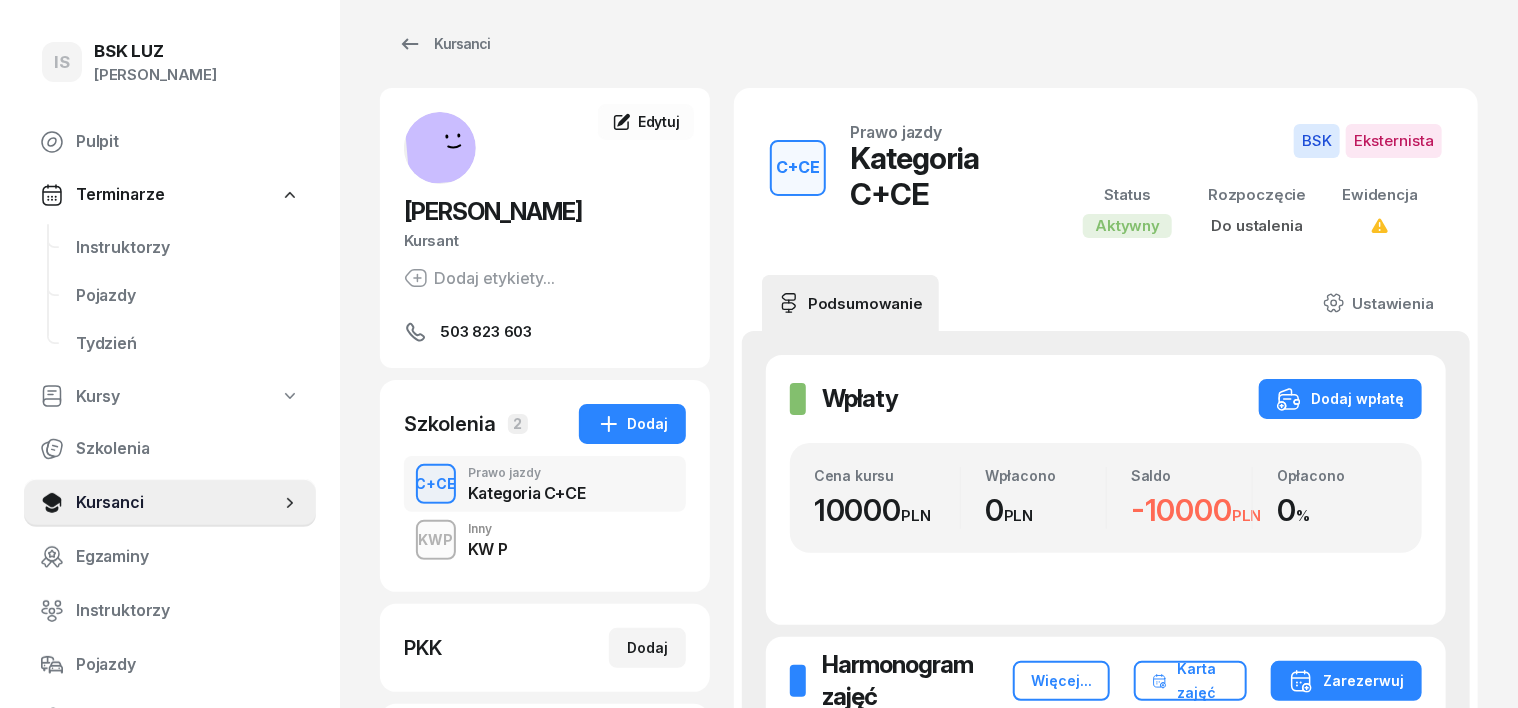 scroll, scrollTop: 0, scrollLeft: 0, axis: both 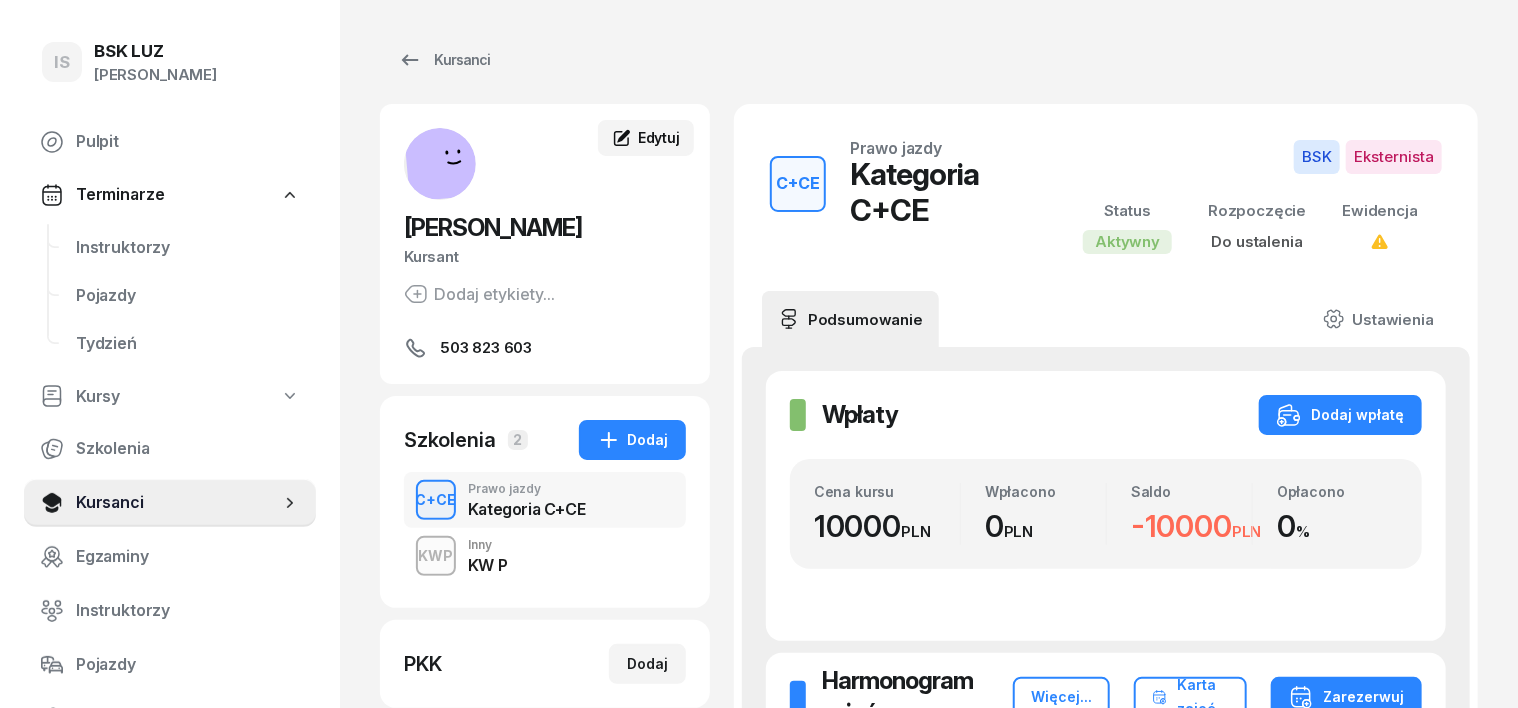 click on "Edytuj" at bounding box center [646, 138] 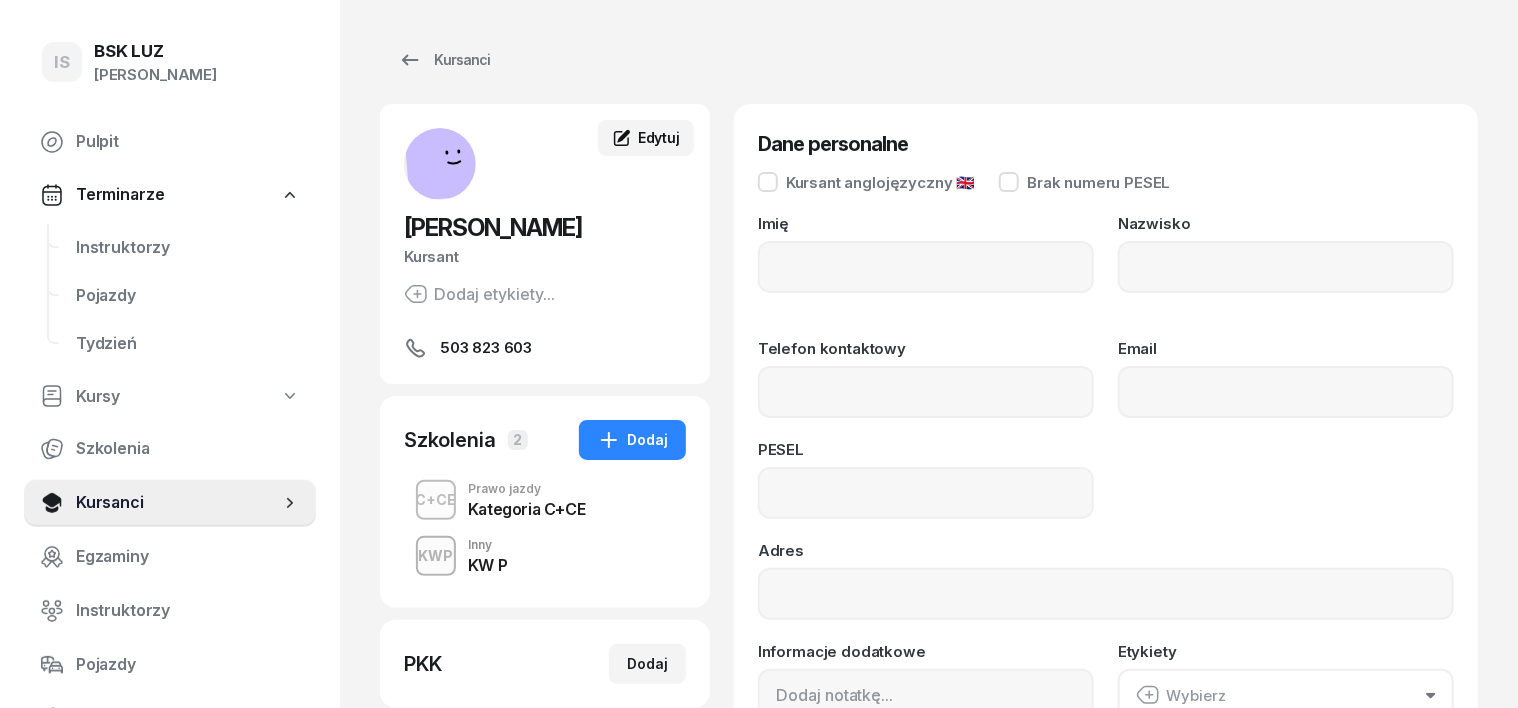 type on "POLAK" 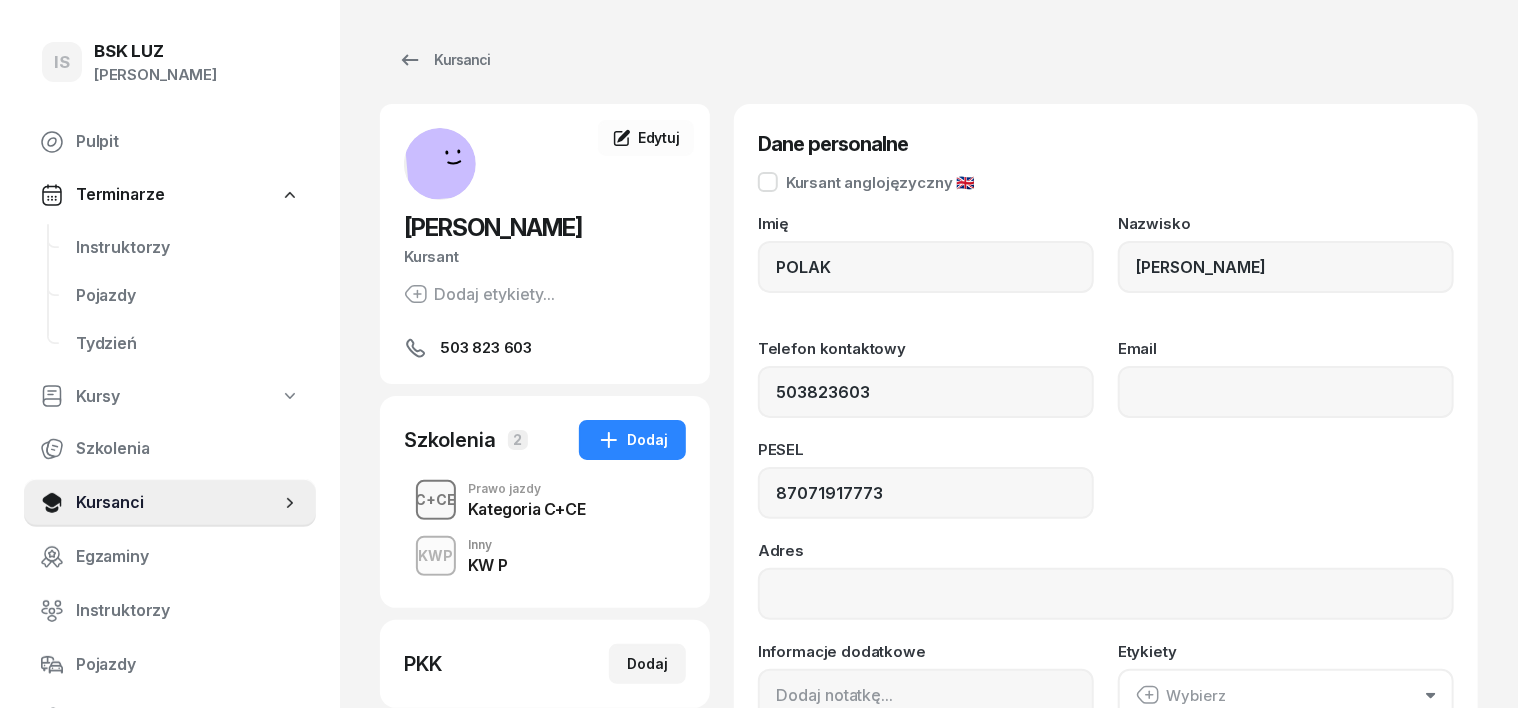 click on "C+CE" at bounding box center (436, 499) 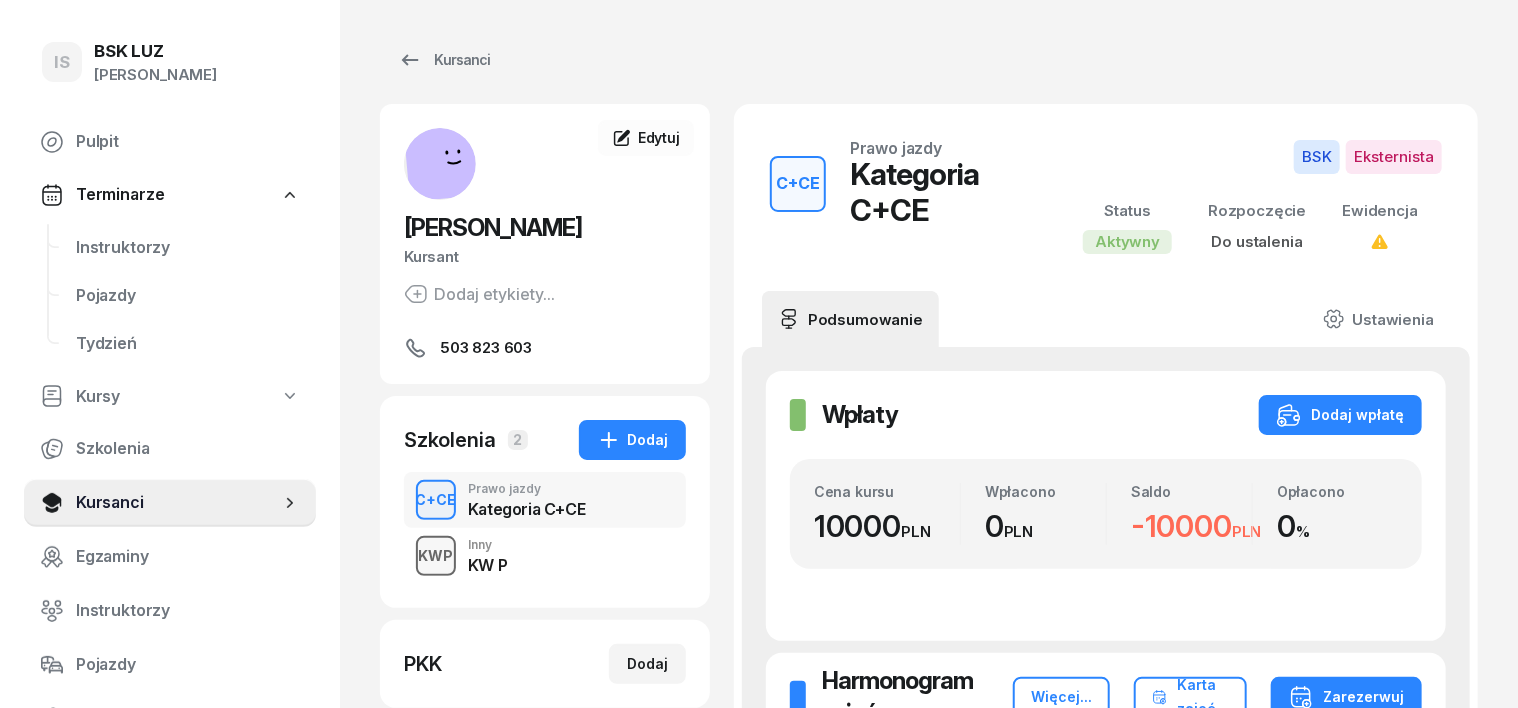click on "KWP" at bounding box center [436, 555] 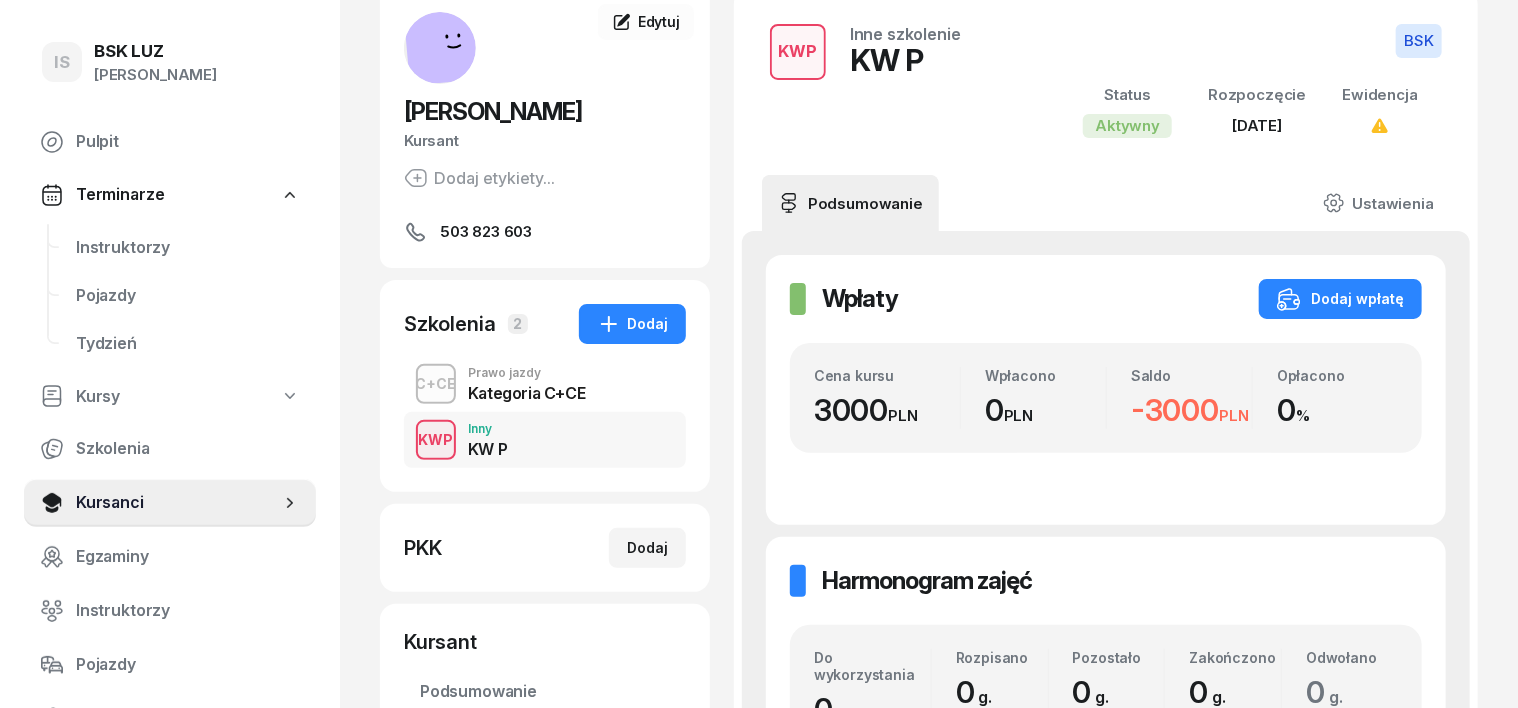 scroll, scrollTop: 64, scrollLeft: 0, axis: vertical 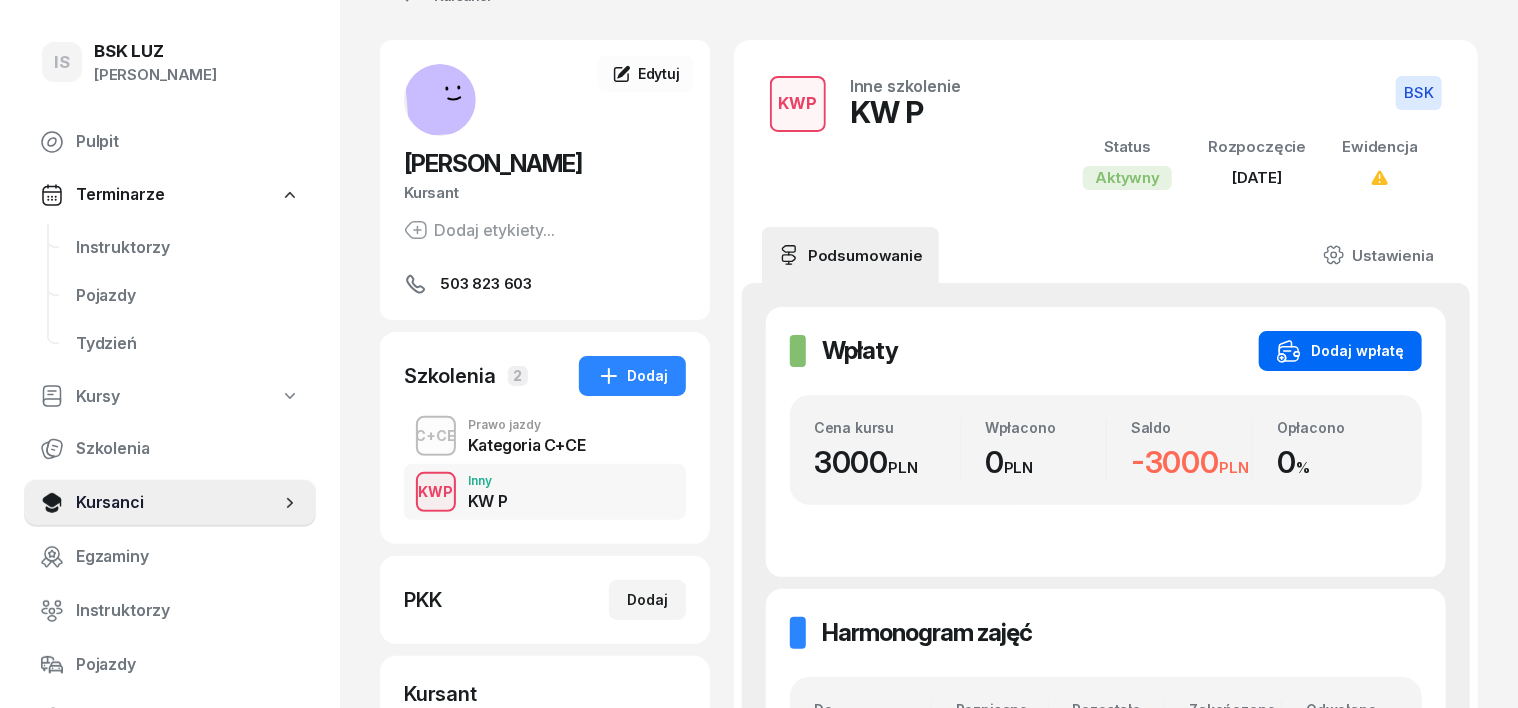 click on "Dodaj wpłatę" at bounding box center [1340, 351] 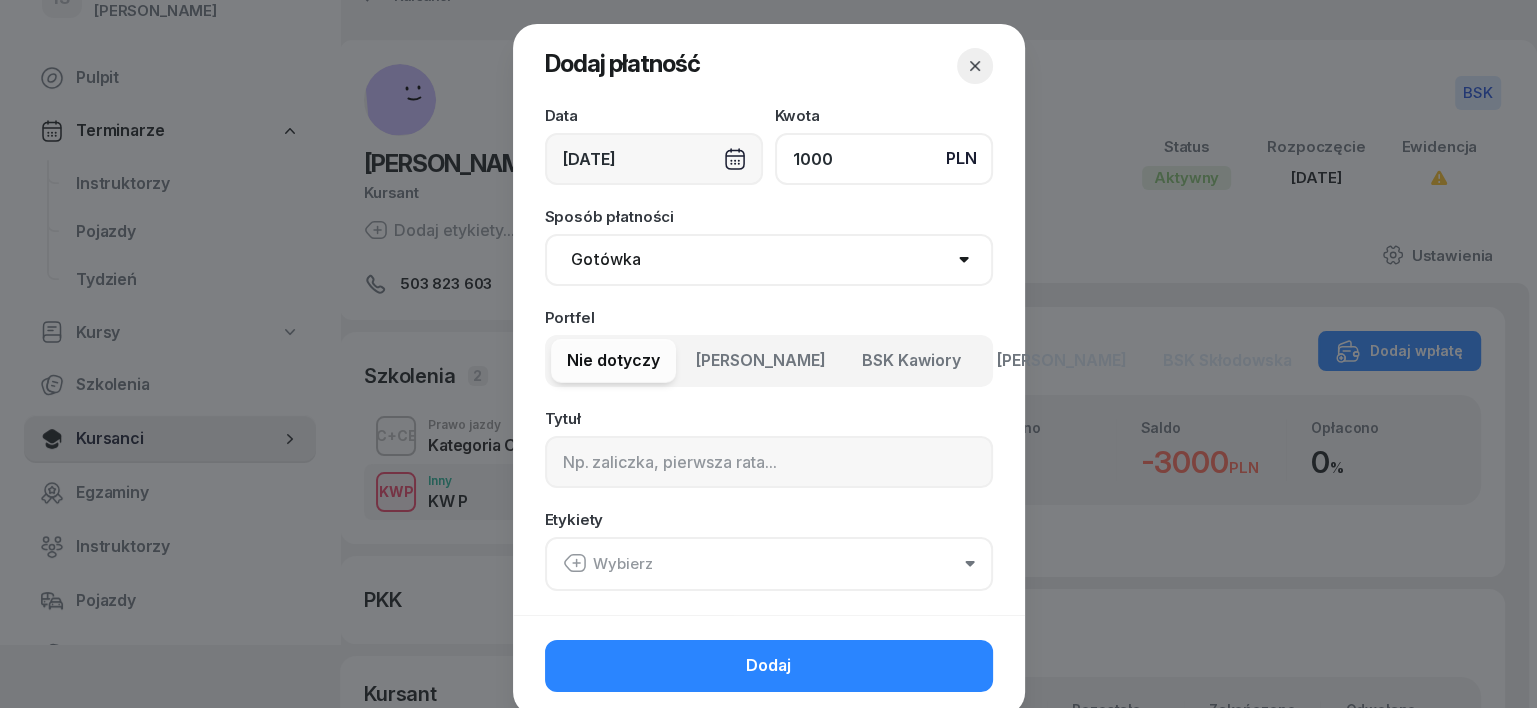 type on "1000" 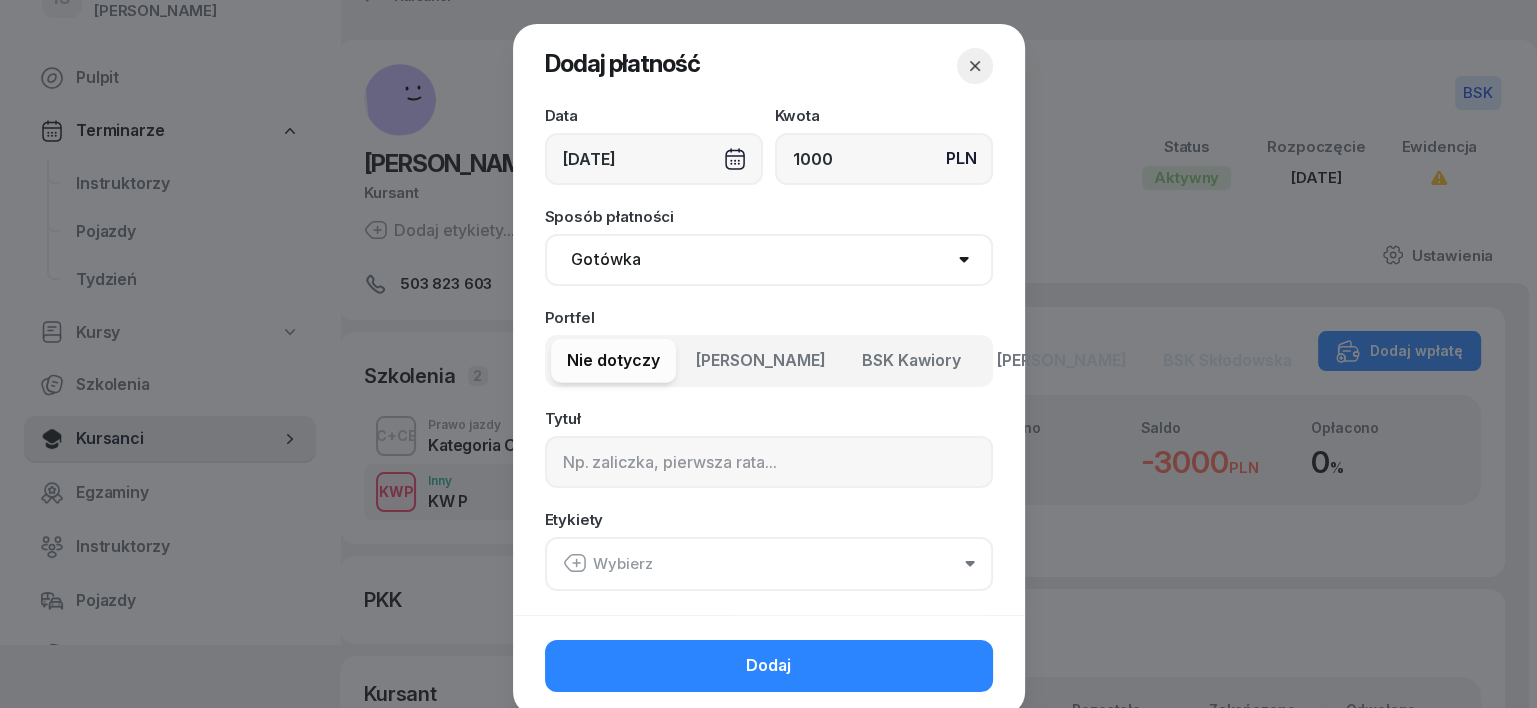 click on "Gotówka Karta Przelew Płatności online BLIK" at bounding box center [769, 260] 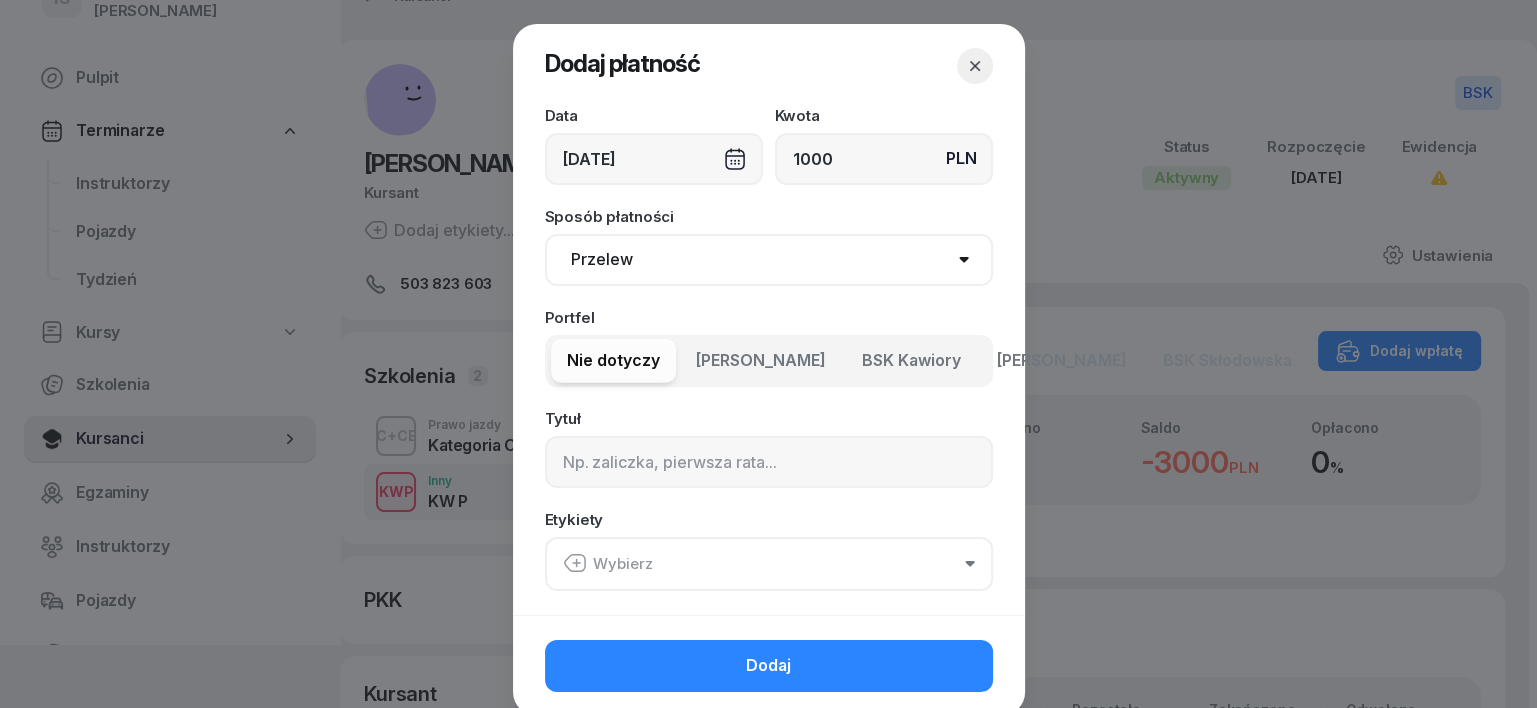 click on "Gotówka Karta Przelew Płatności online BLIK" at bounding box center (769, 260) 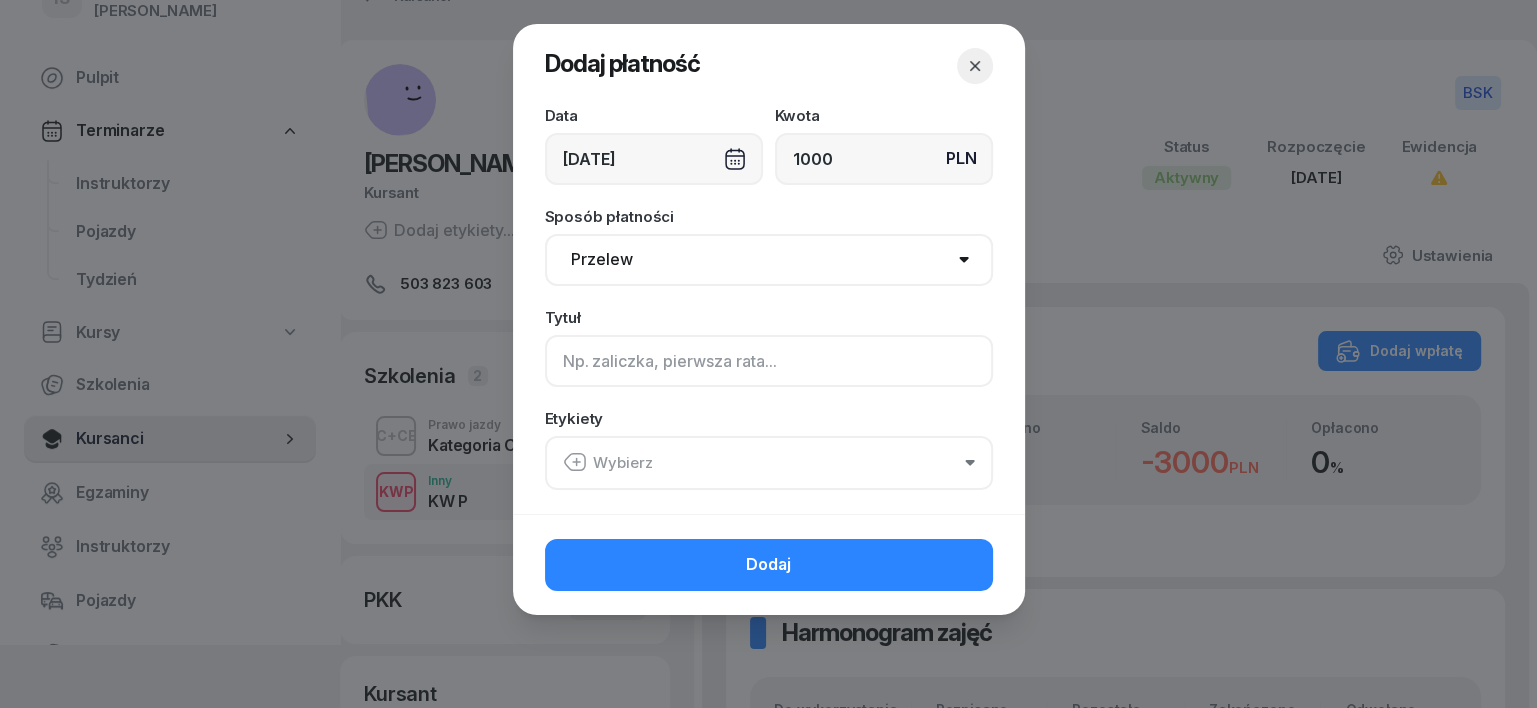click 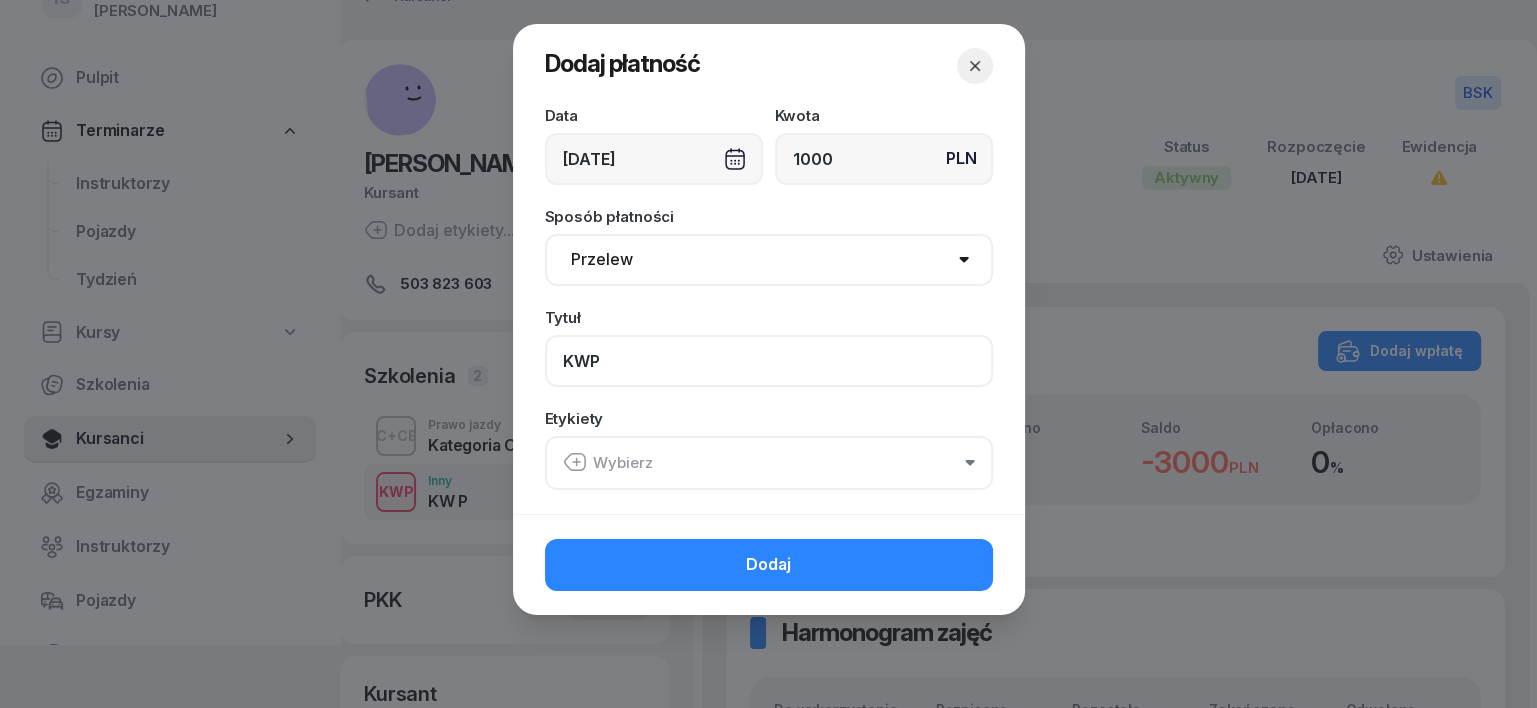 type on "KWP" 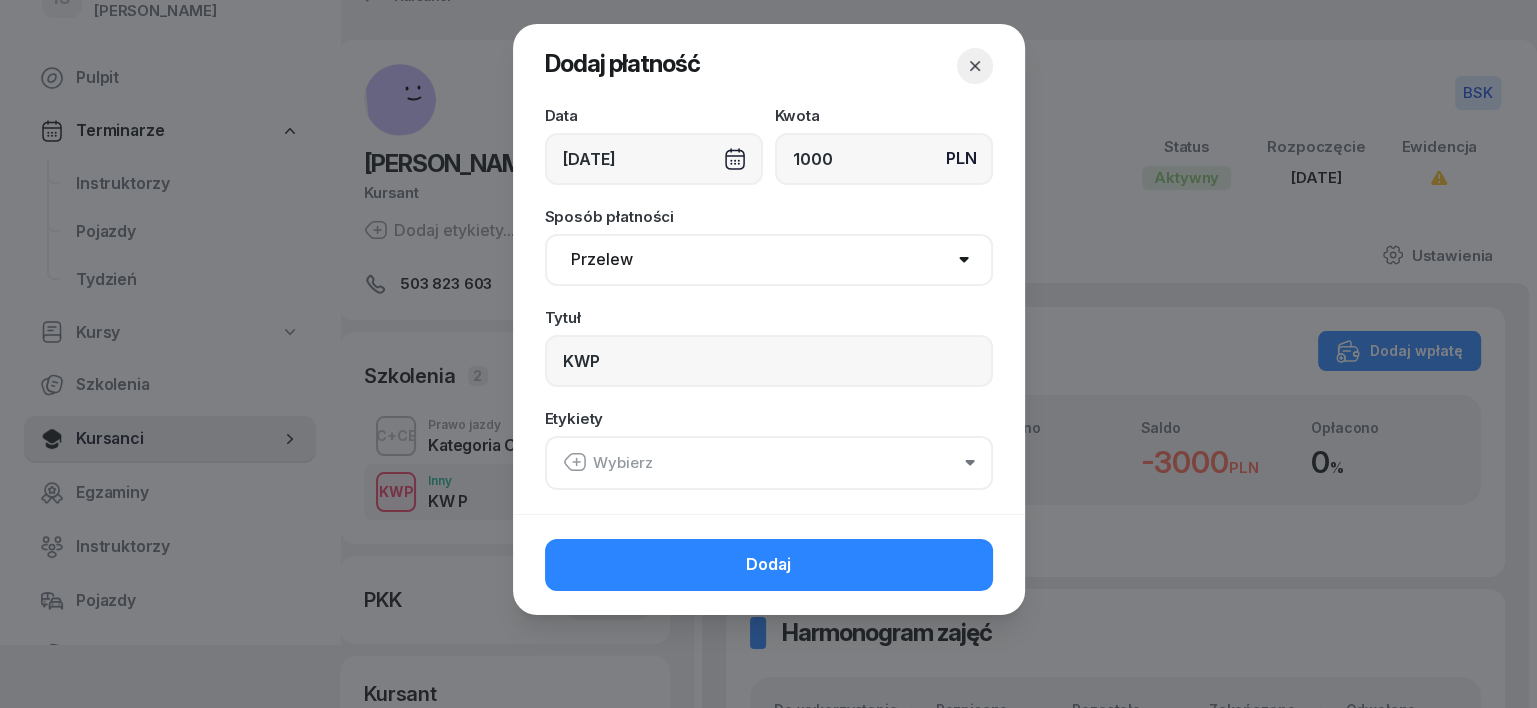 click 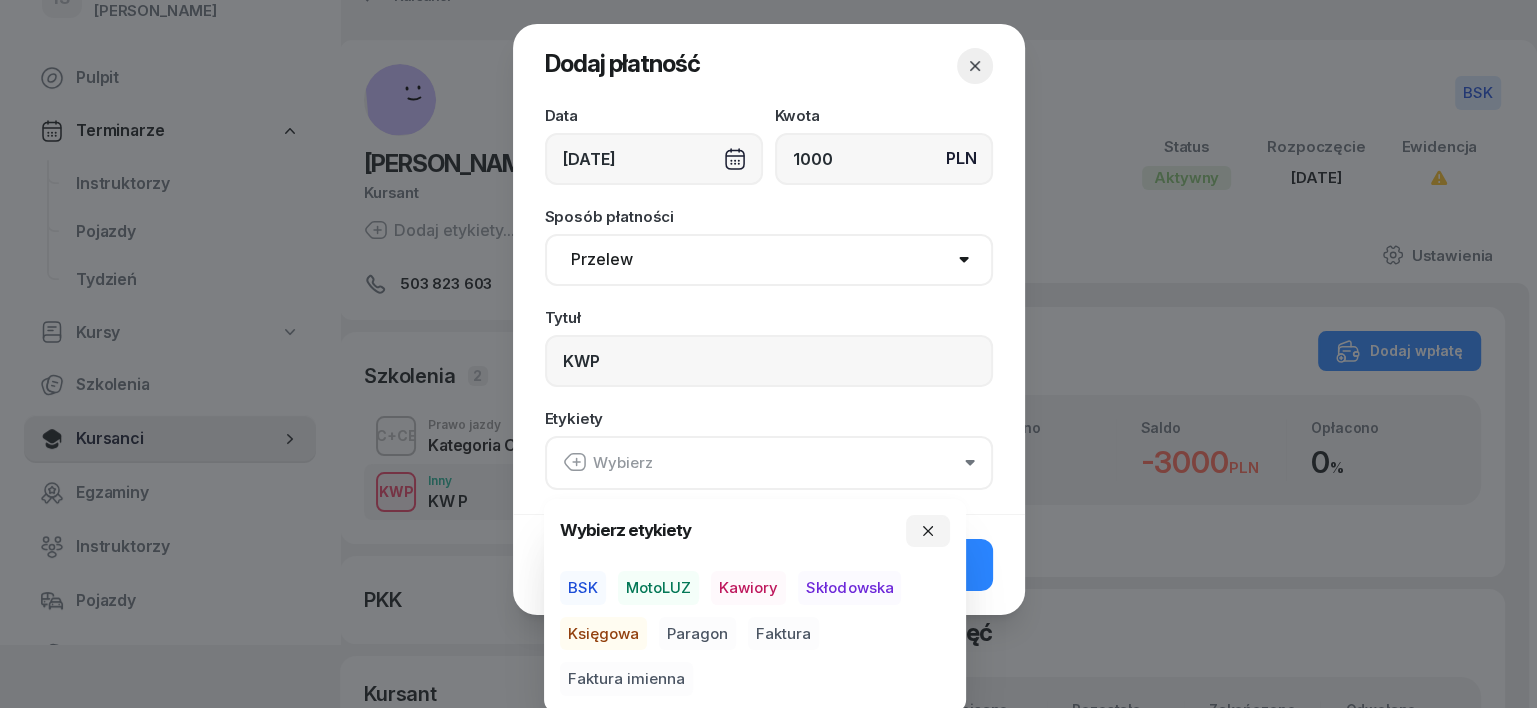 click on "BSK" at bounding box center [583, 588] 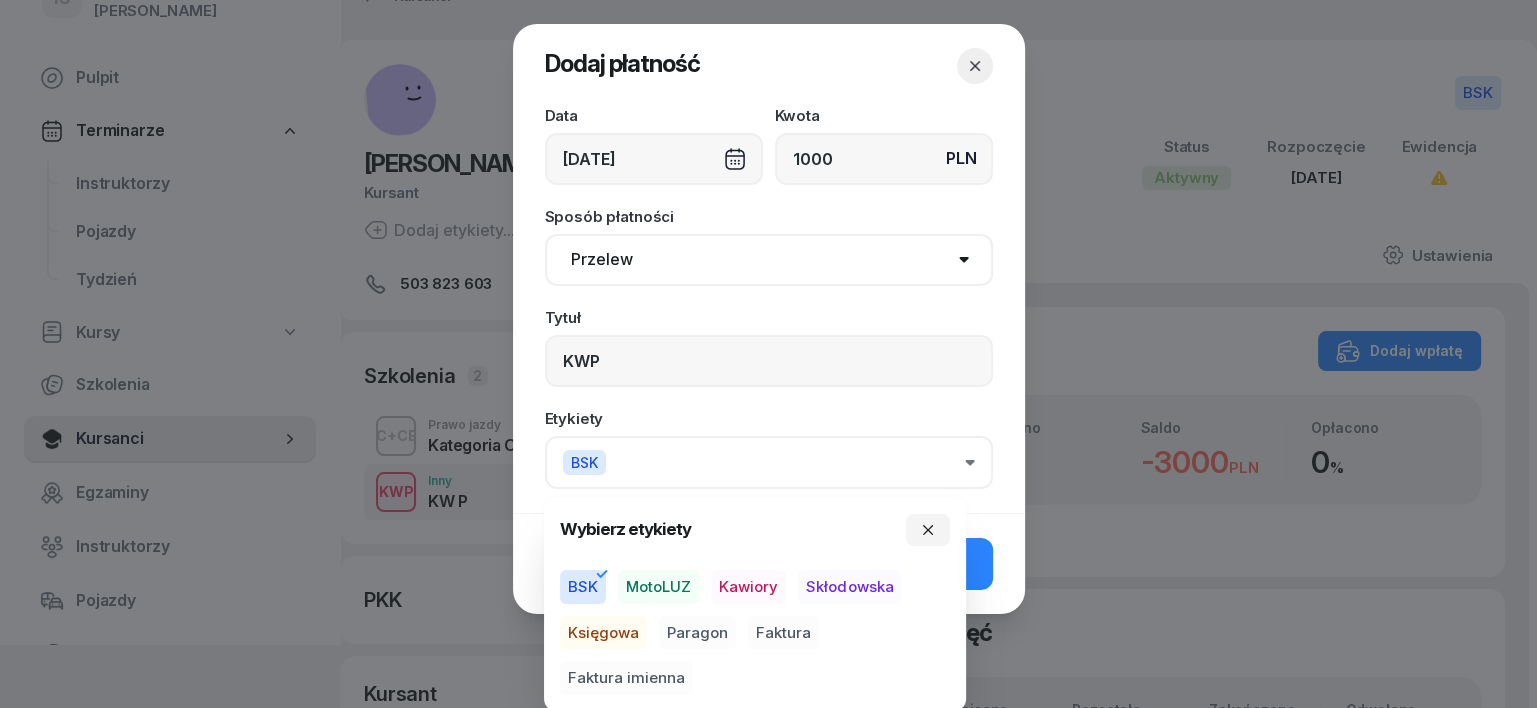 click on "Księgowa" at bounding box center (603, 633) 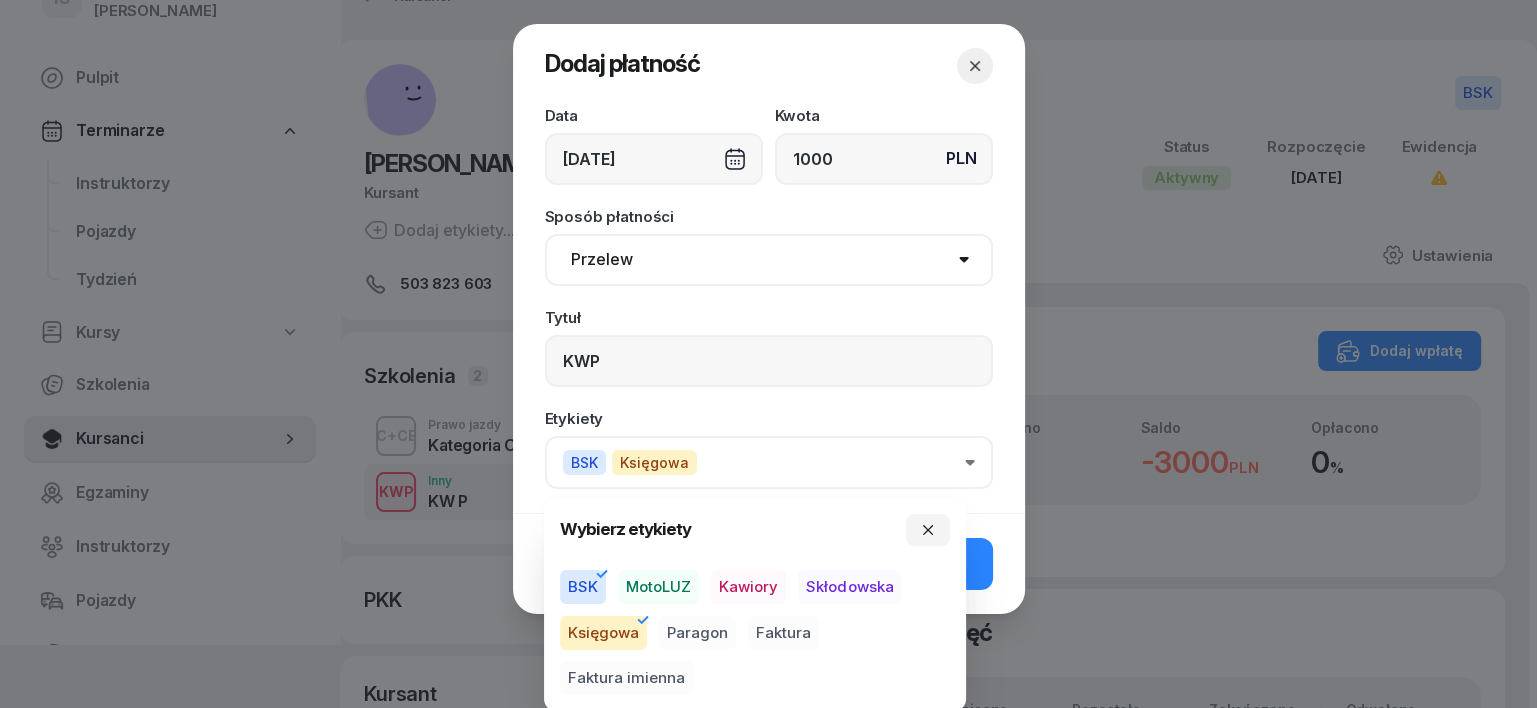 drag, startPoint x: 708, startPoint y: 626, endPoint x: 853, endPoint y: 576, distance: 153.37862 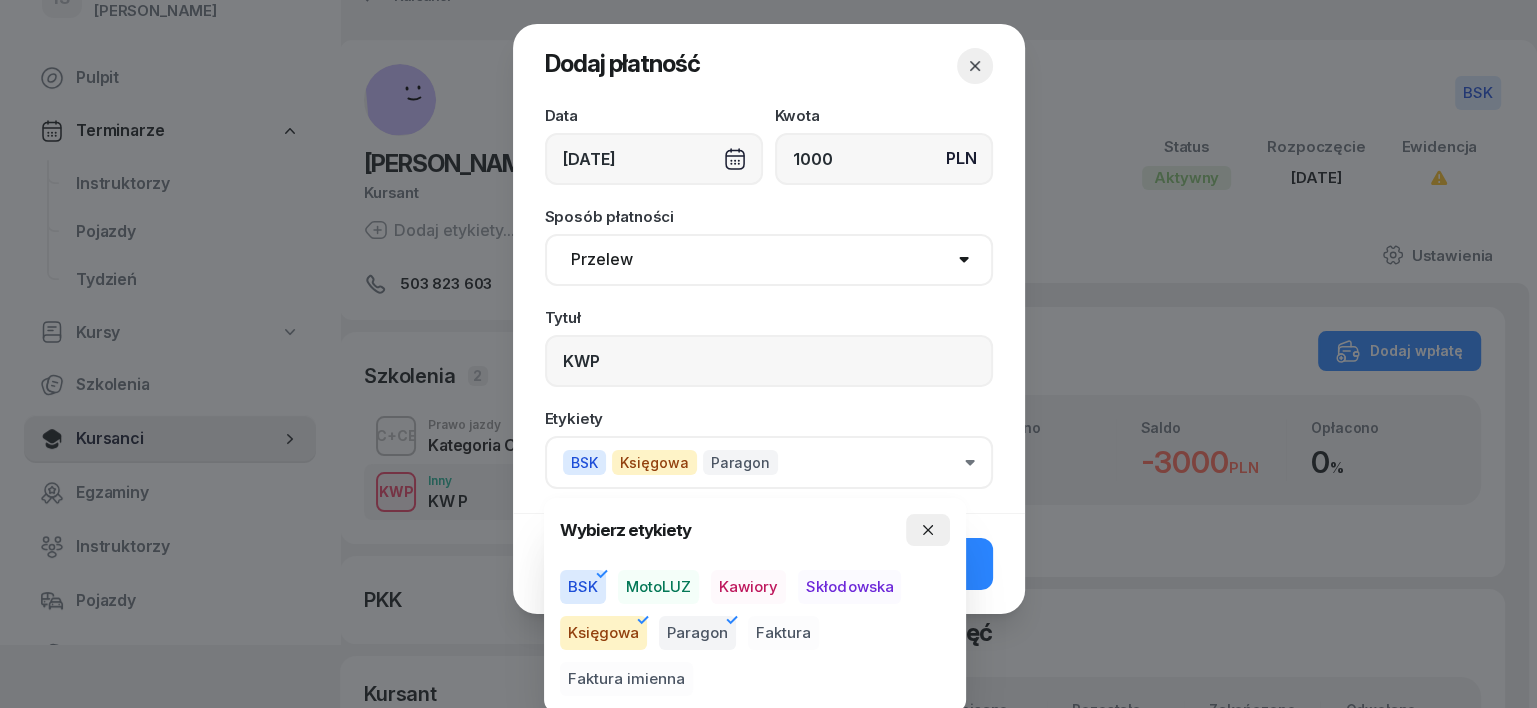 click 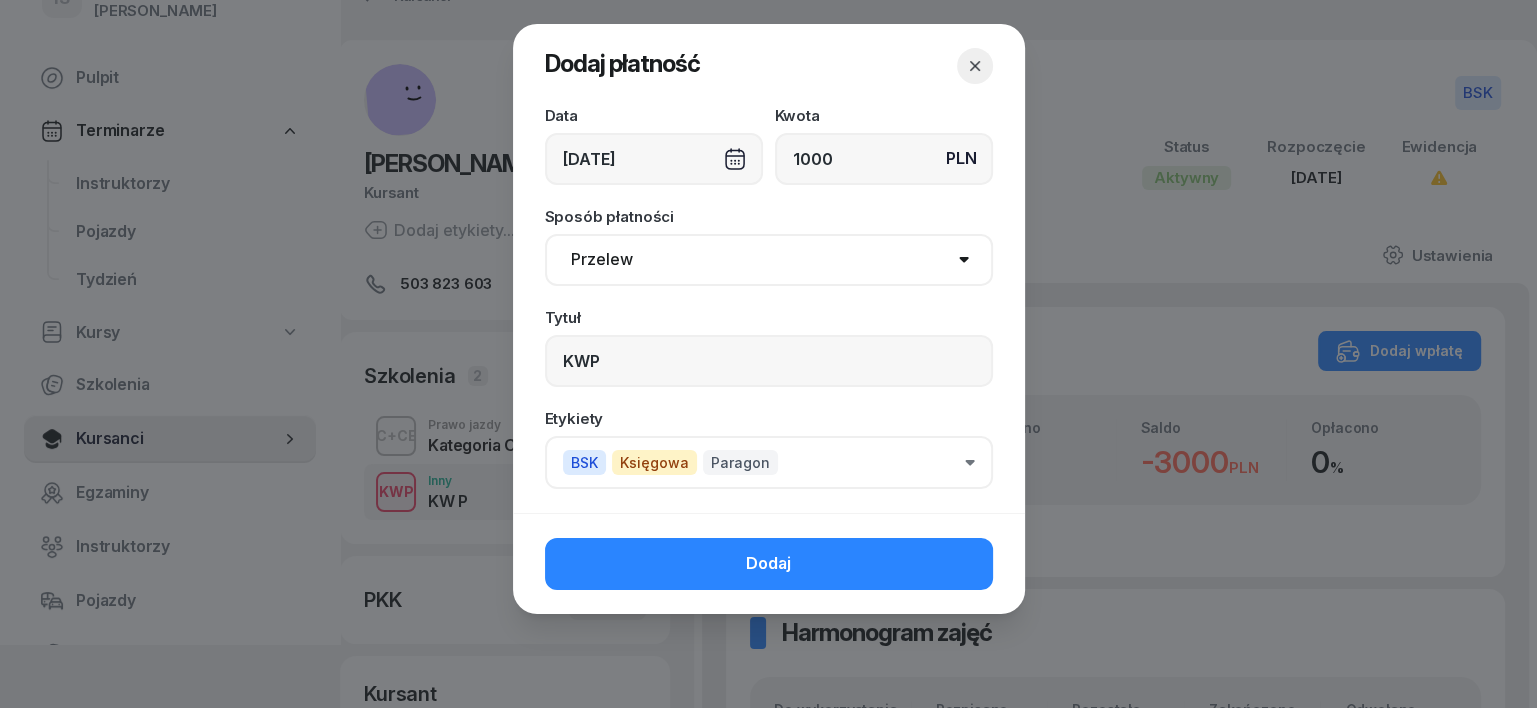 click on "Dodaj" 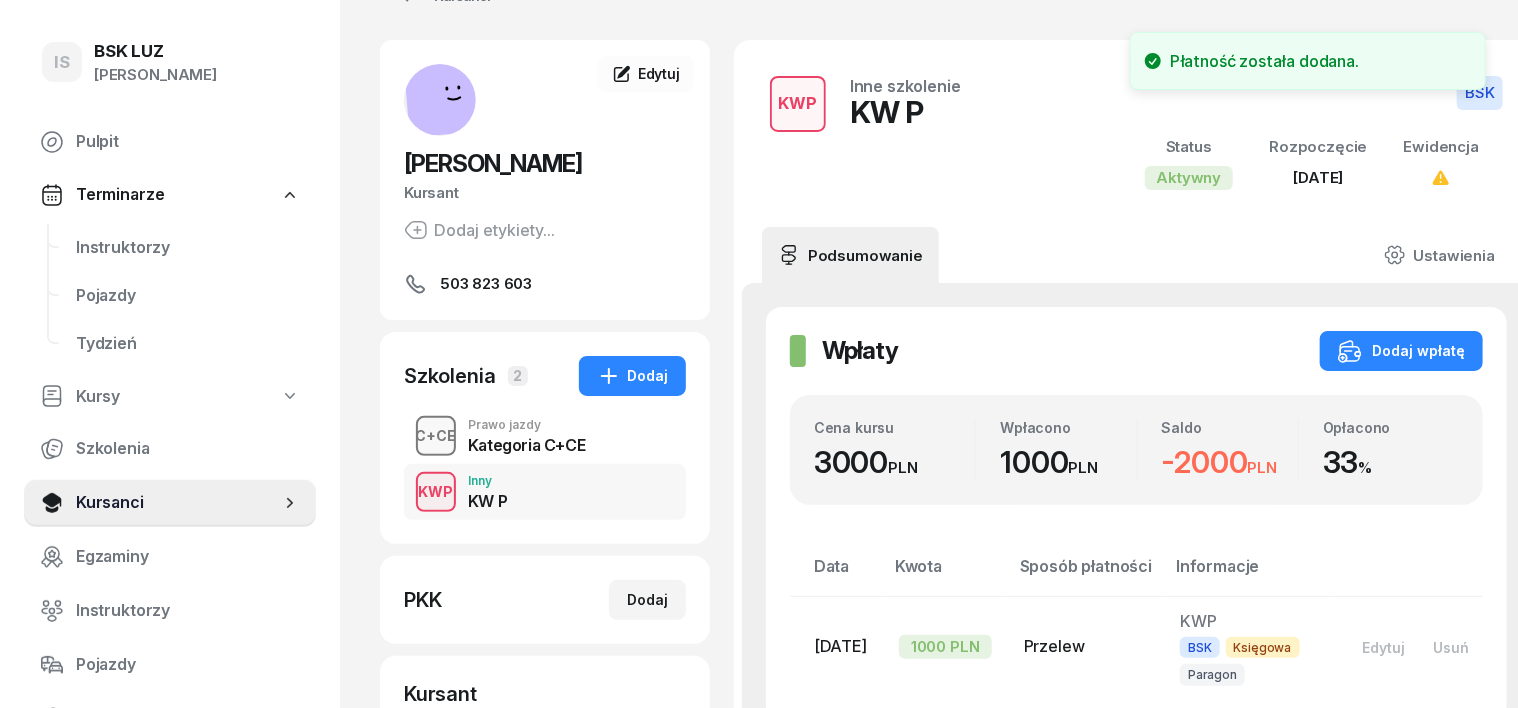 click on "C+CE" at bounding box center (436, 435) 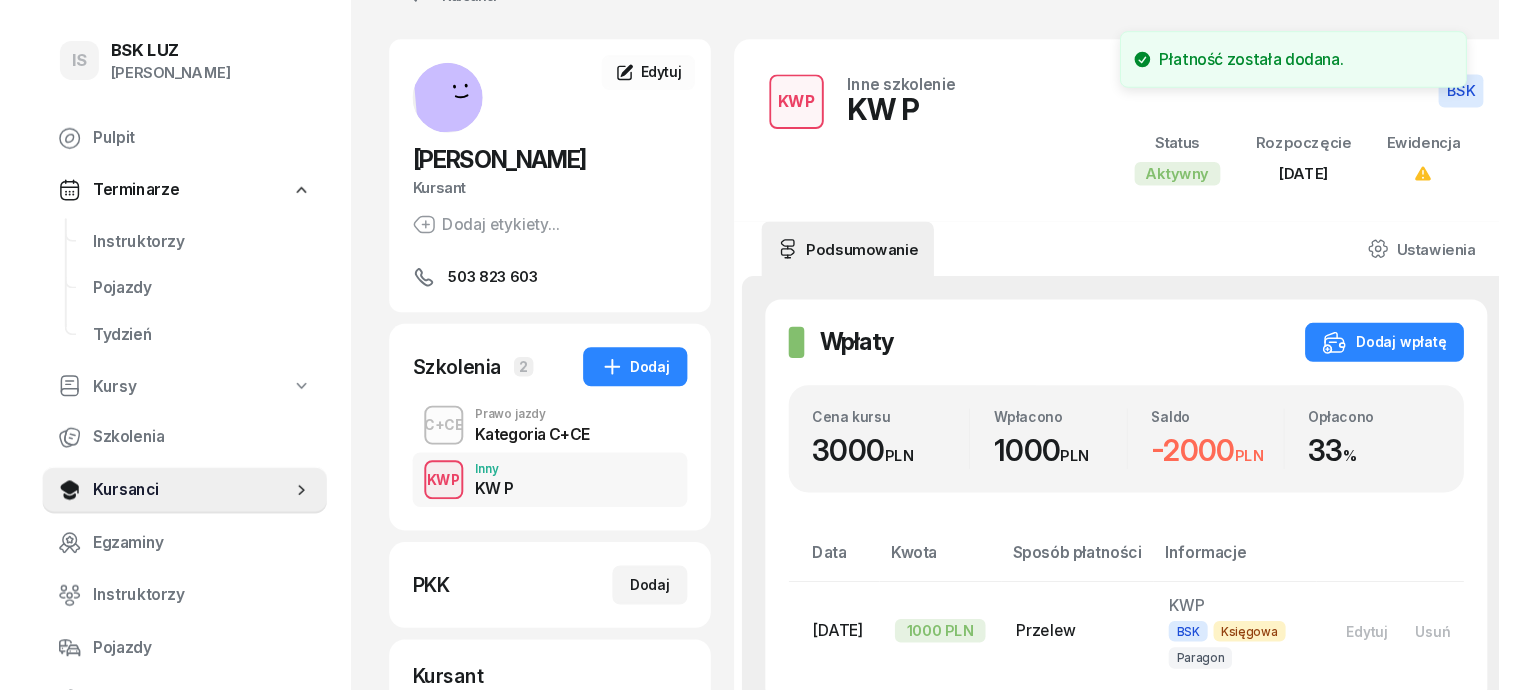scroll, scrollTop: 0, scrollLeft: 0, axis: both 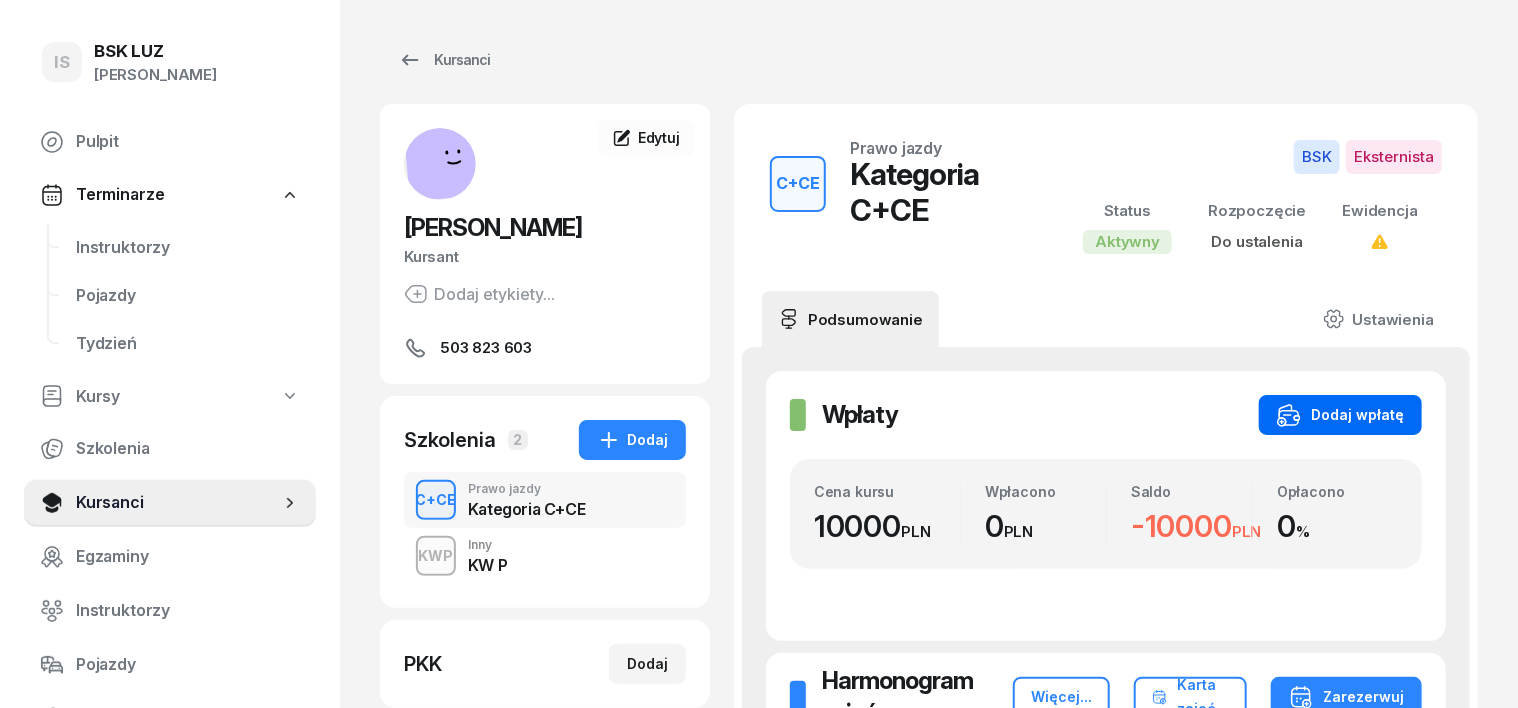 click on "Dodaj wpłatę" at bounding box center (1340, 415) 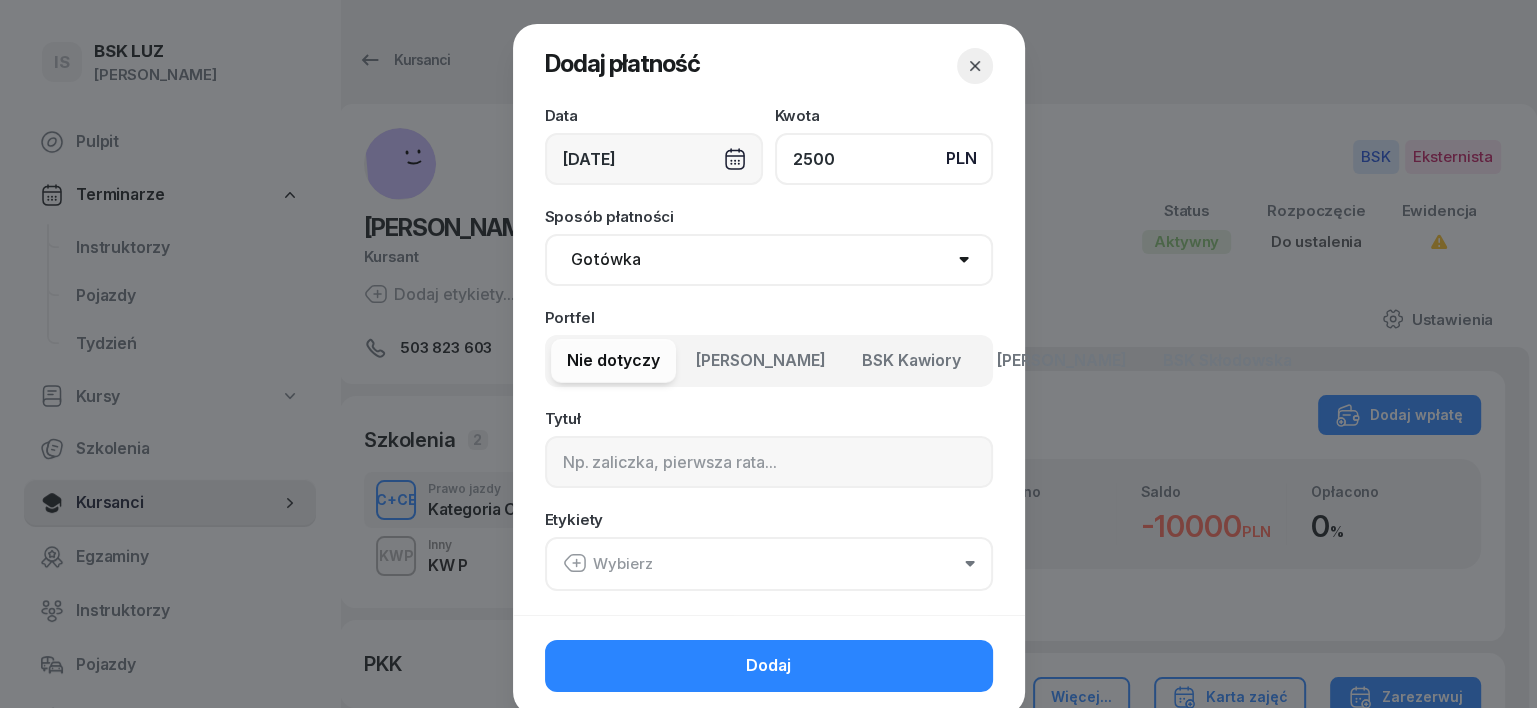 type on "2500" 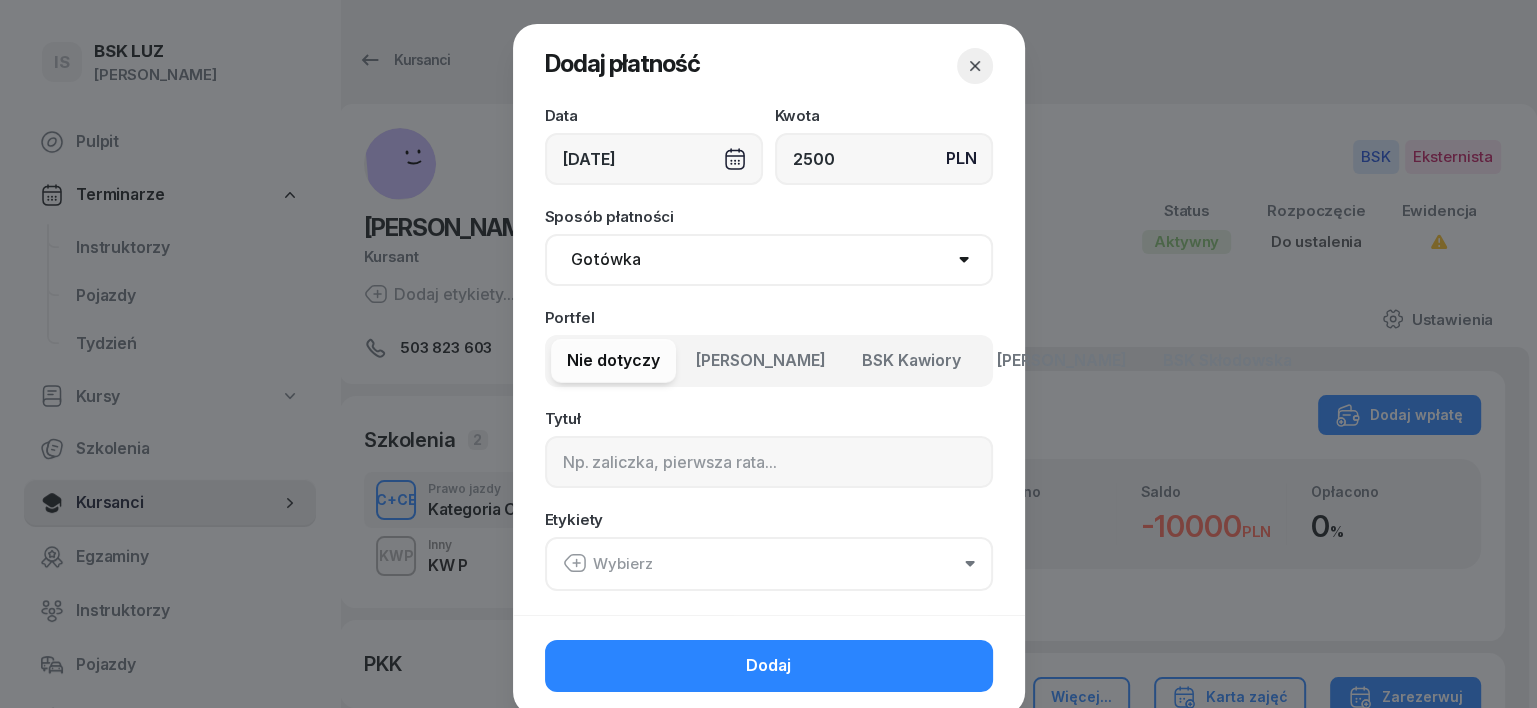 click on "Gotówka Karta Przelew Płatności online BLIK" at bounding box center (769, 260) 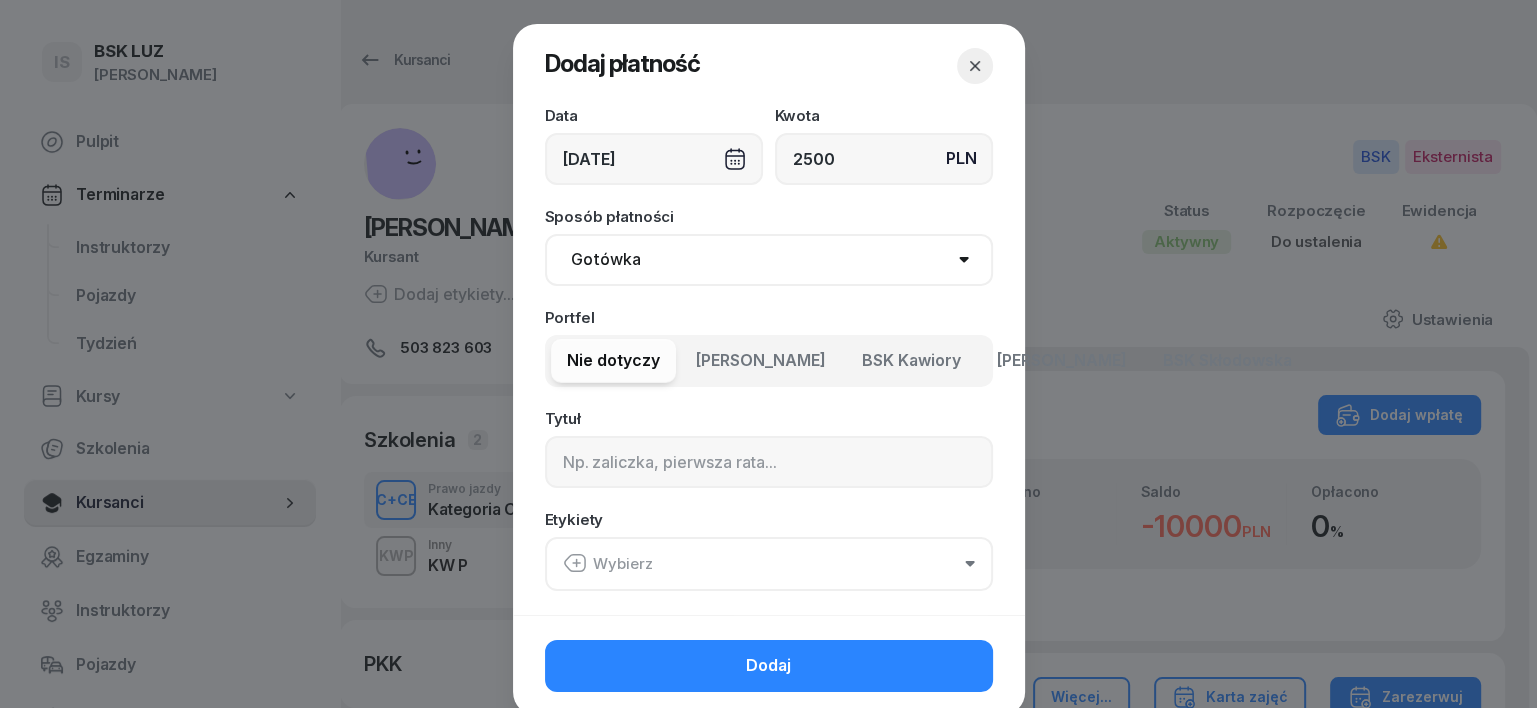 select on "transfer" 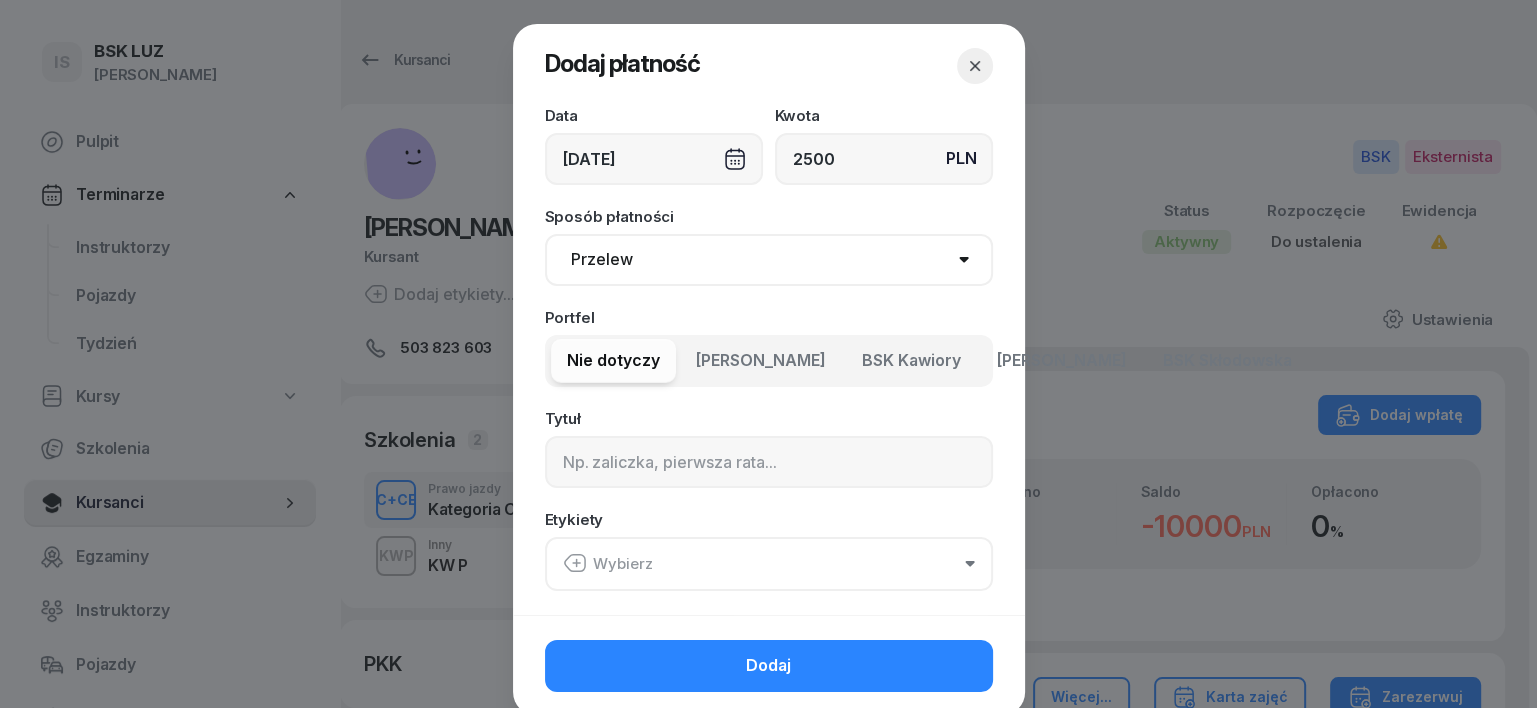 click on "Gotówka Karta Przelew Płatności online BLIK" at bounding box center [769, 260] 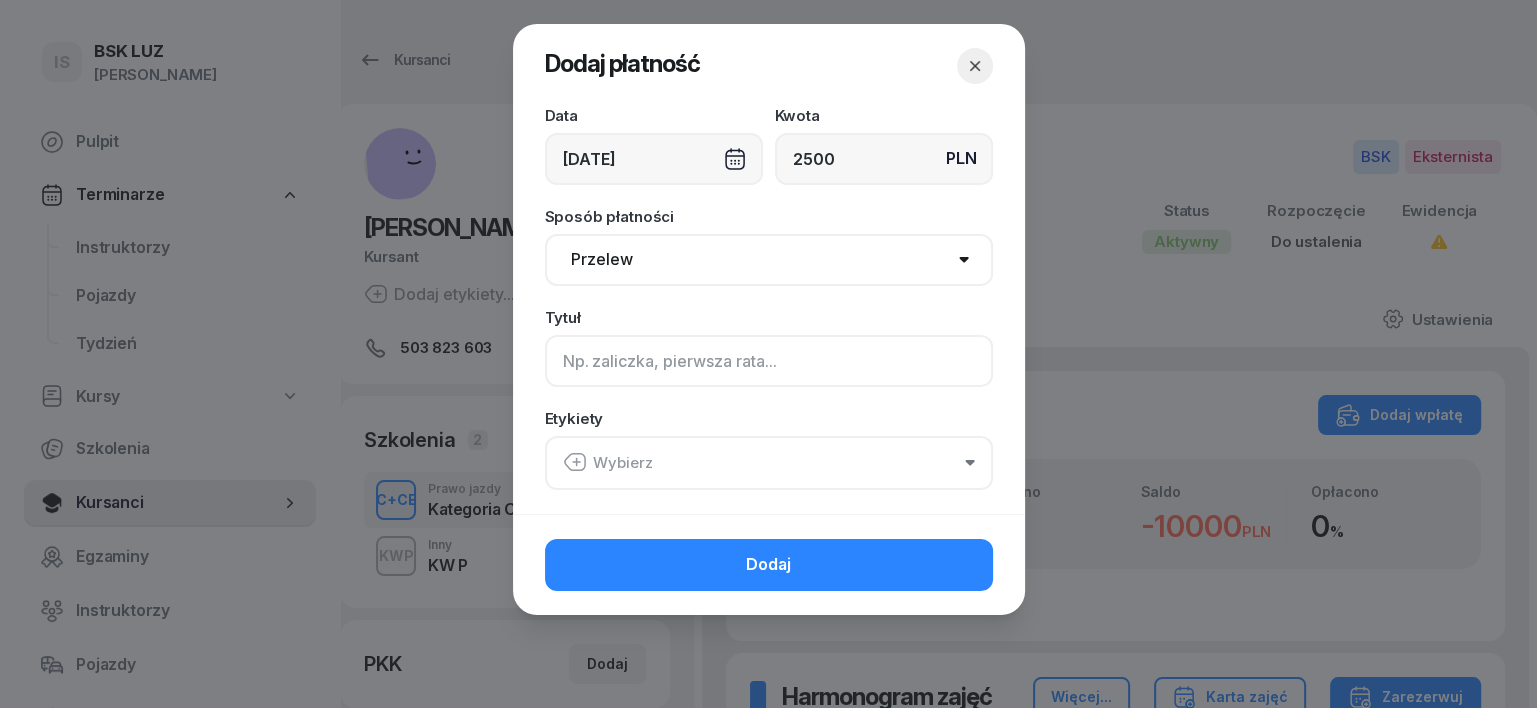 click 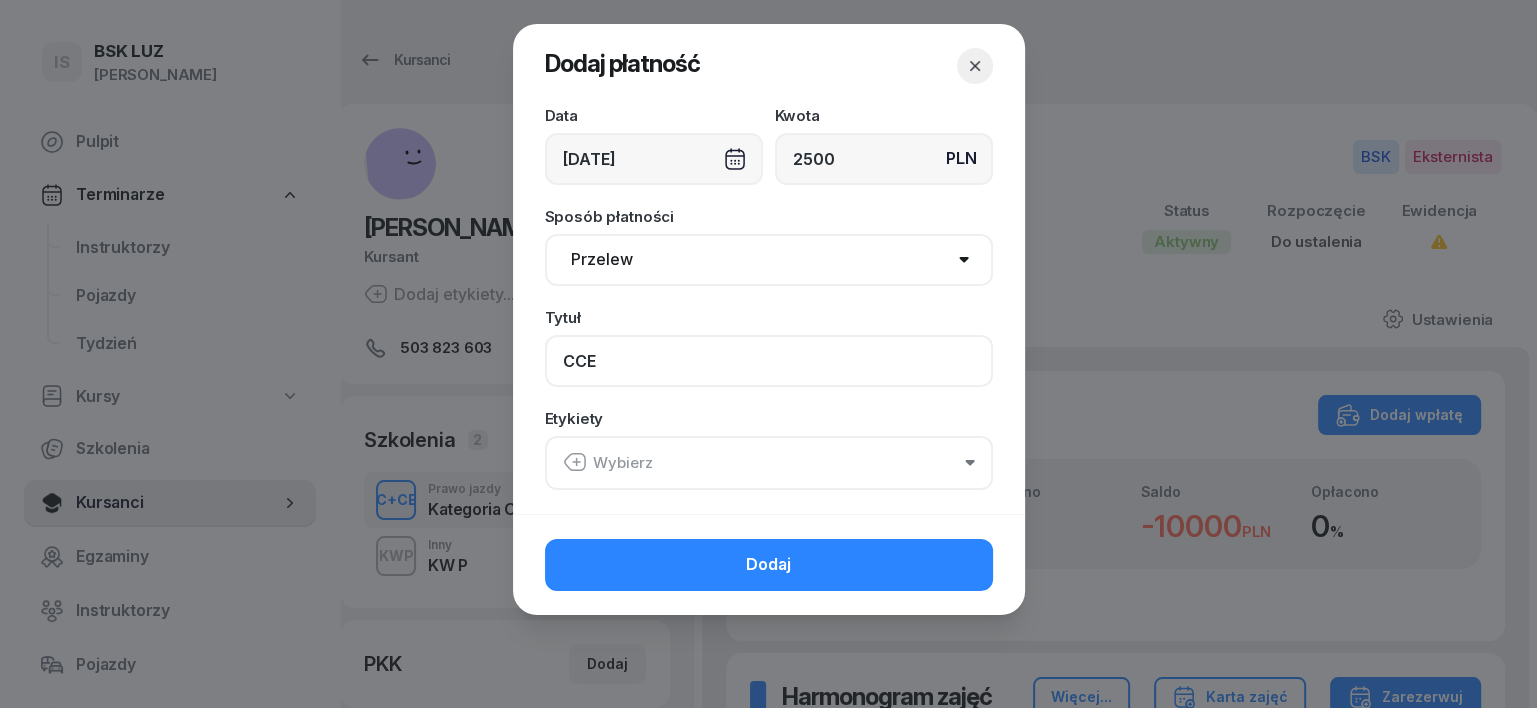 type on "CCE" 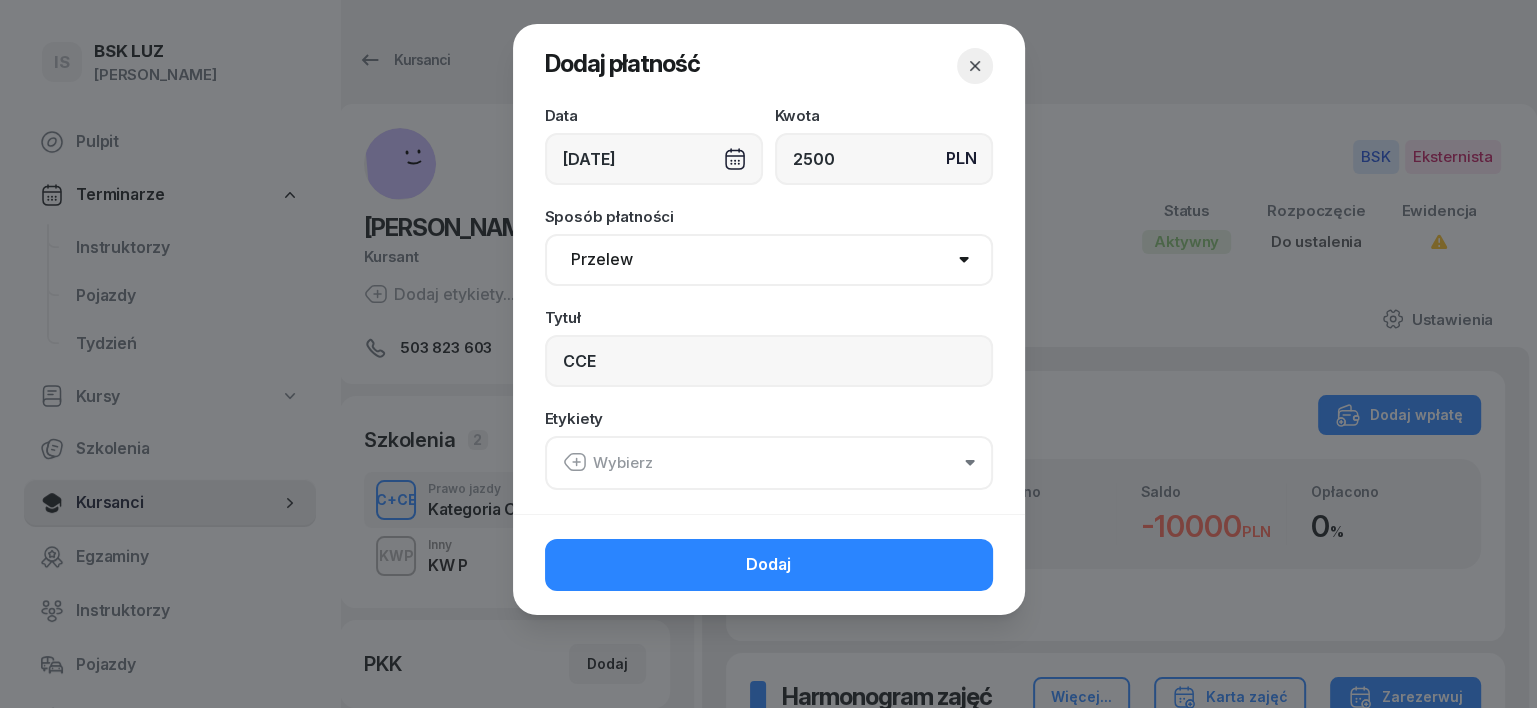 click on "Wybierz" at bounding box center (608, 463) 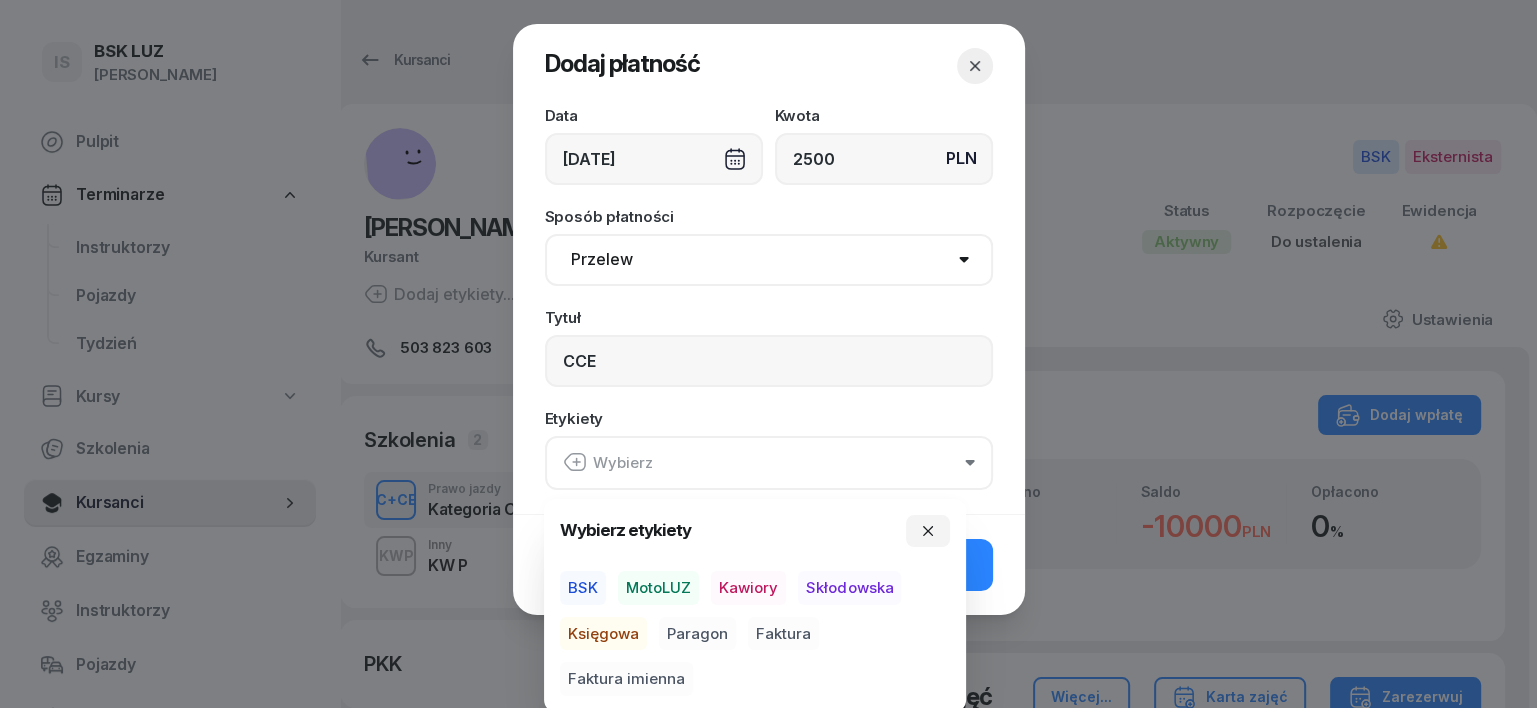 drag, startPoint x: 582, startPoint y: 573, endPoint x: 587, endPoint y: 611, distance: 38.327538 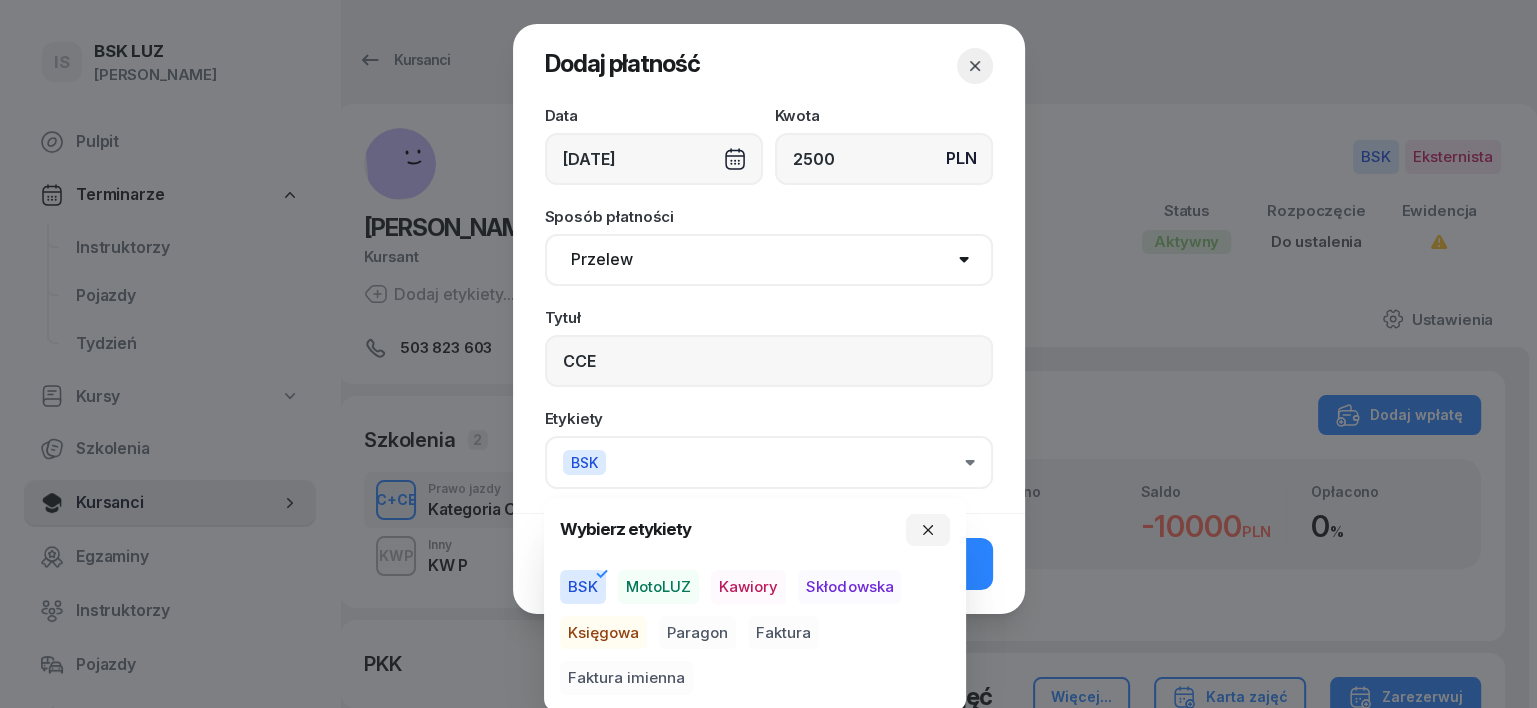 click on "Księgowa" at bounding box center [603, 633] 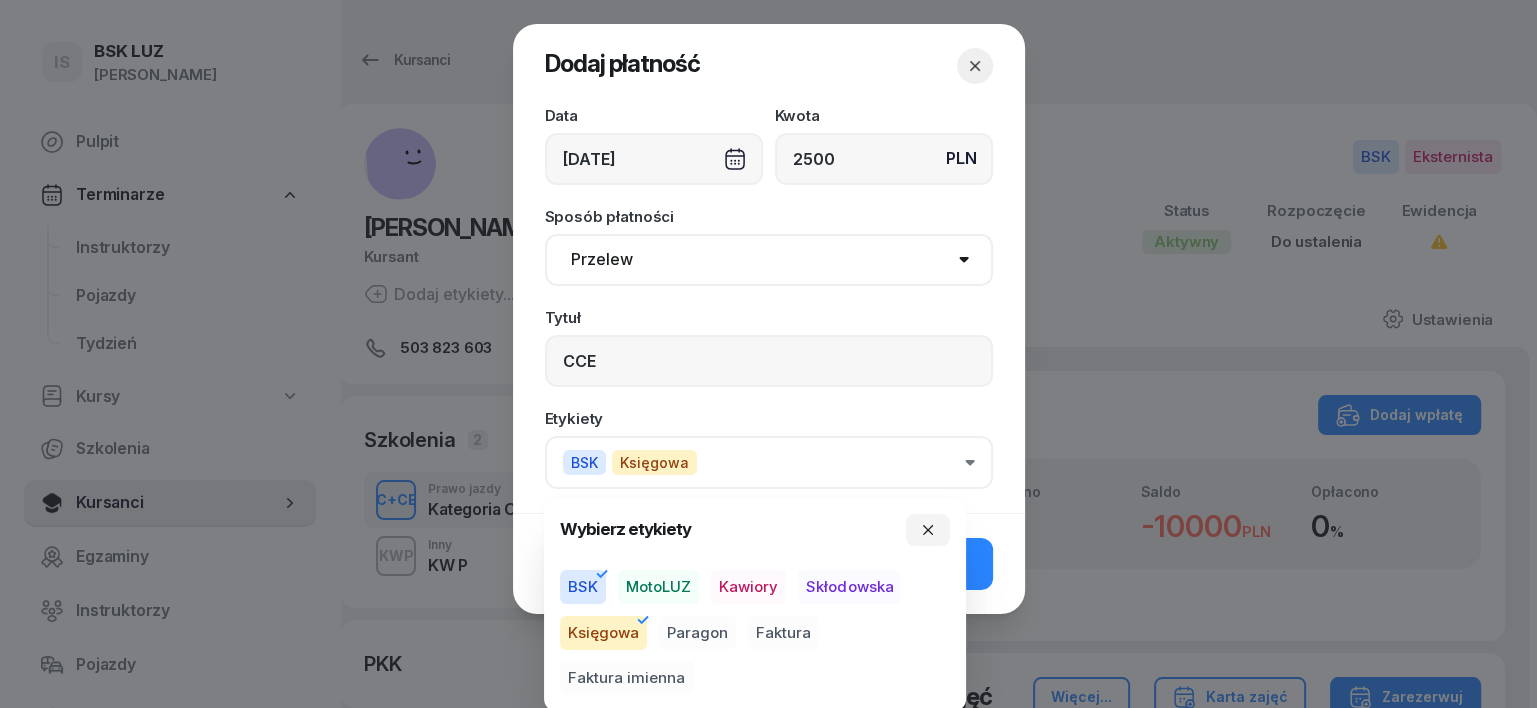 drag, startPoint x: 684, startPoint y: 624, endPoint x: 780, endPoint y: 581, distance: 105.1903 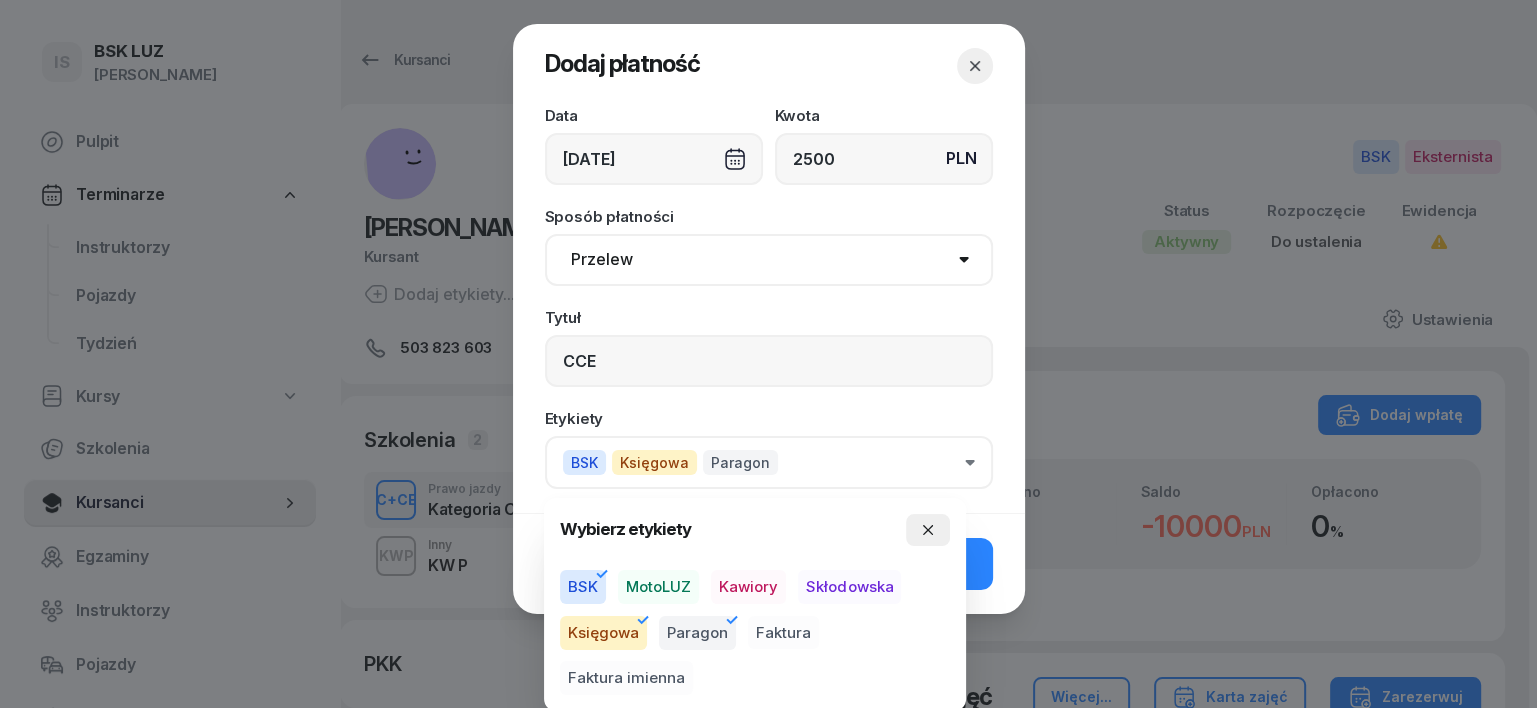 click 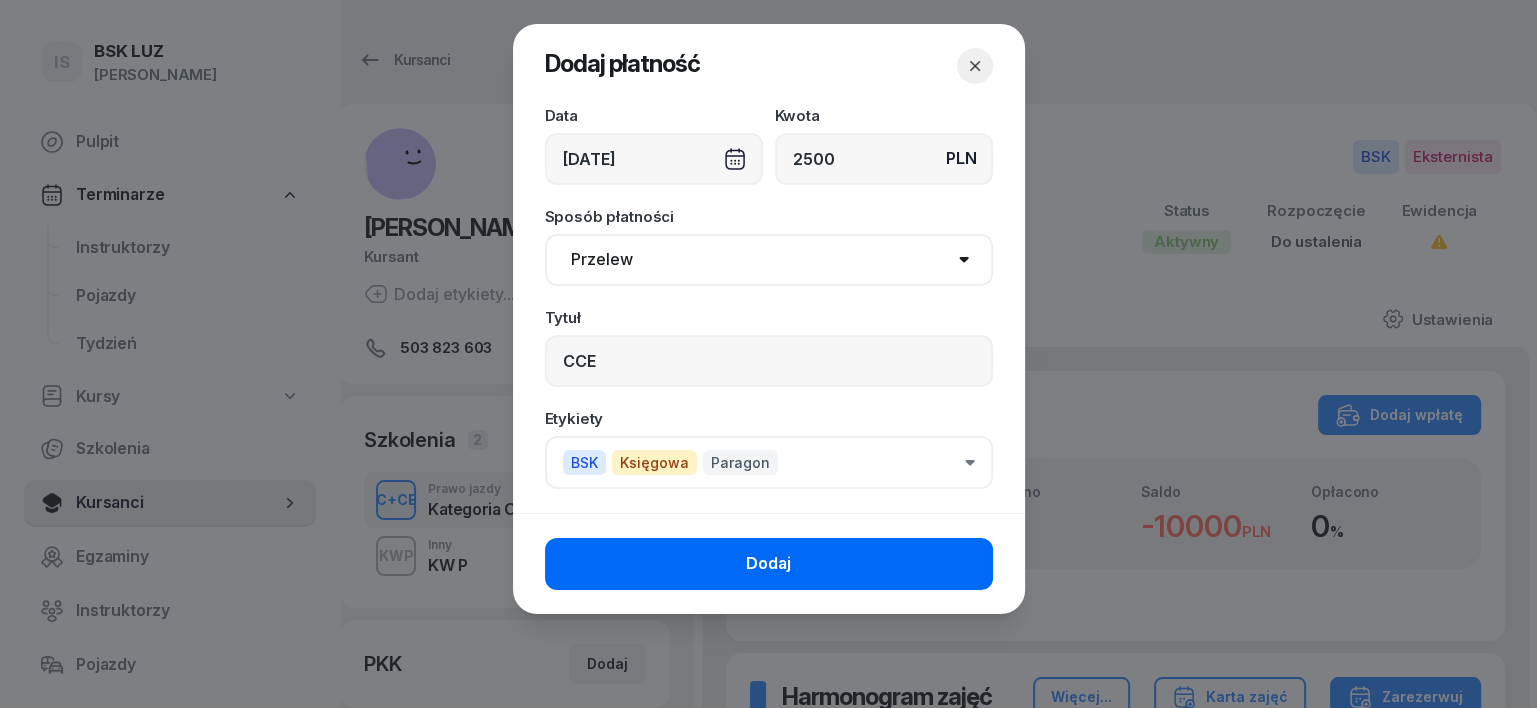 click on "Dodaj" 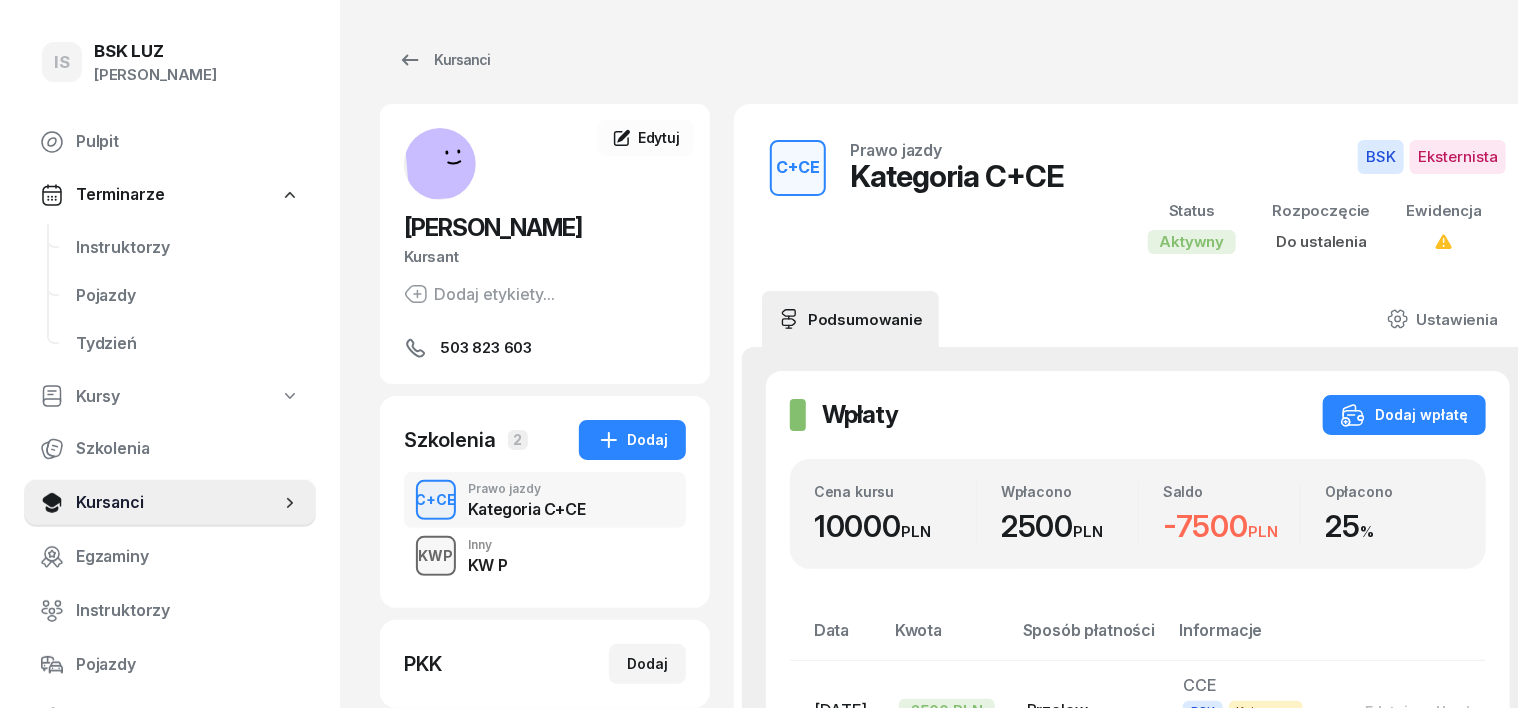click on "KWP" at bounding box center [436, 555] 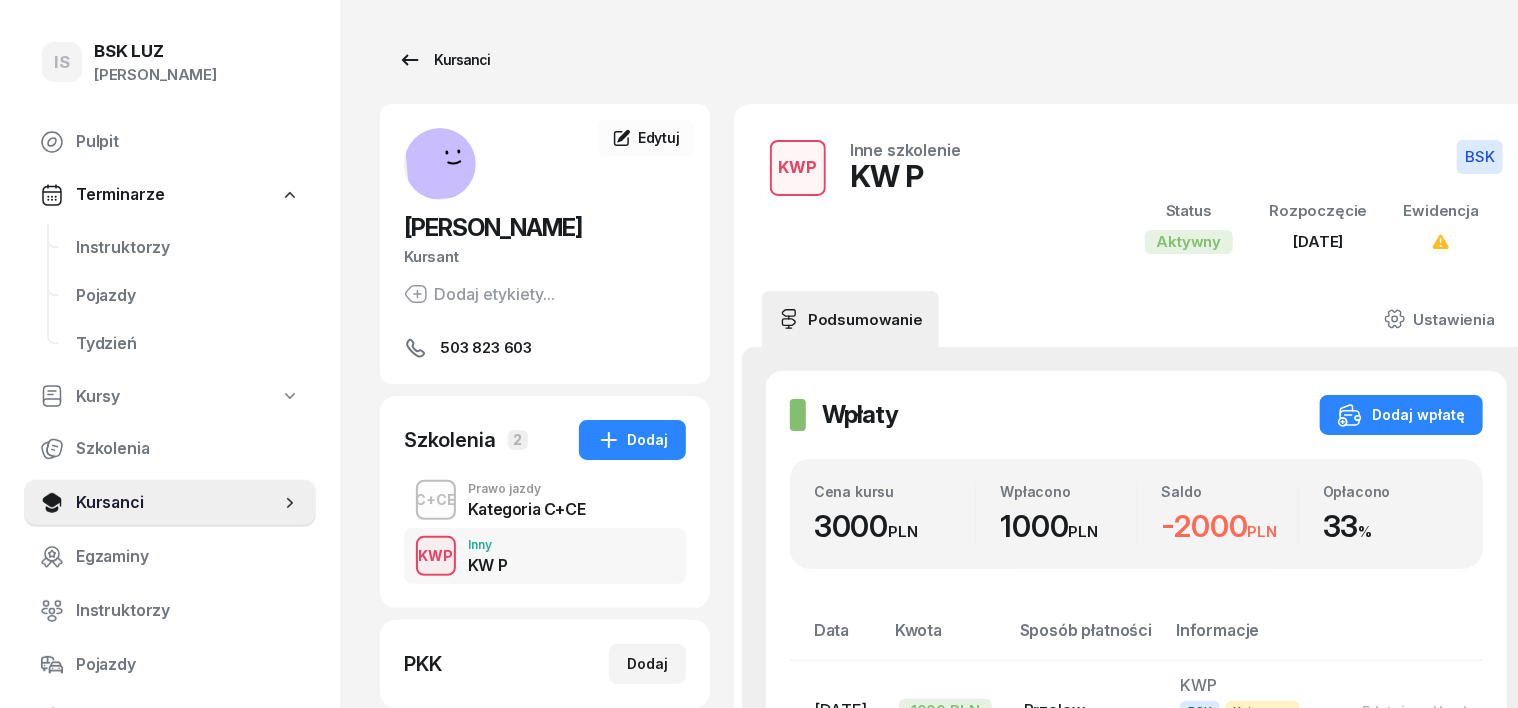 click on "Kursanci" at bounding box center [444, 60] 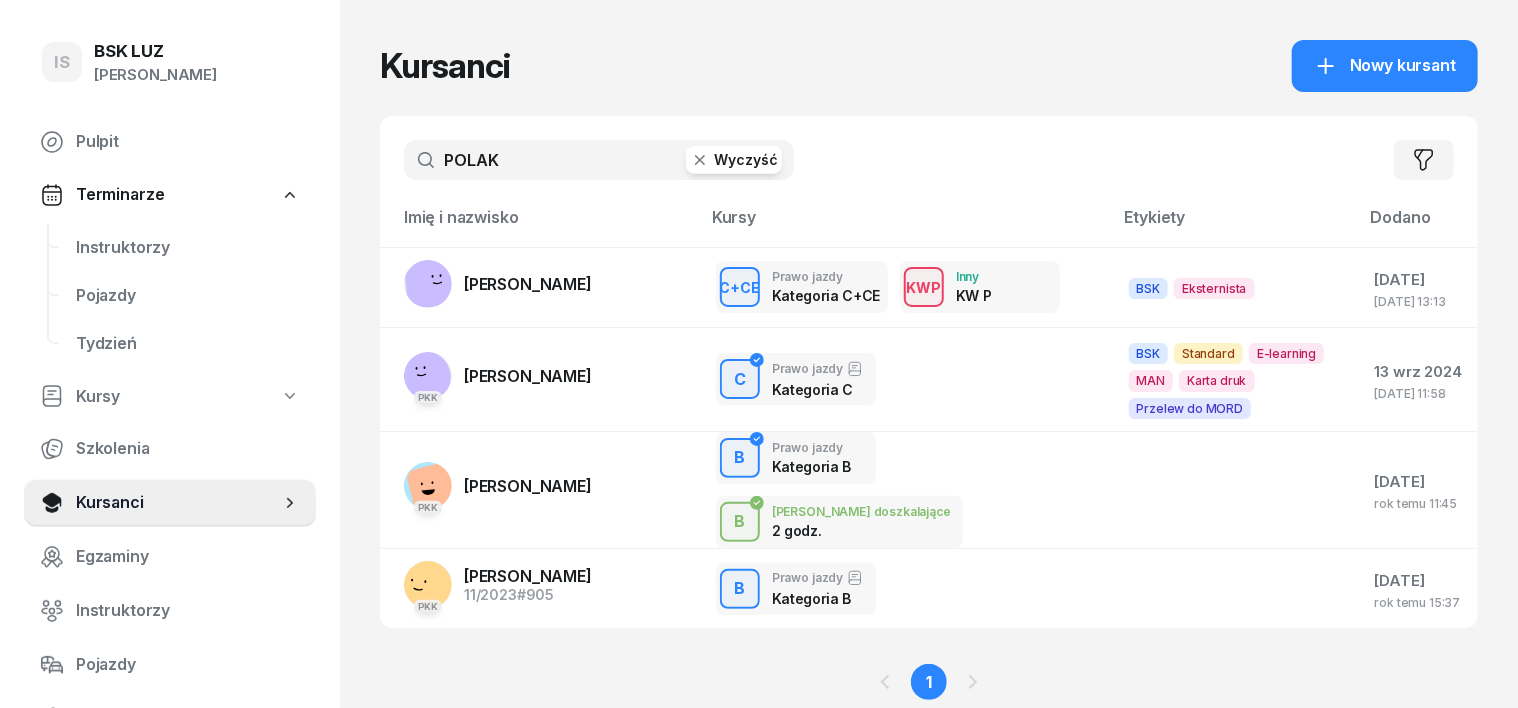 drag, startPoint x: 658, startPoint y: 152, endPoint x: 644, endPoint y: 168, distance: 21.260292 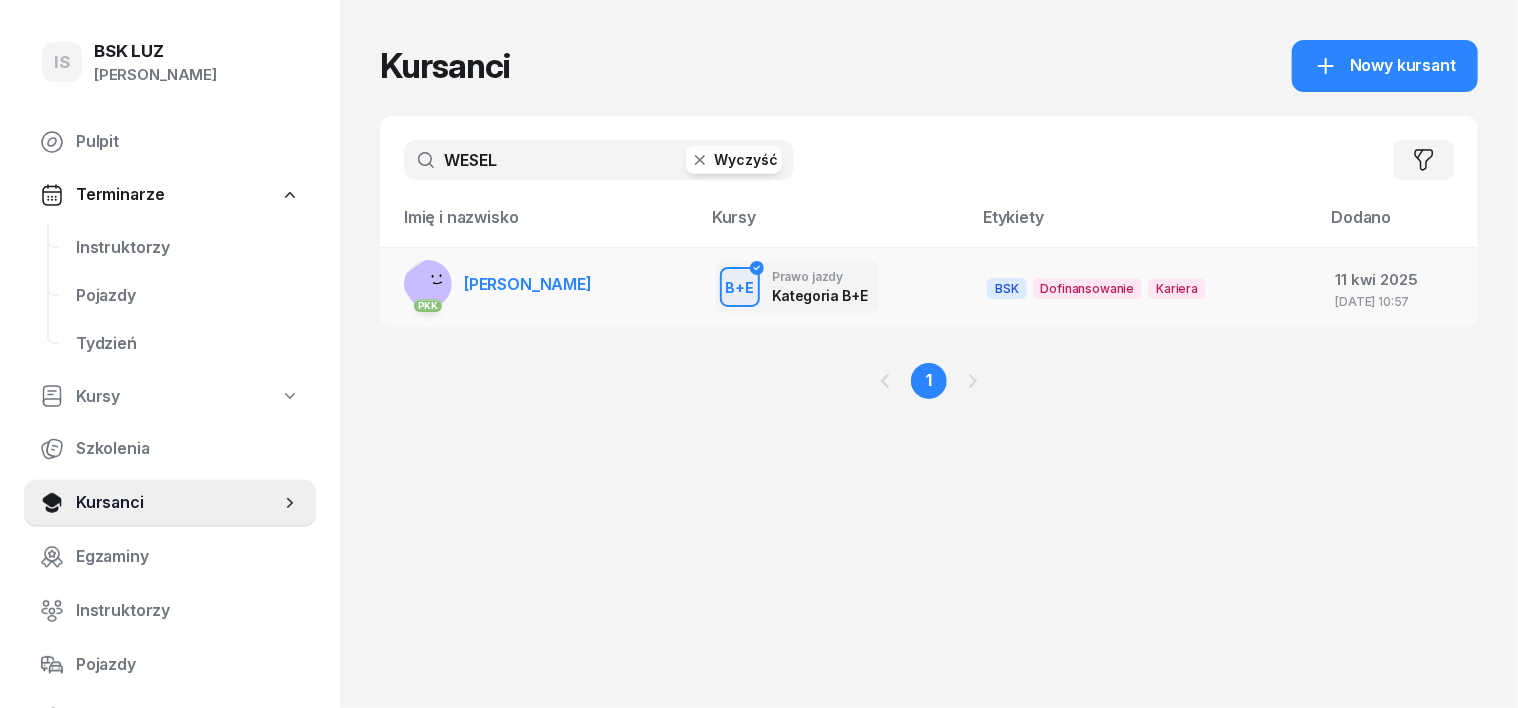 type on "WESEL" 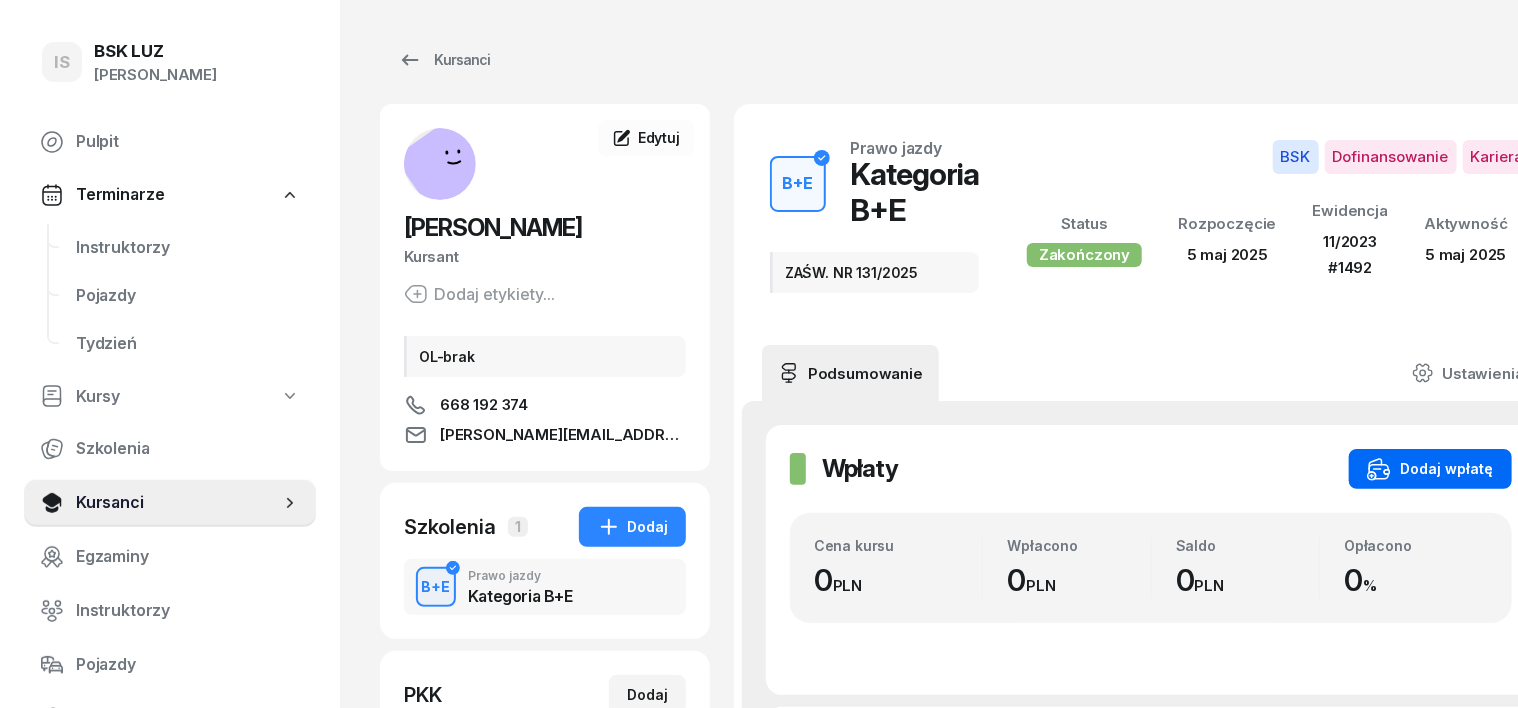 click on "Dodaj wpłatę" at bounding box center [1430, 469] 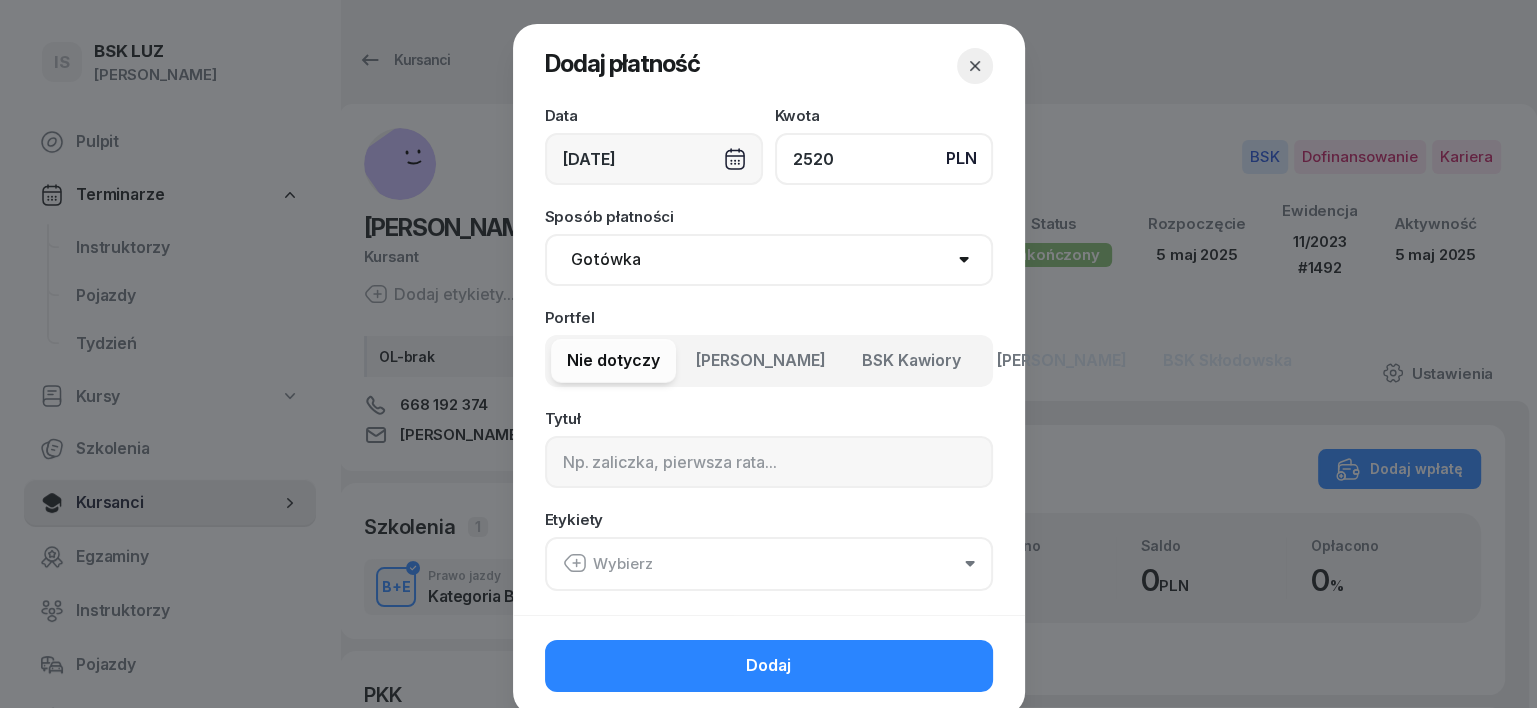 type on "2520" 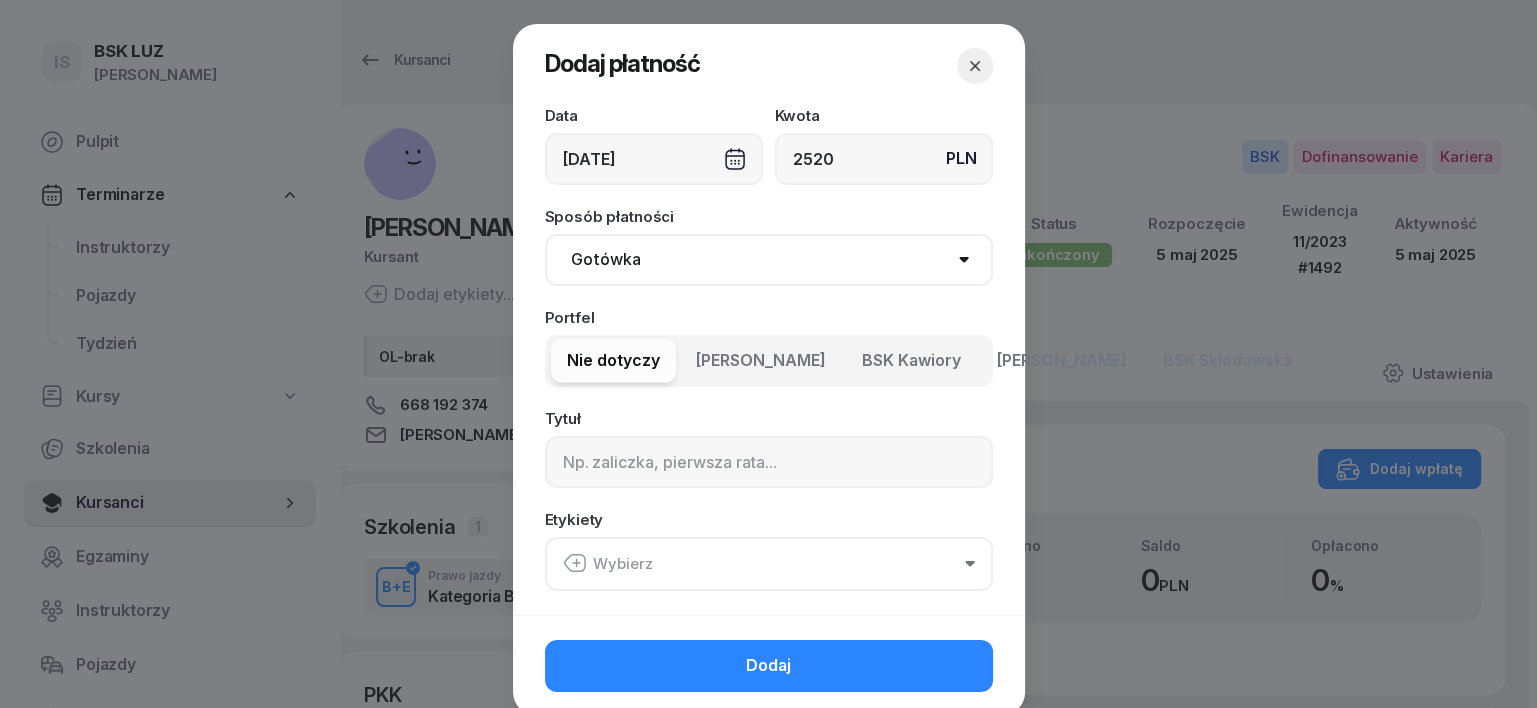 click on "Gotówka Karta Przelew Płatności online BLIK" at bounding box center (769, 260) 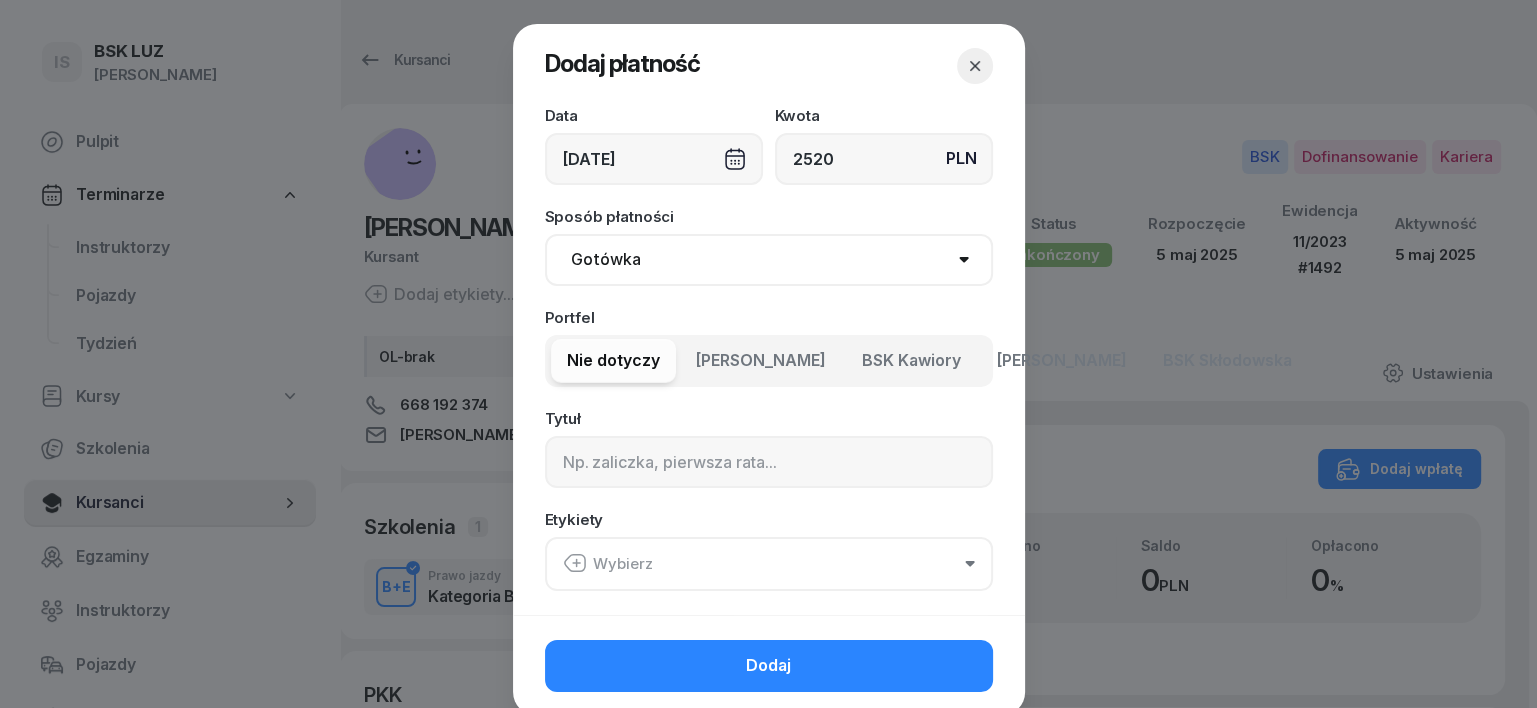 select on "transfer" 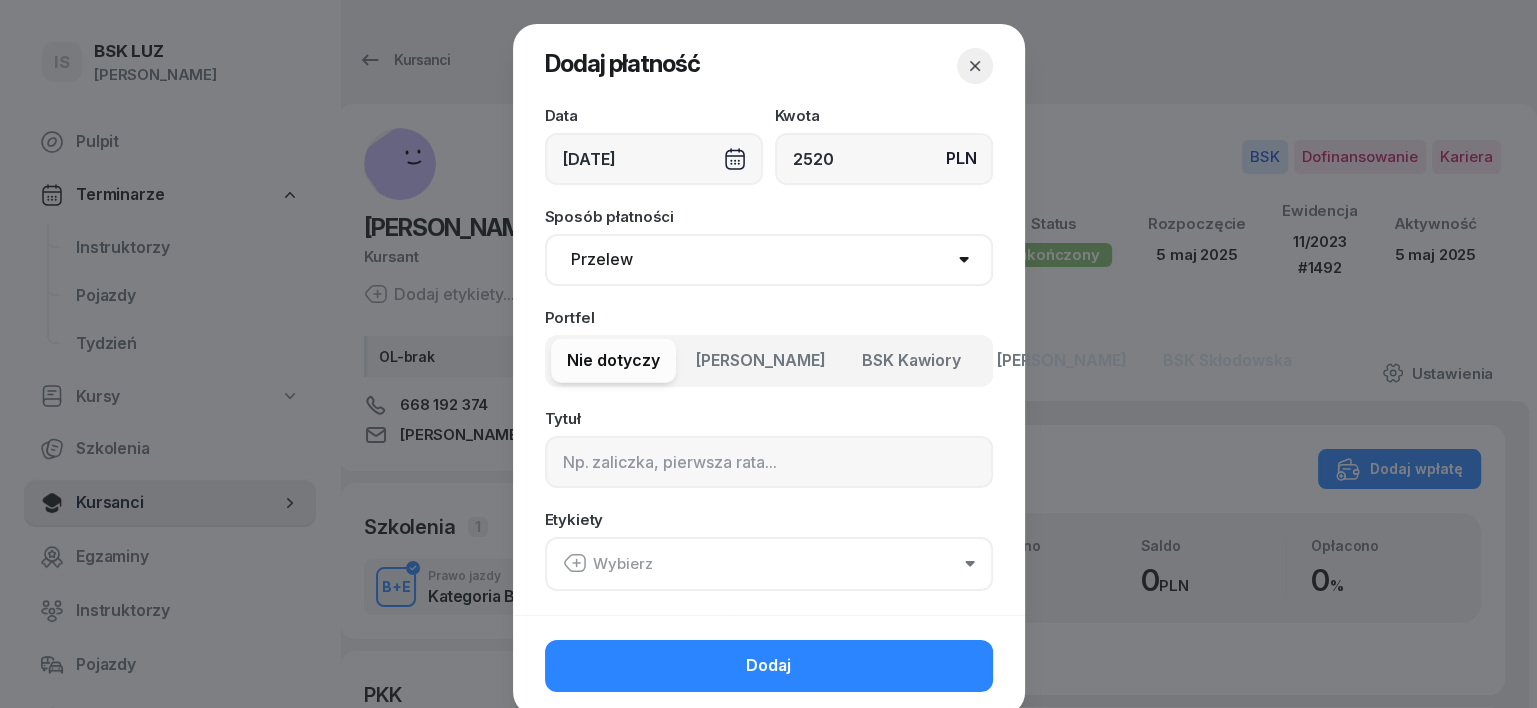 click on "Gotówka Karta Przelew Płatności online BLIK" at bounding box center (769, 260) 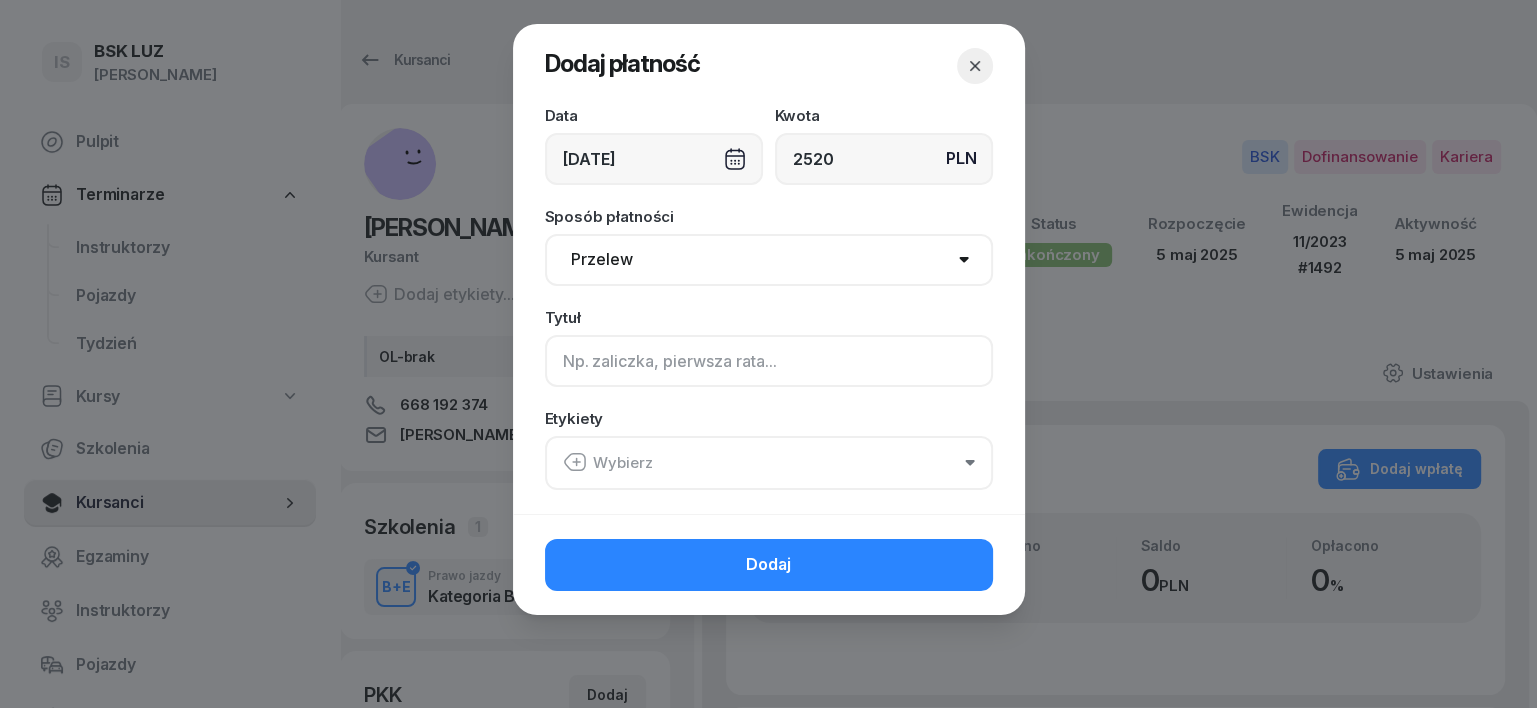 click 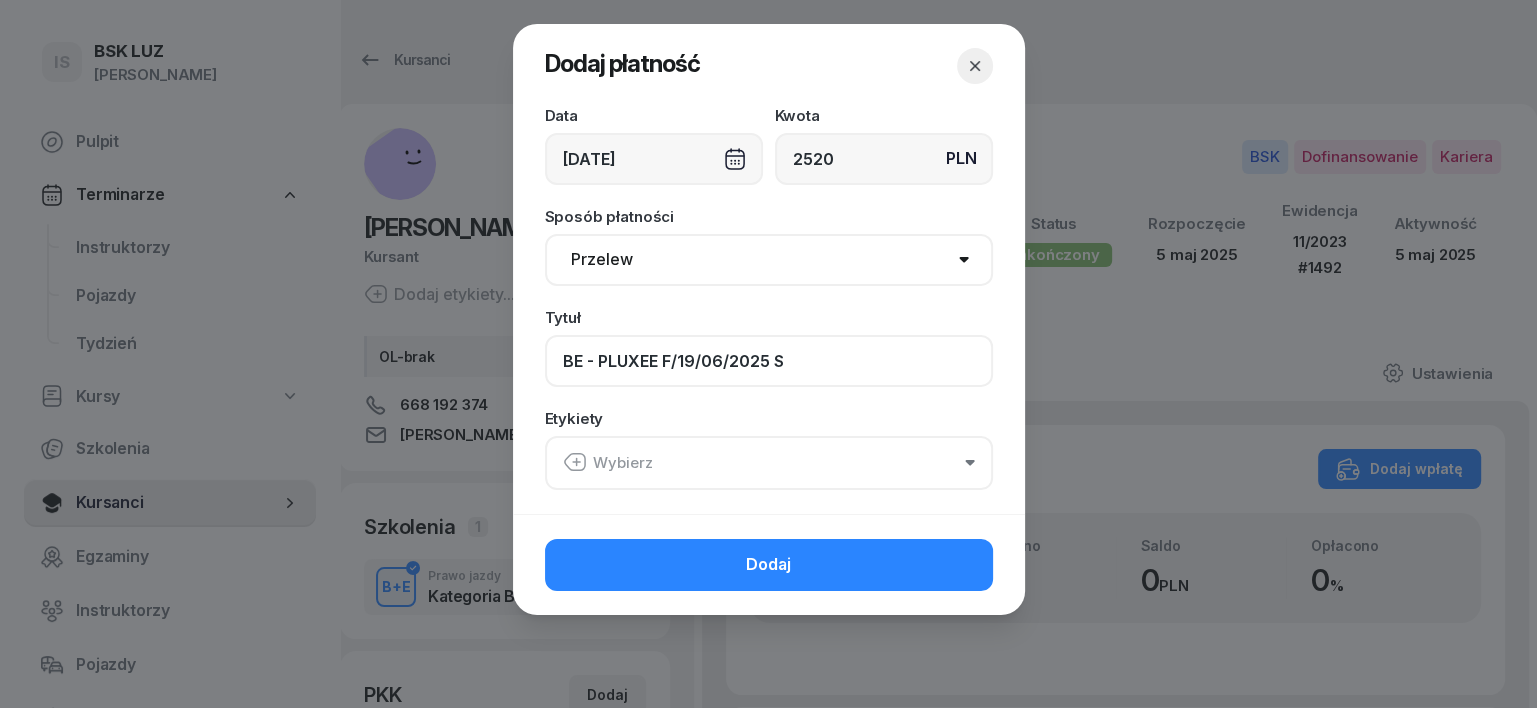 type on "BE - PLUXEE F/19/06/2025 S" 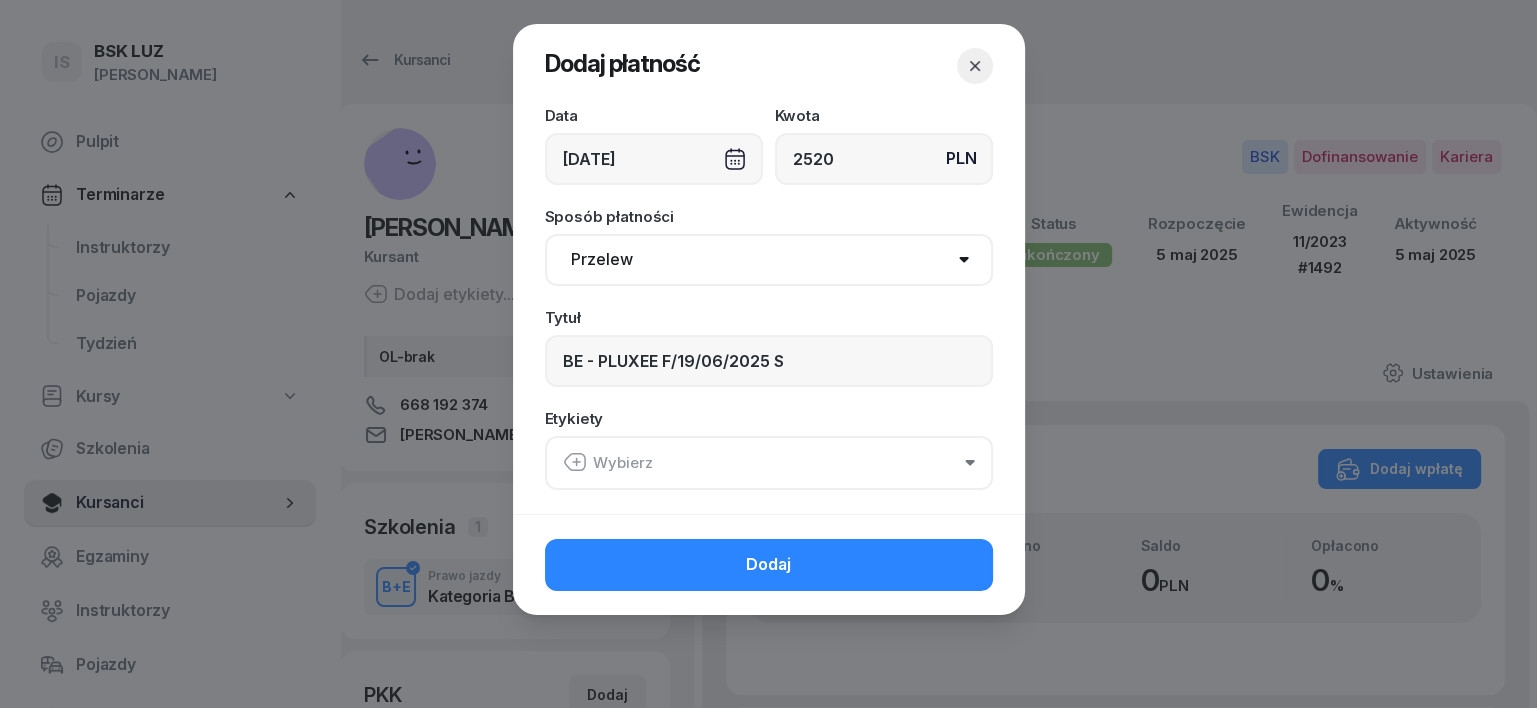click 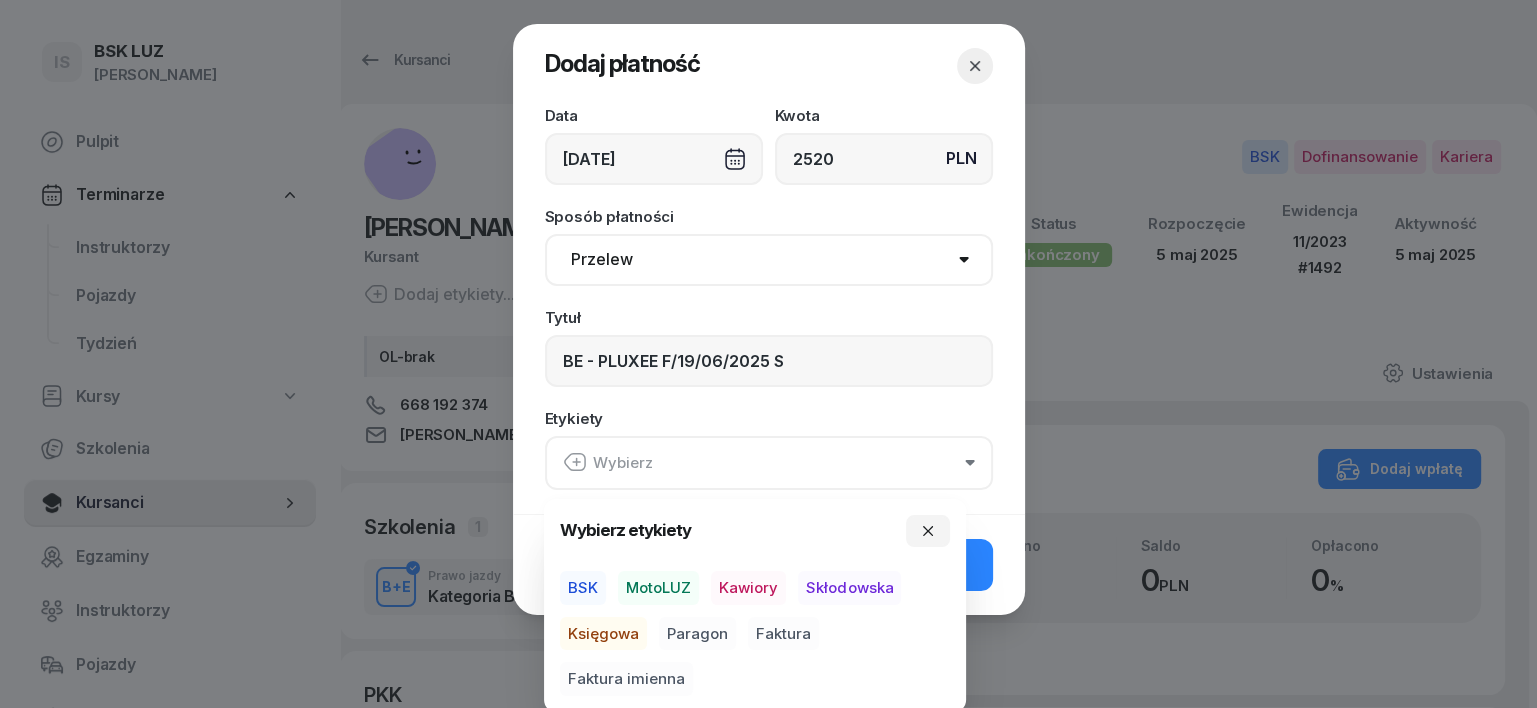 click on "BSK" at bounding box center (583, 588) 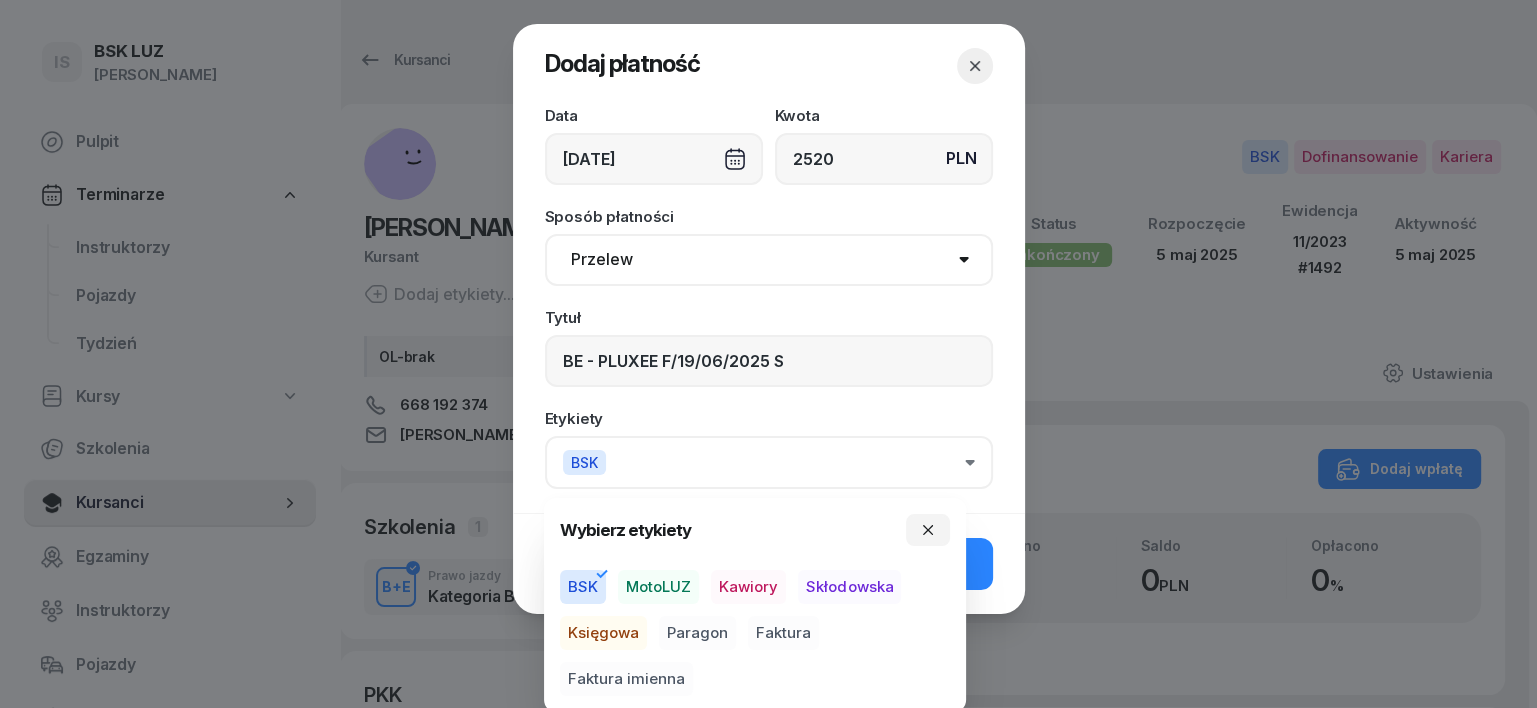click on "Księgowa" at bounding box center (603, 633) 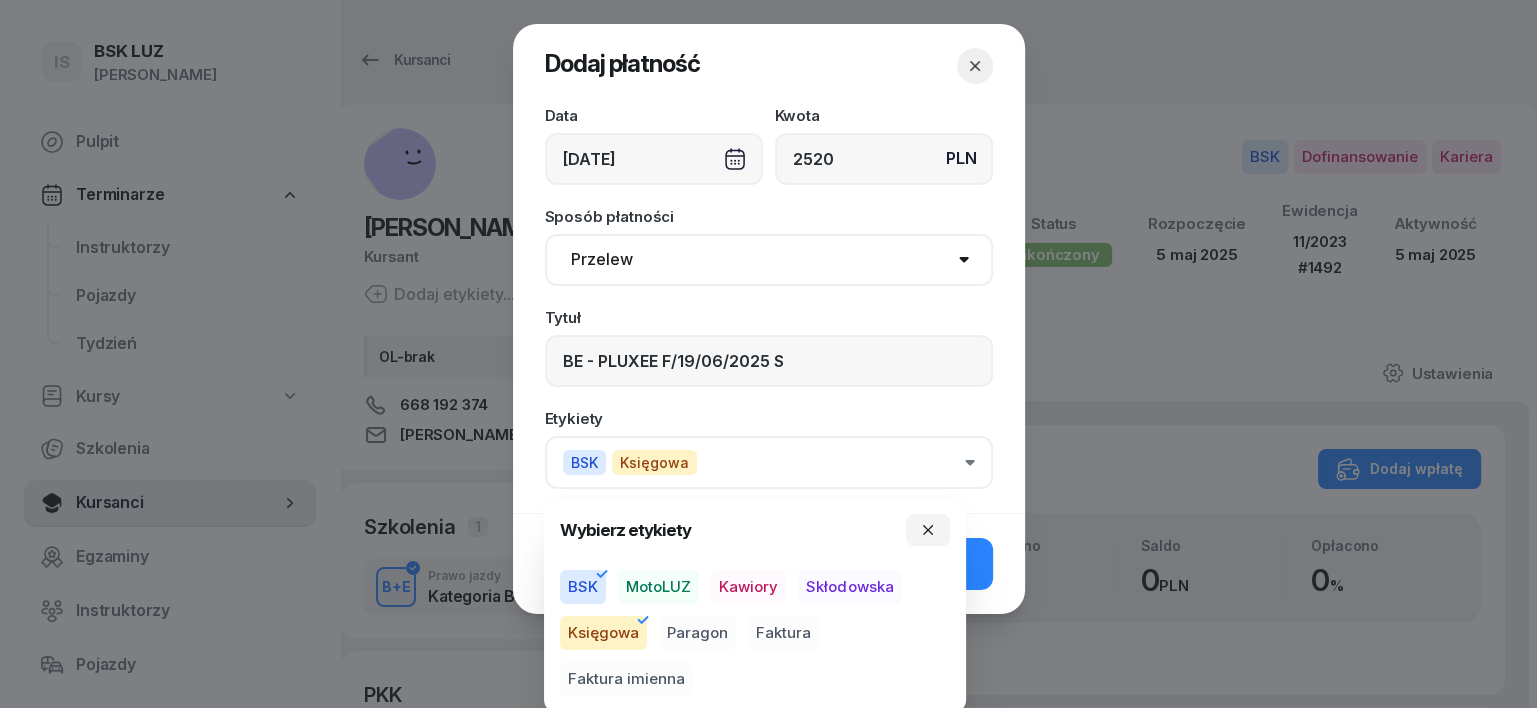 click on "Faktura" at bounding box center (783, 633) 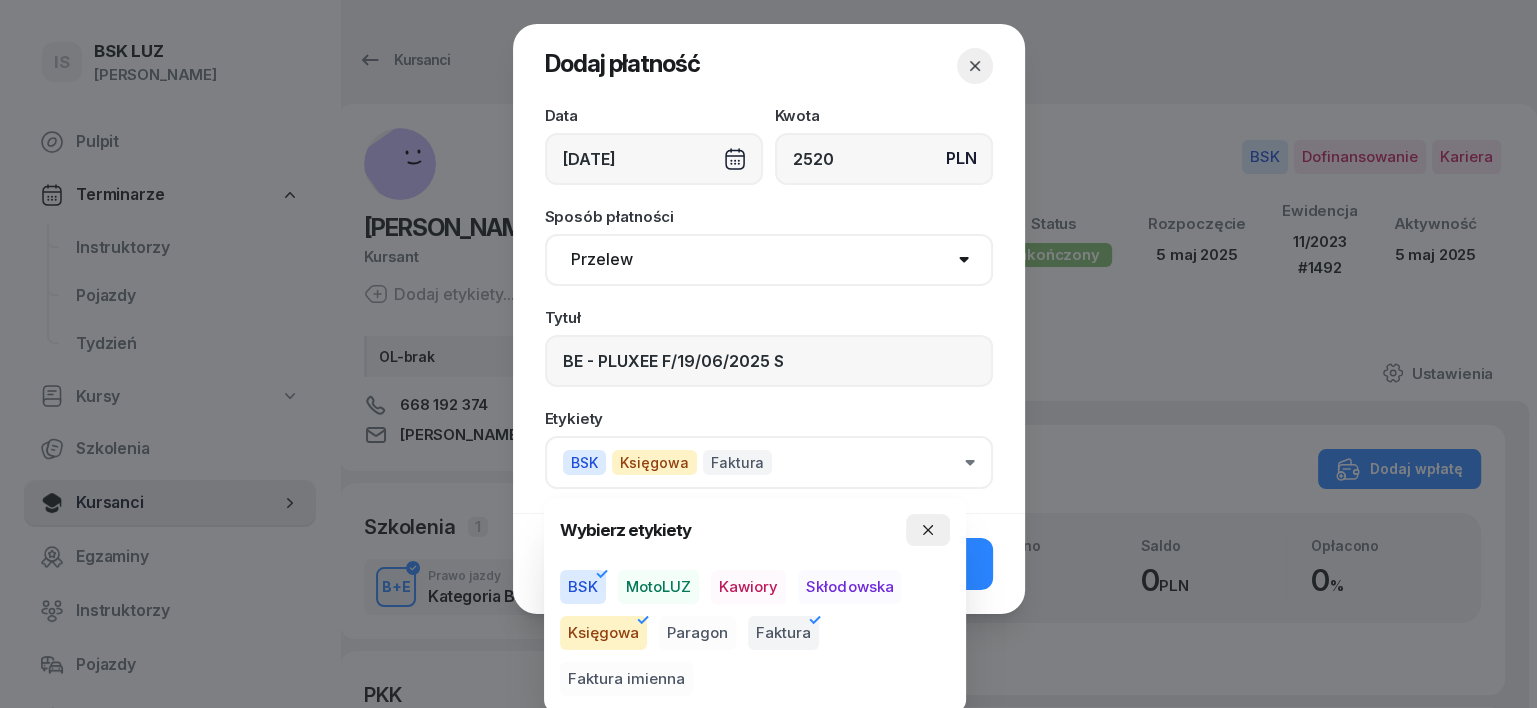 click at bounding box center [928, 530] 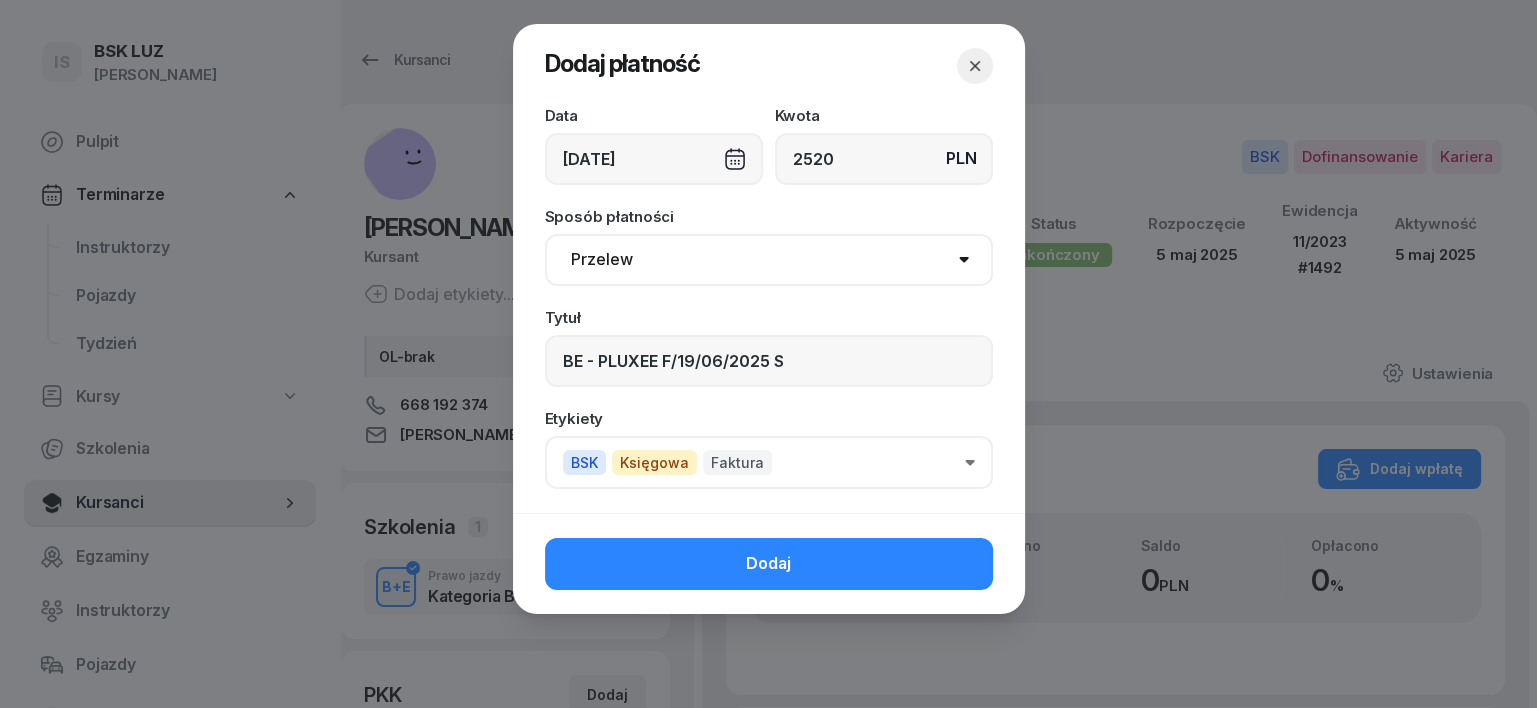 click on "Dodaj" 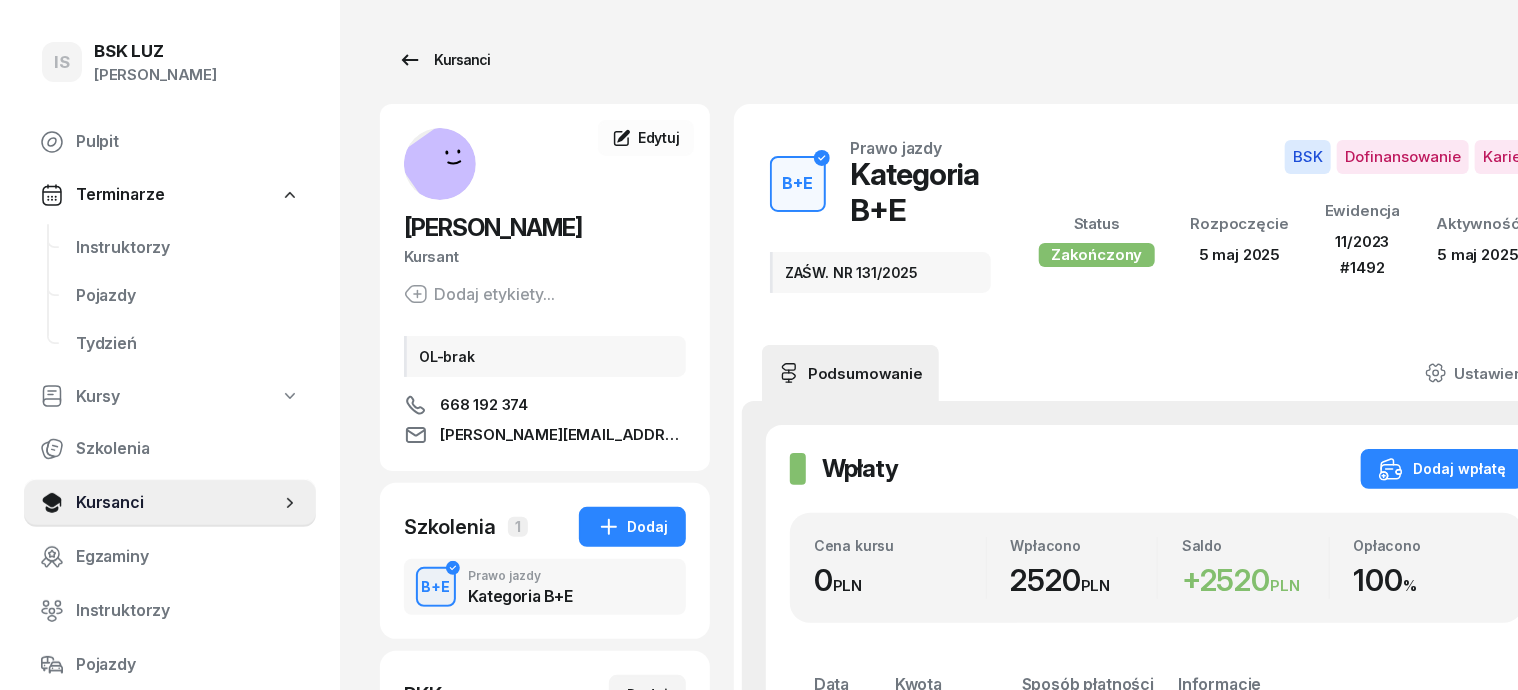 click on "Kursanci" at bounding box center [444, 60] 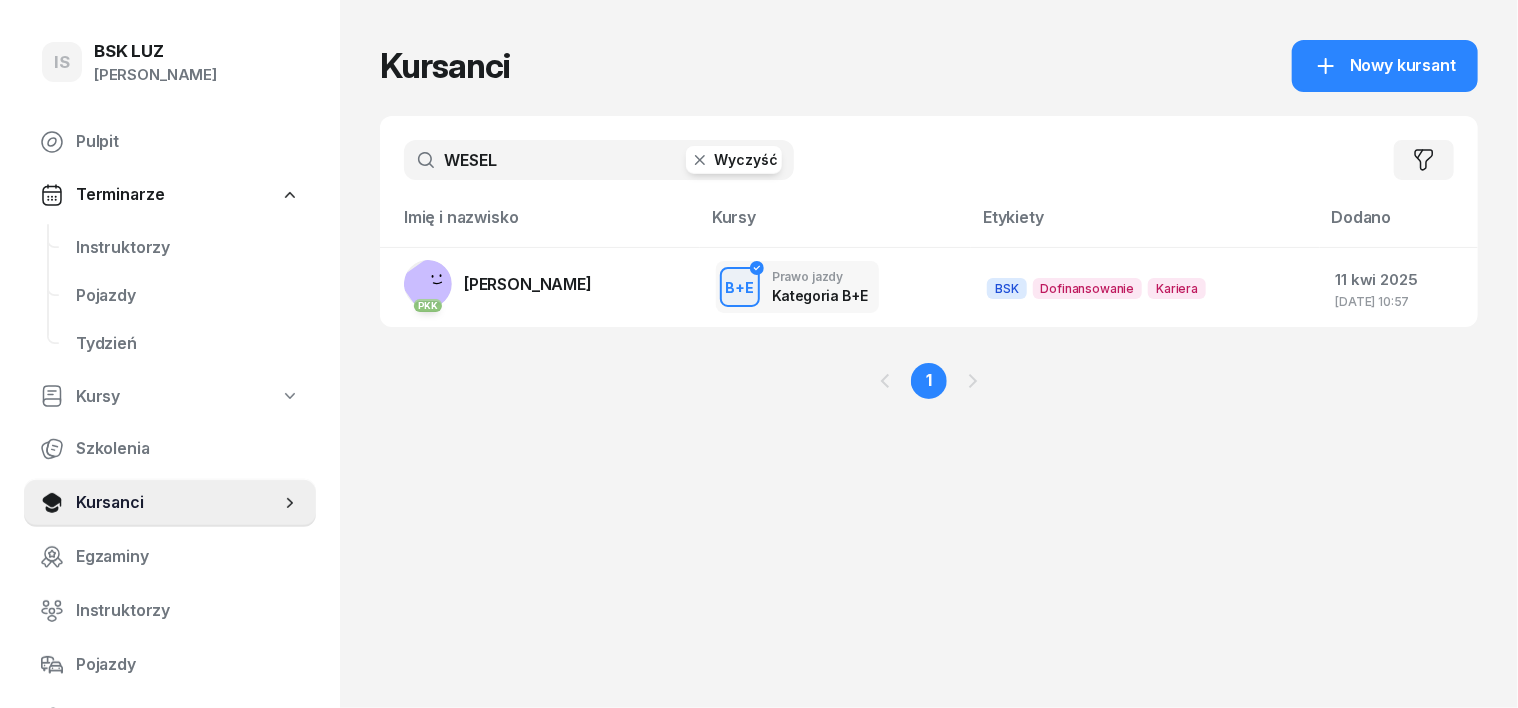 click 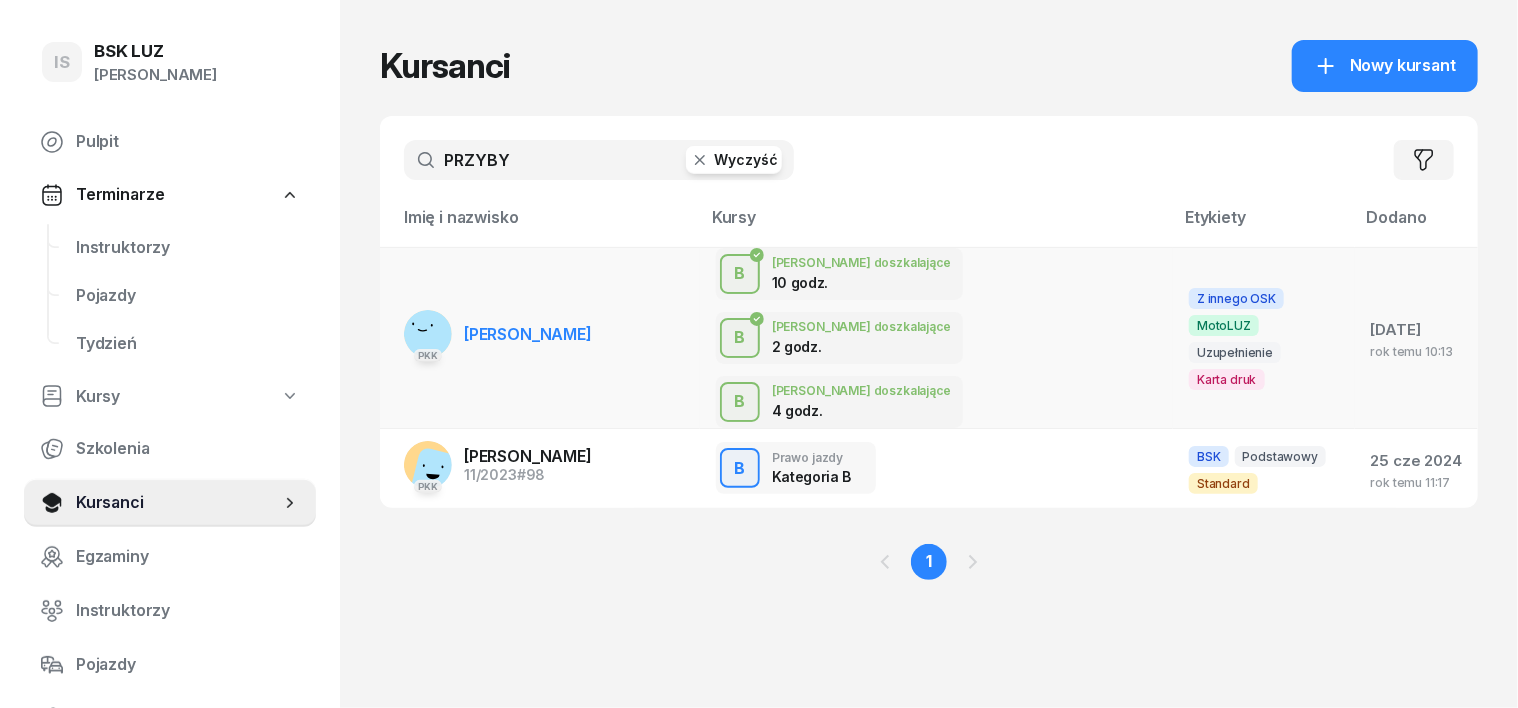 type on "PRZYBY" 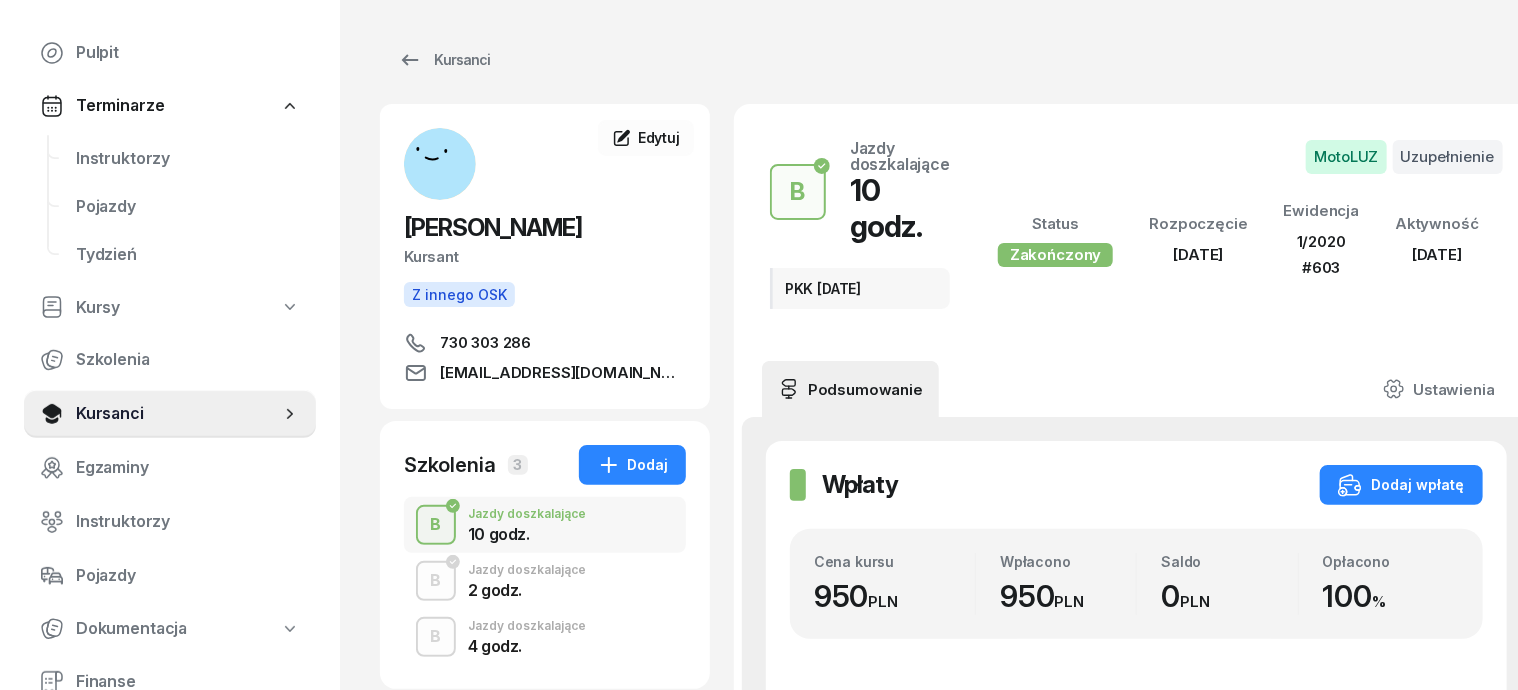 scroll, scrollTop: 124, scrollLeft: 0, axis: vertical 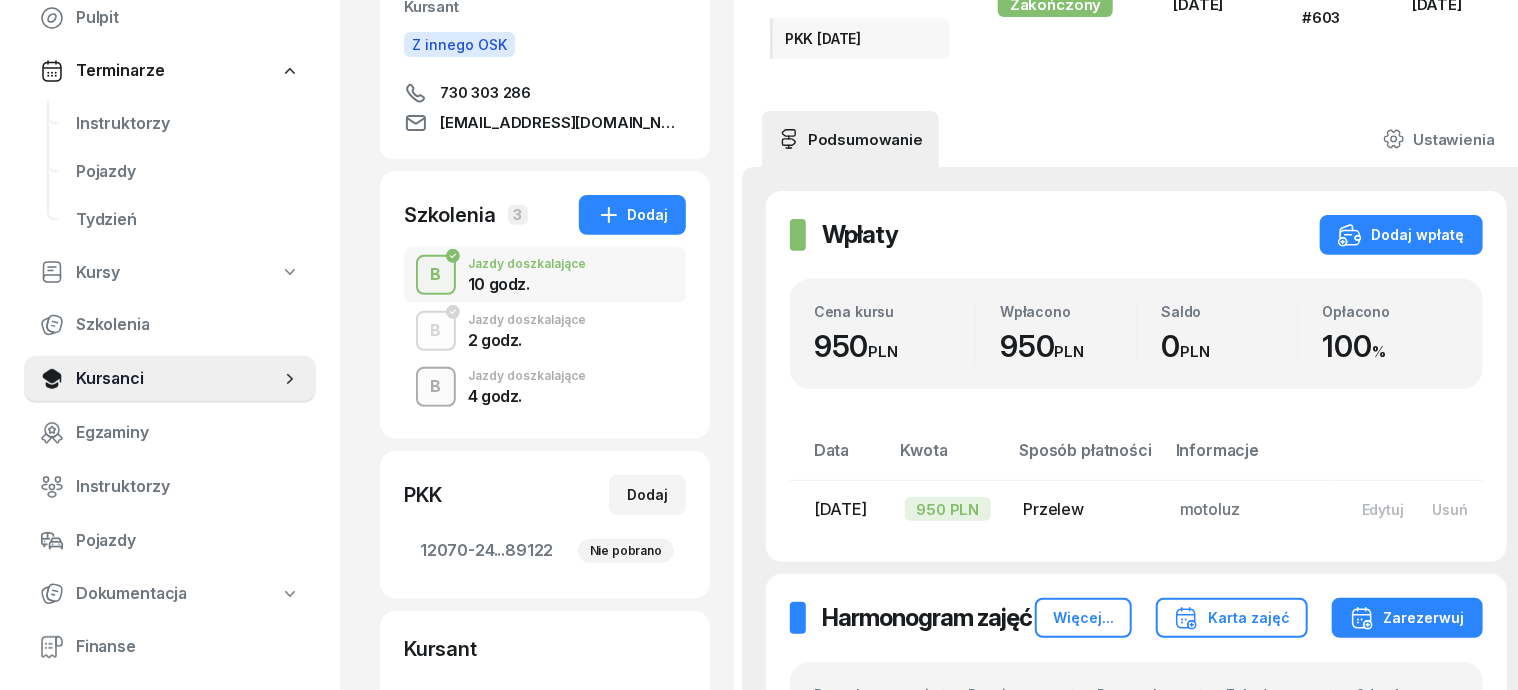 click on "B" at bounding box center (436, 387) 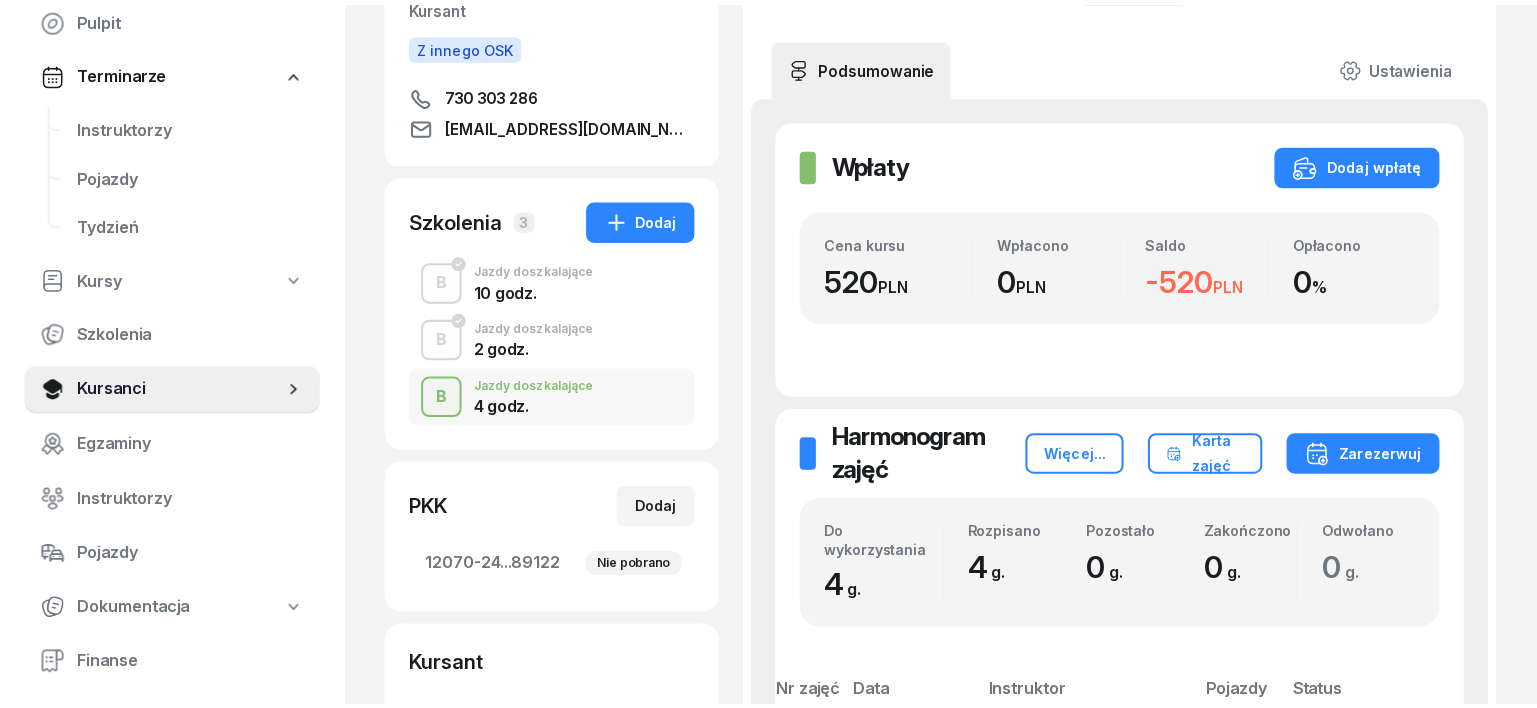scroll, scrollTop: 0, scrollLeft: 0, axis: both 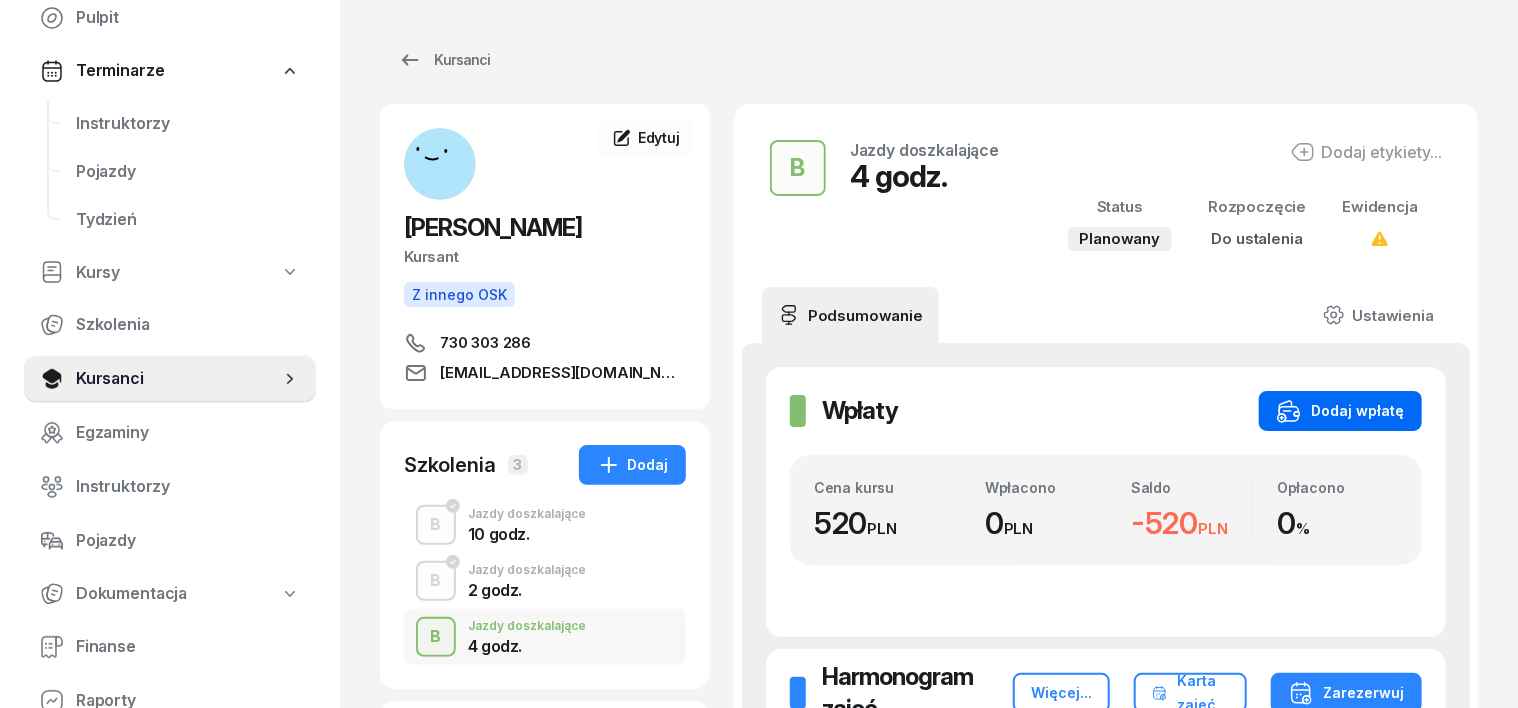 click on "Dodaj wpłatę" at bounding box center (1340, 411) 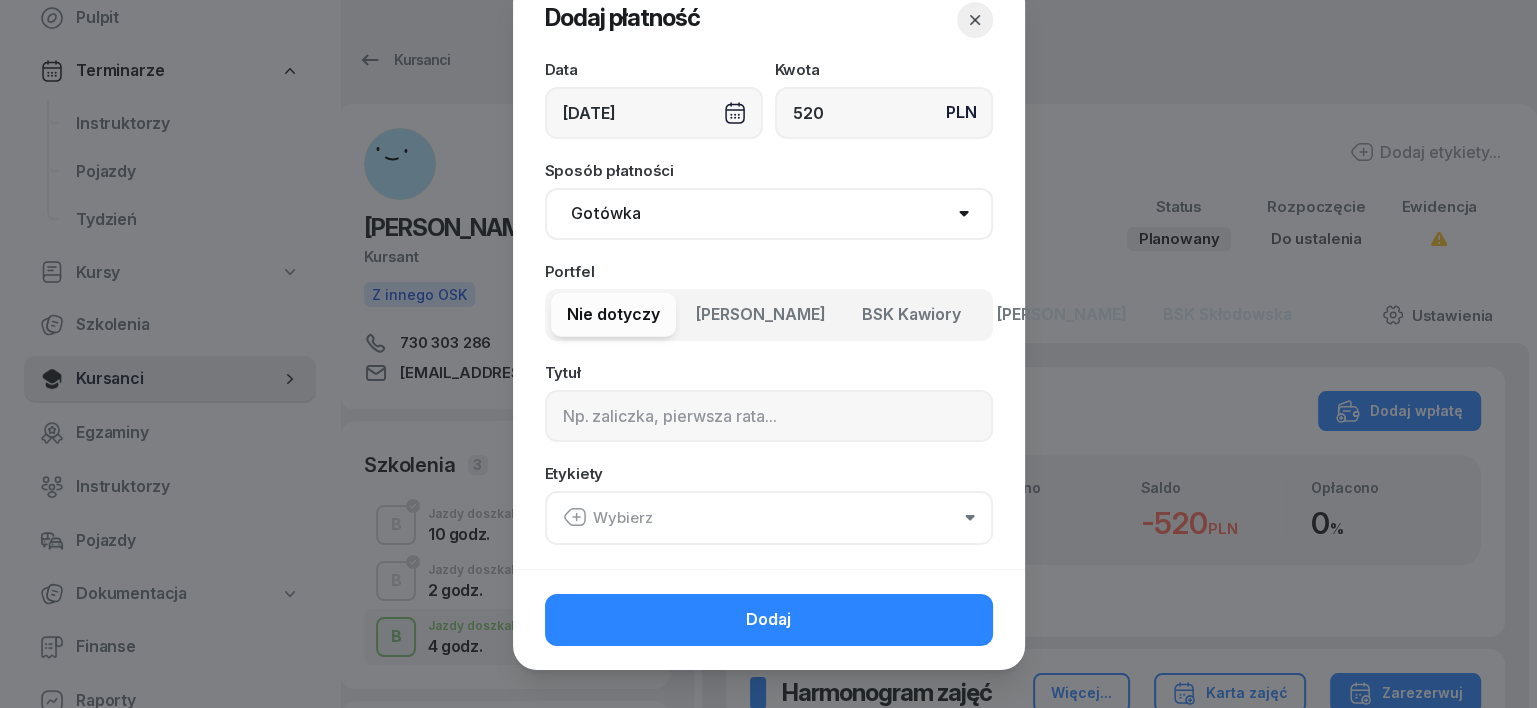 scroll, scrollTop: 70, scrollLeft: 0, axis: vertical 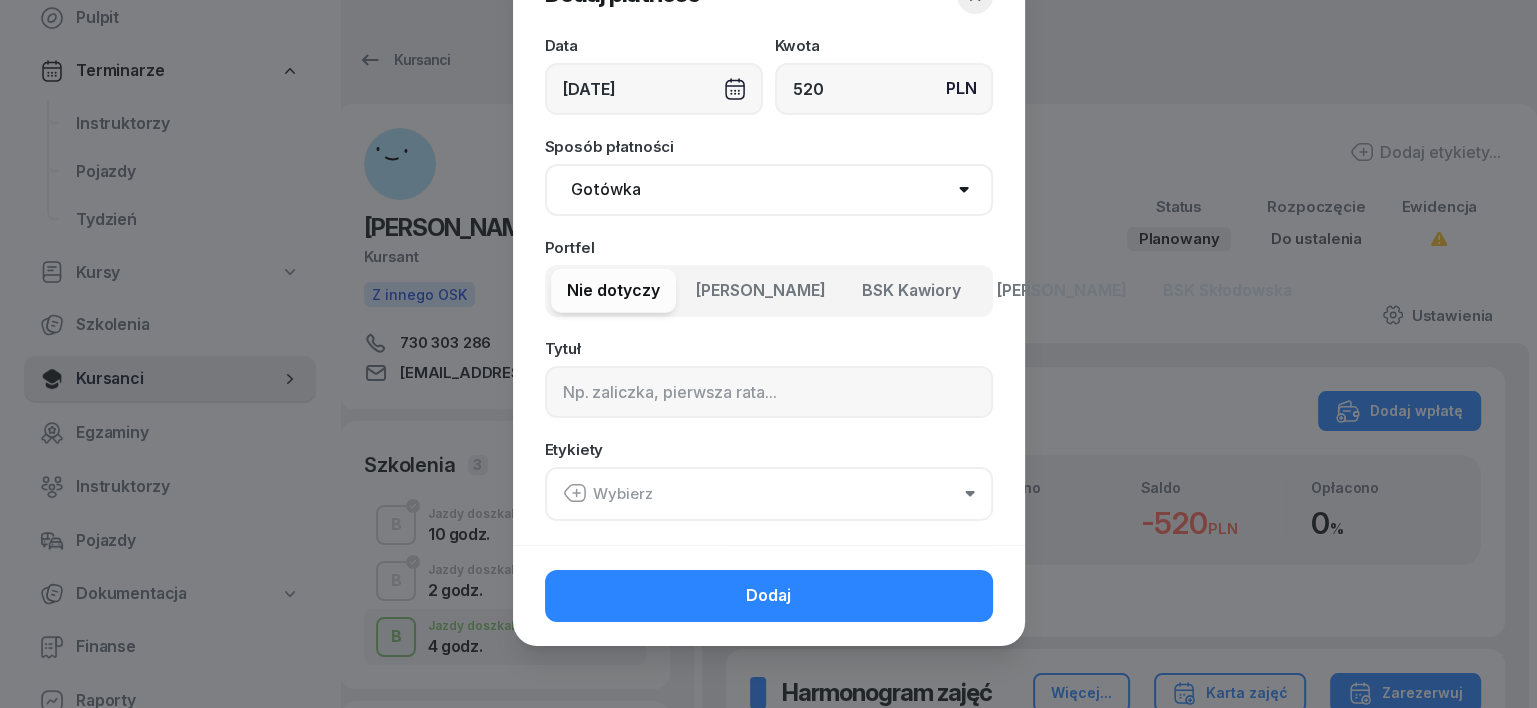 type on "520" 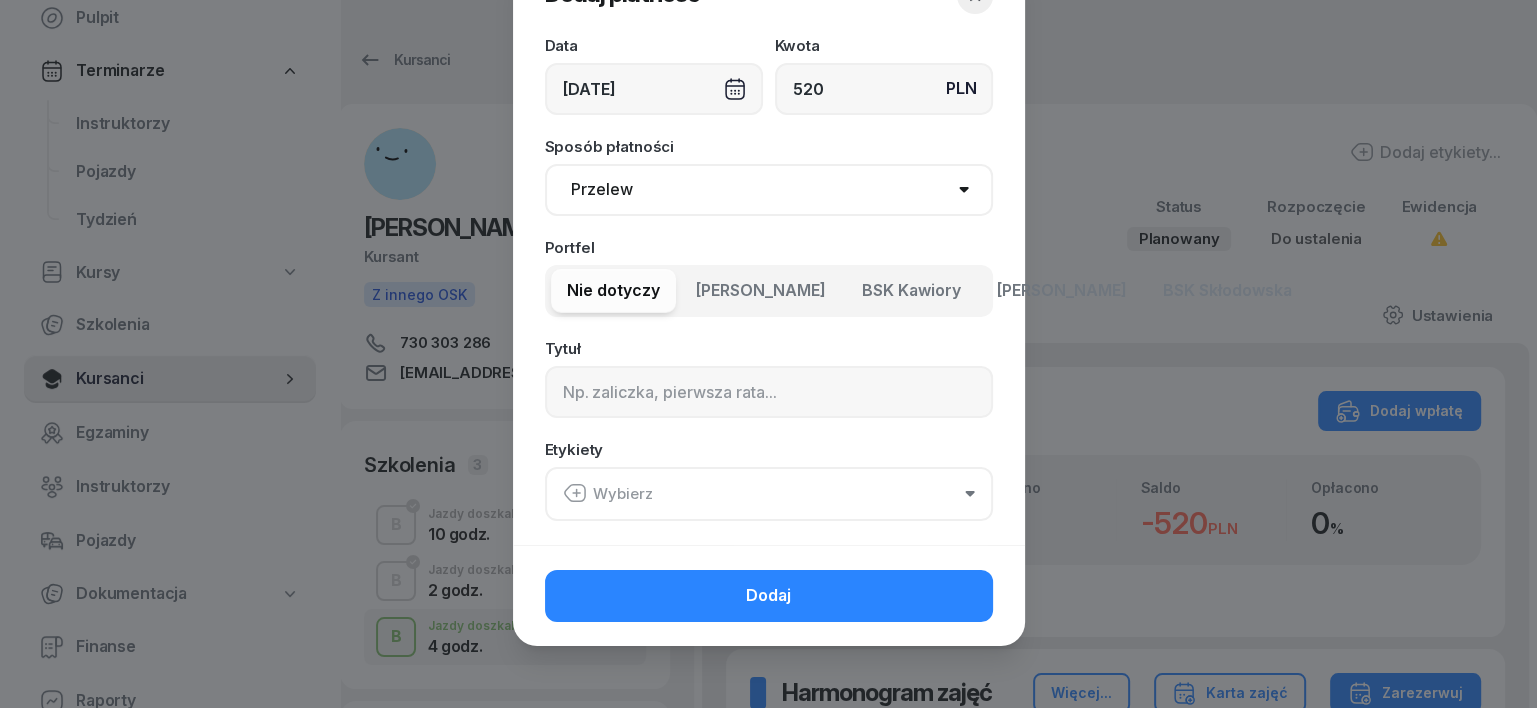 click on "Gotówka Karta Przelew Płatności online BLIK" at bounding box center [769, 190] 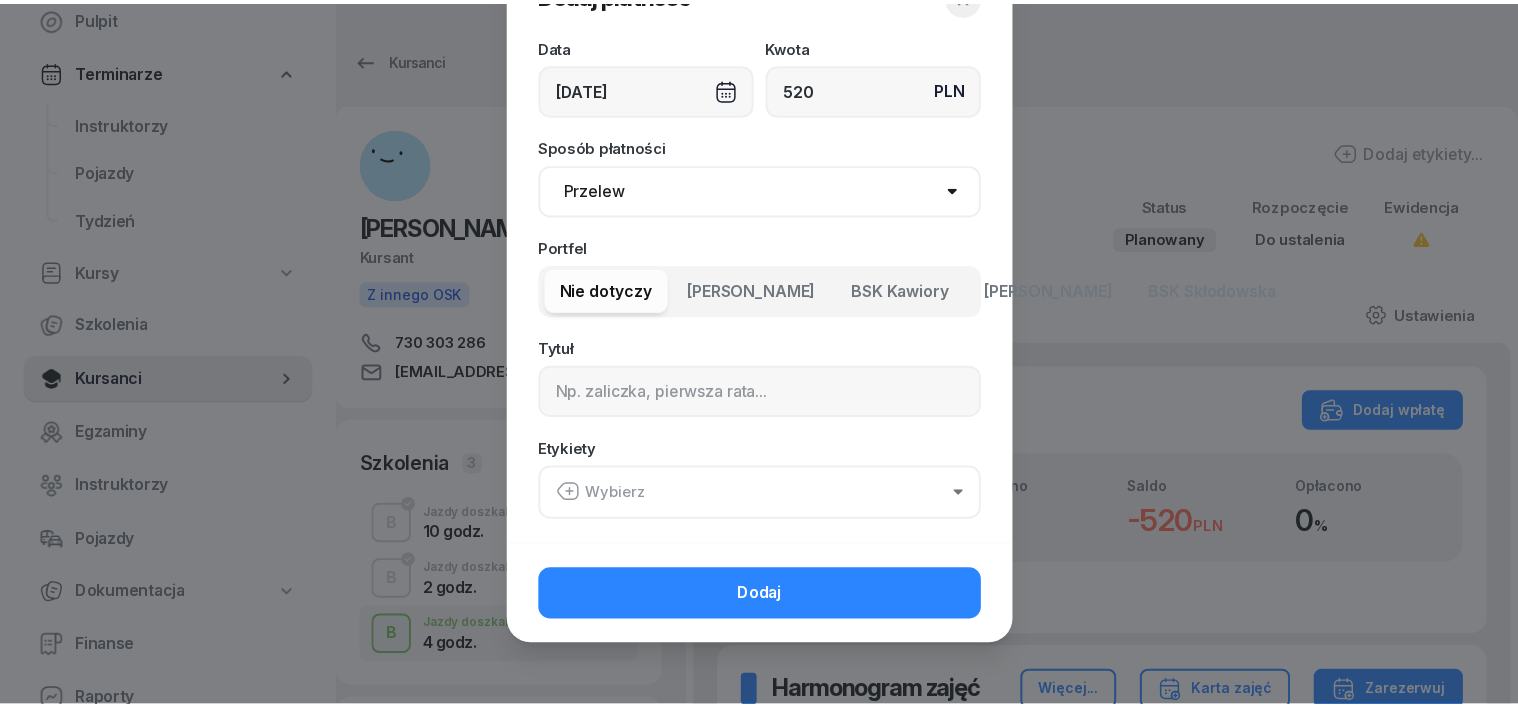 scroll, scrollTop: 0, scrollLeft: 0, axis: both 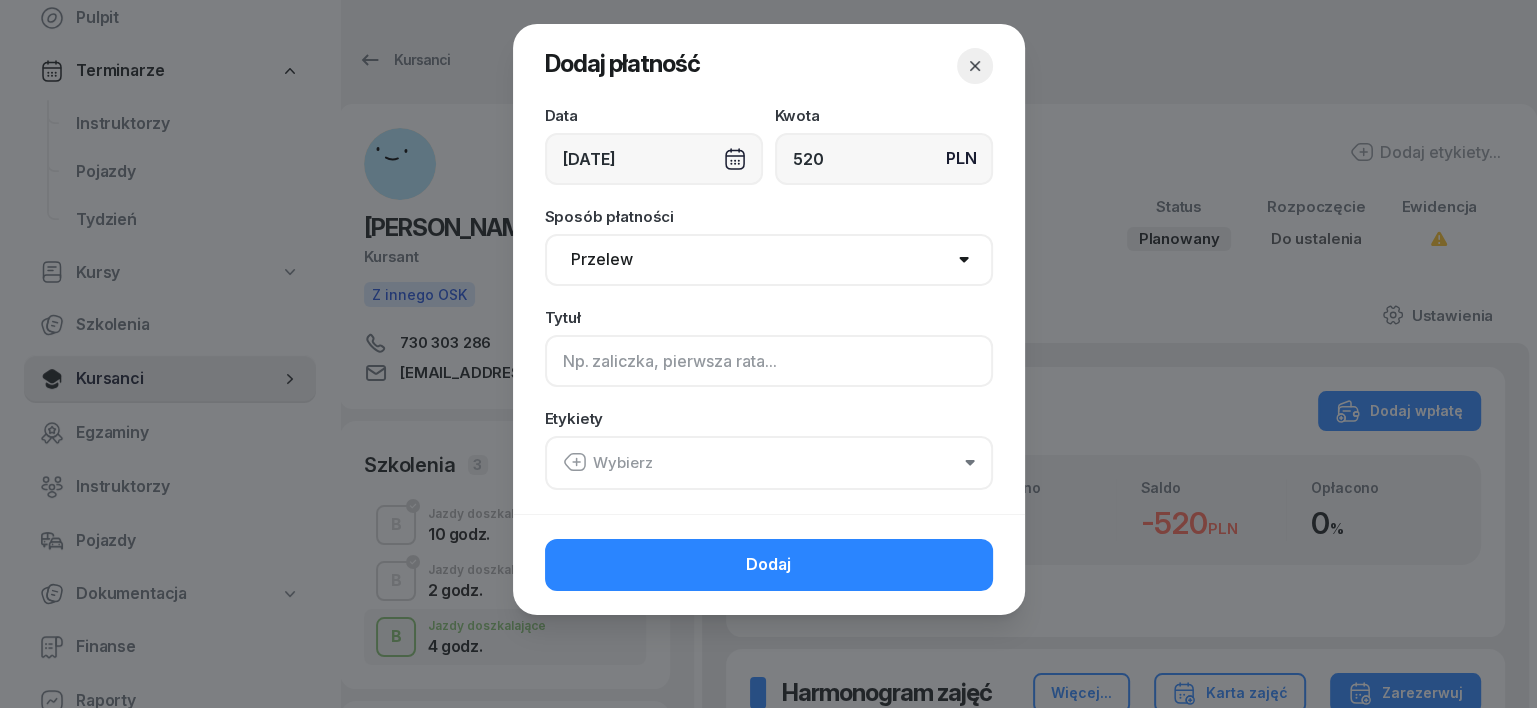 click 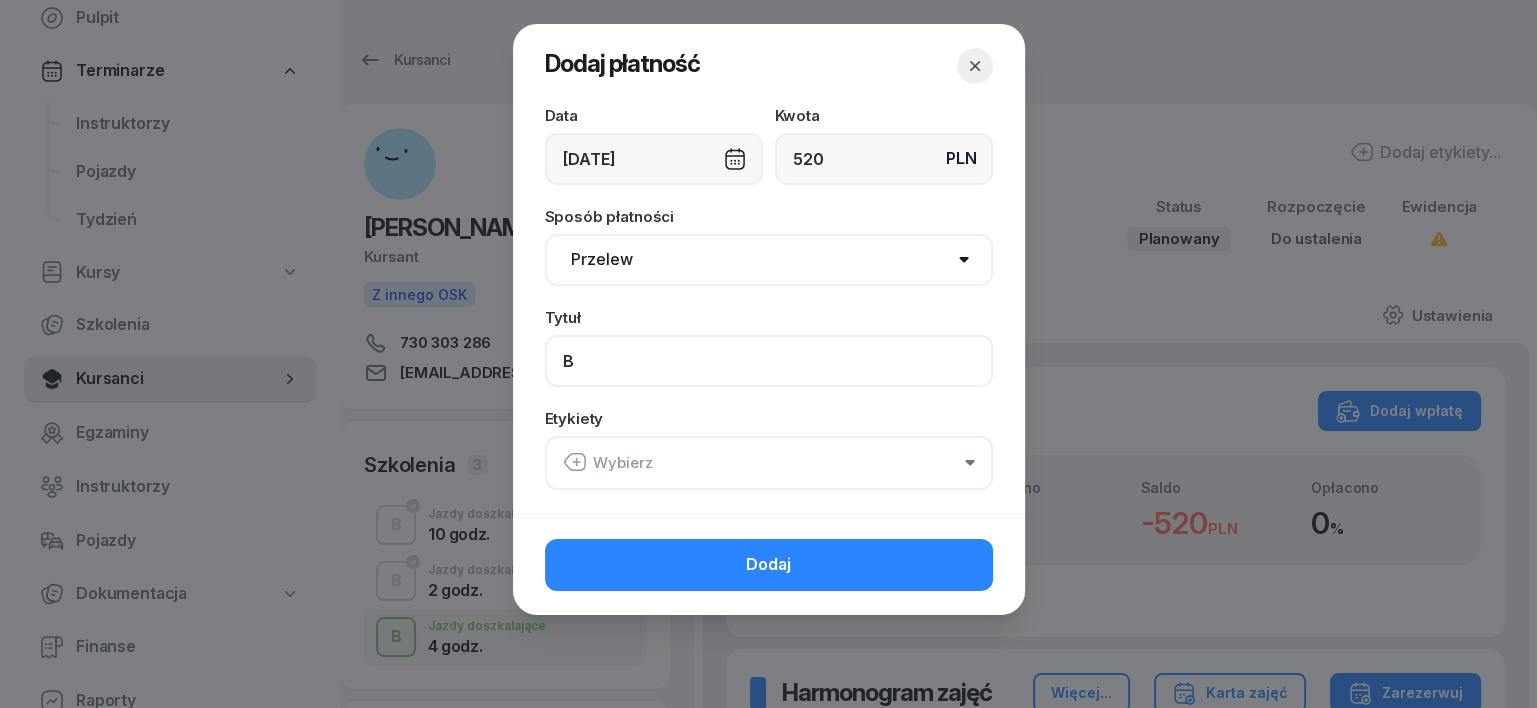 type on "B" 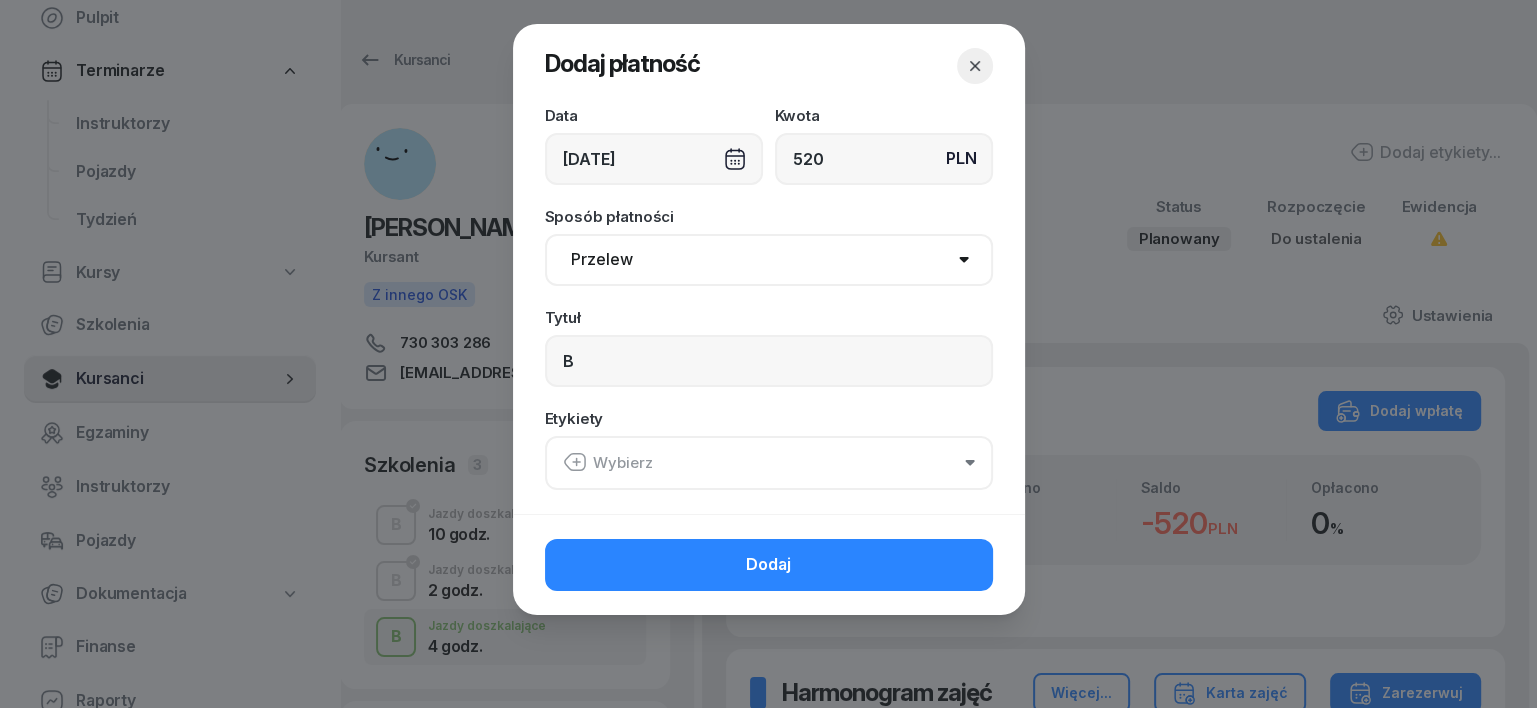 click 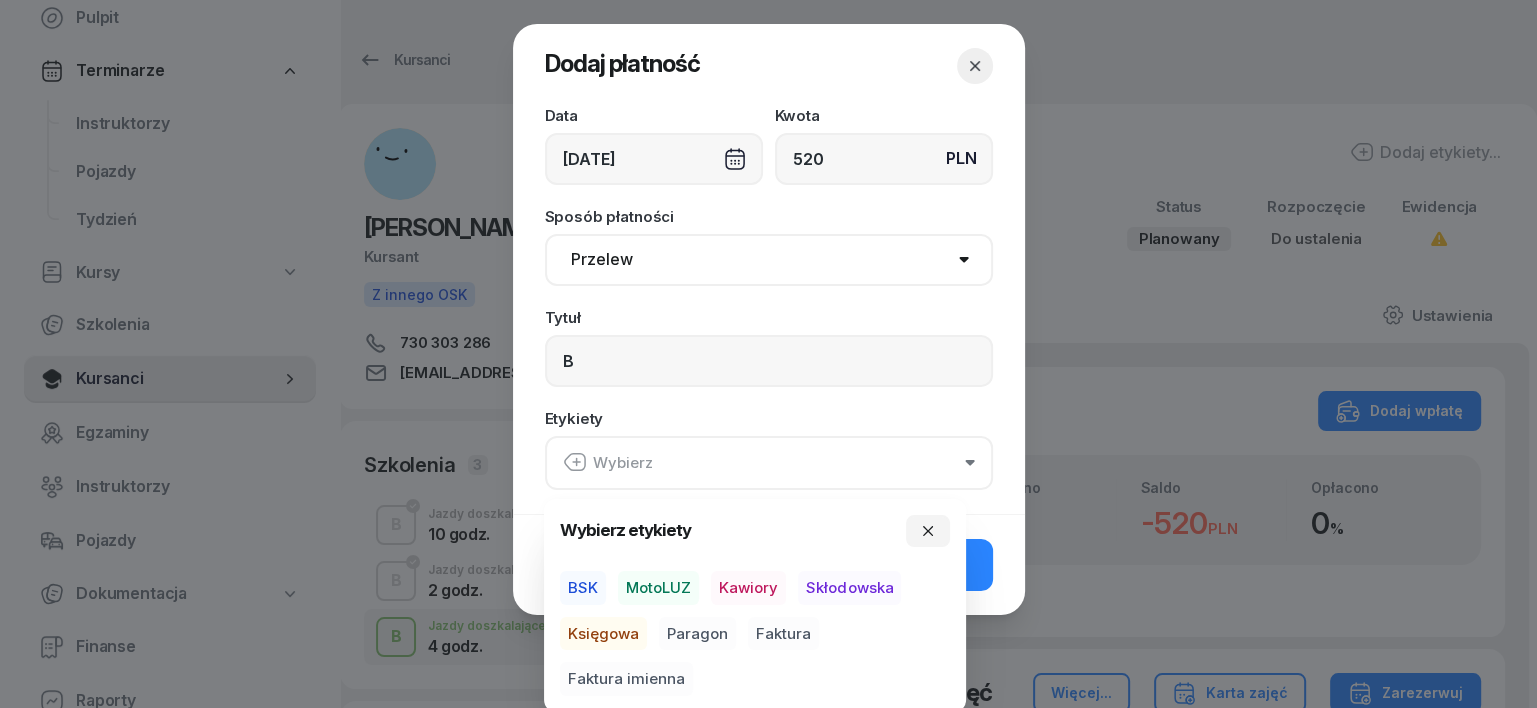 drag, startPoint x: 667, startPoint y: 590, endPoint x: 610, endPoint y: 636, distance: 73.24616 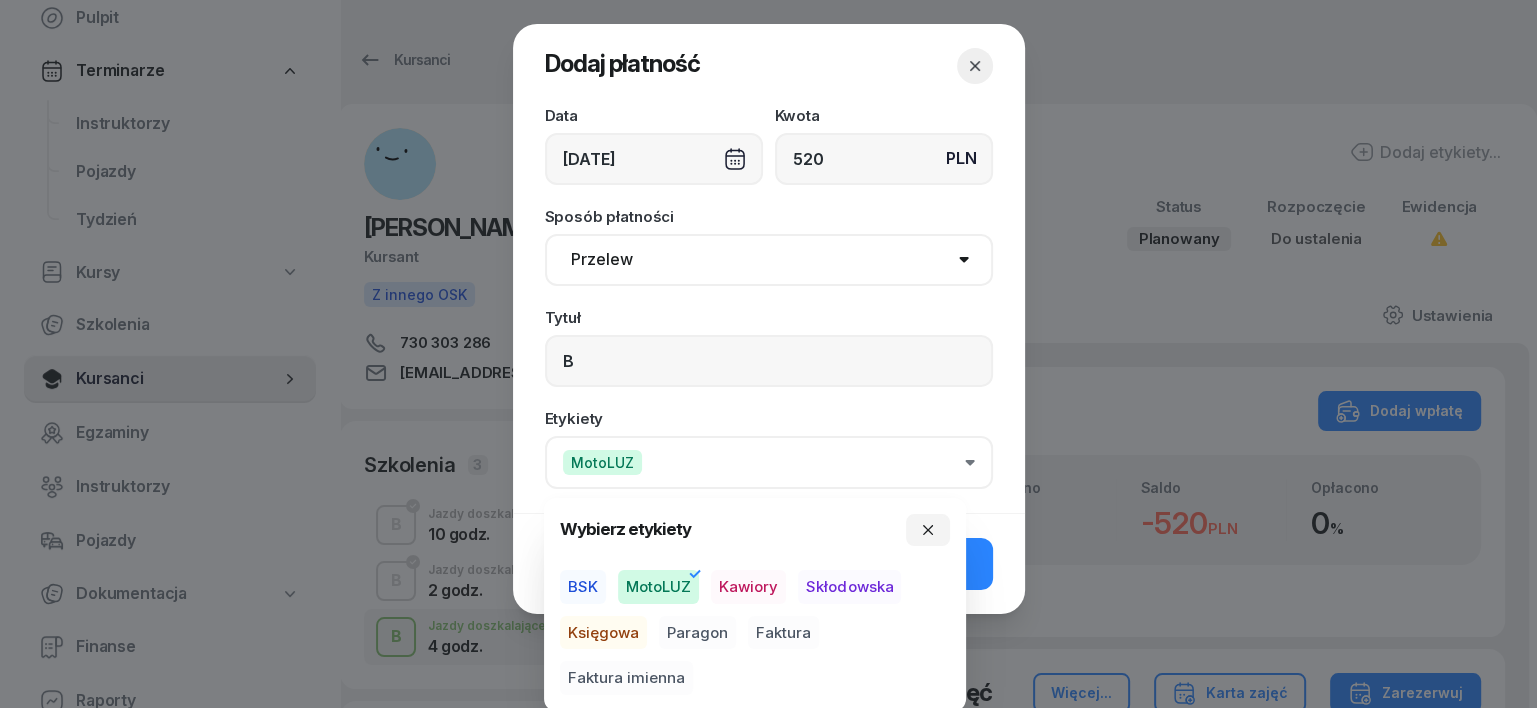 drag, startPoint x: 600, startPoint y: 628, endPoint x: 659, endPoint y: 627, distance: 59.008472 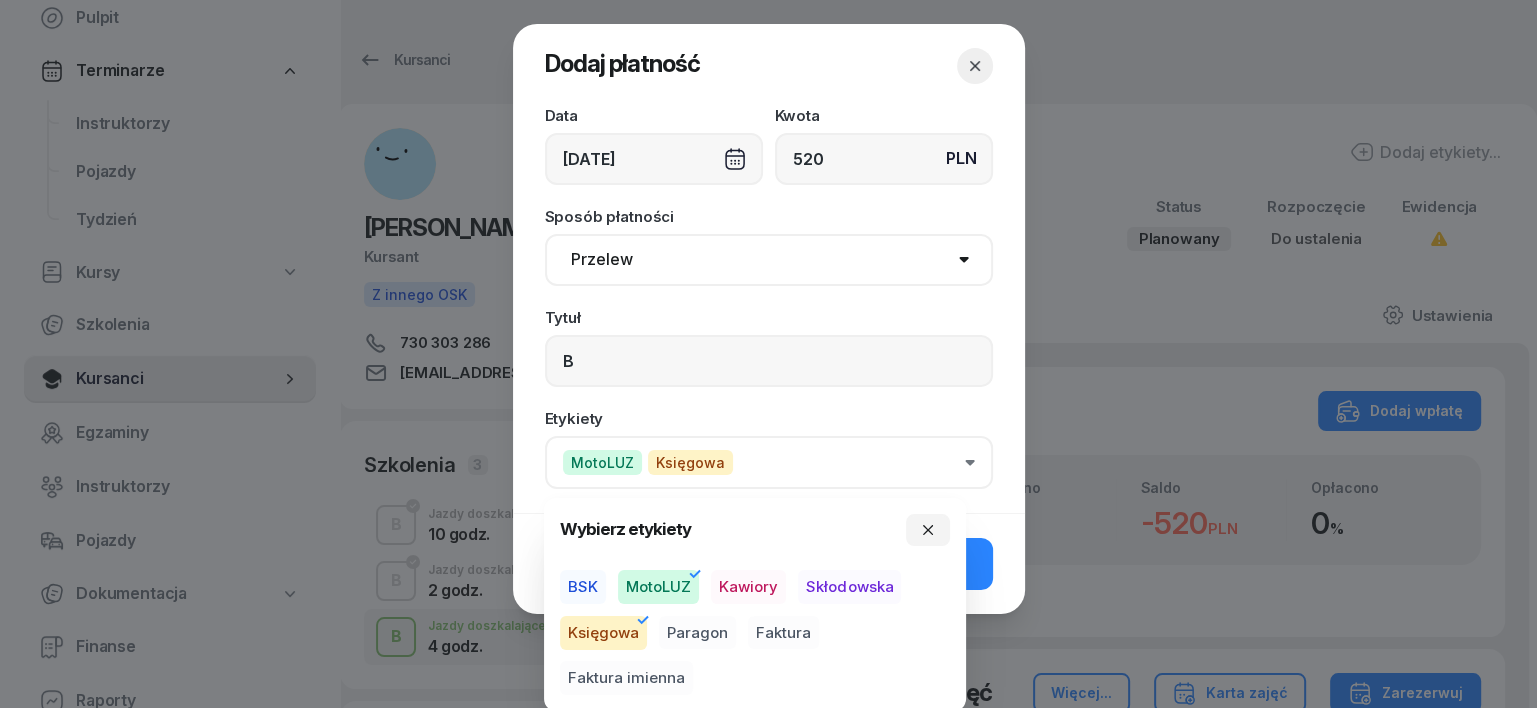 click on "Paragon" at bounding box center (697, 633) 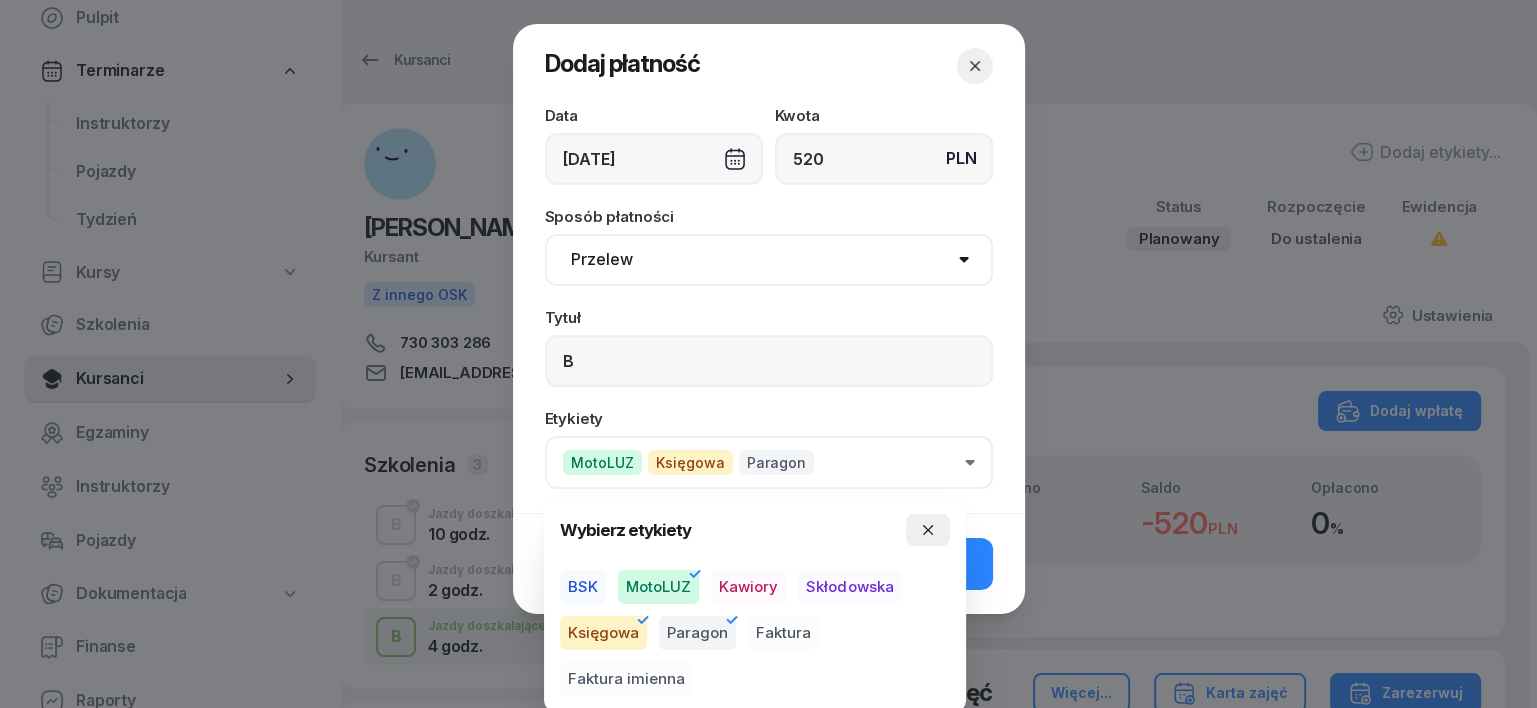 click 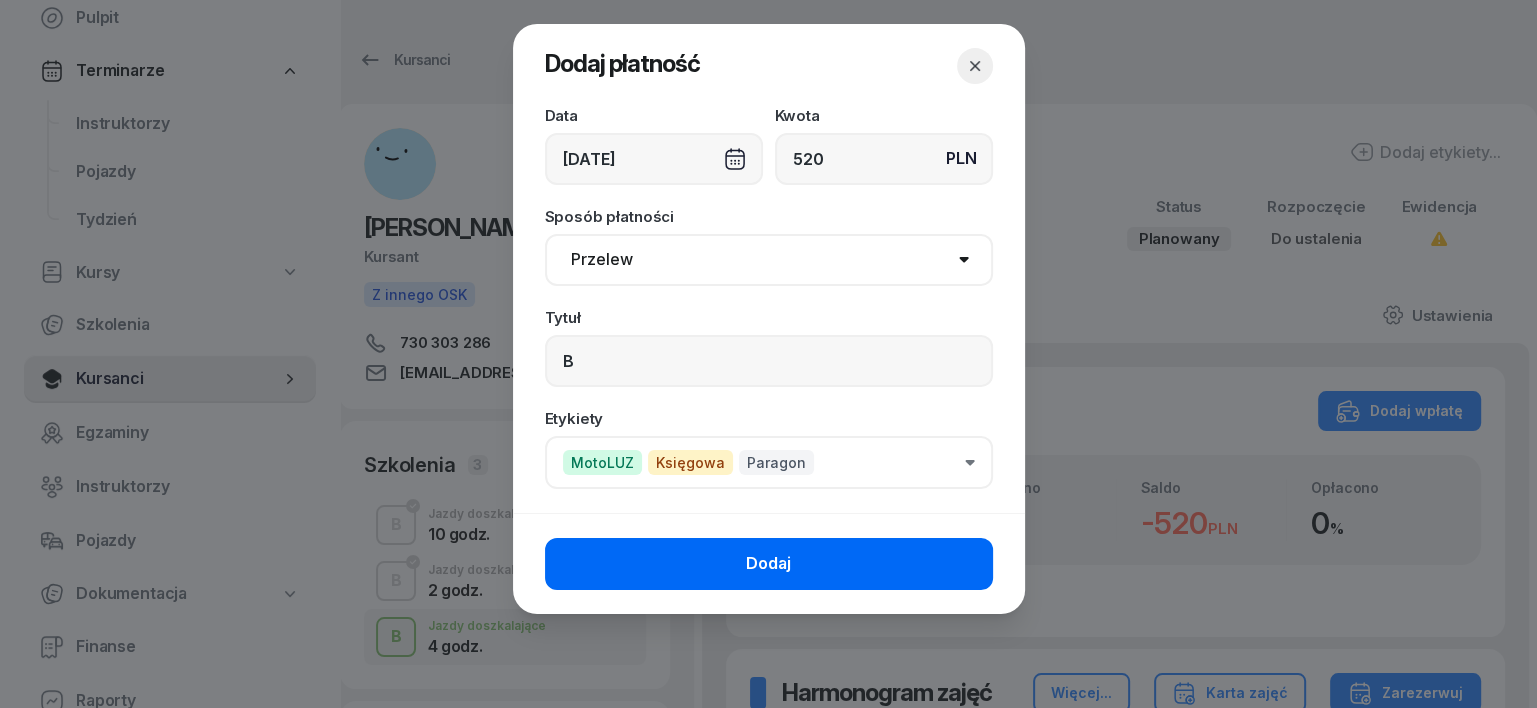 click on "Dodaj" 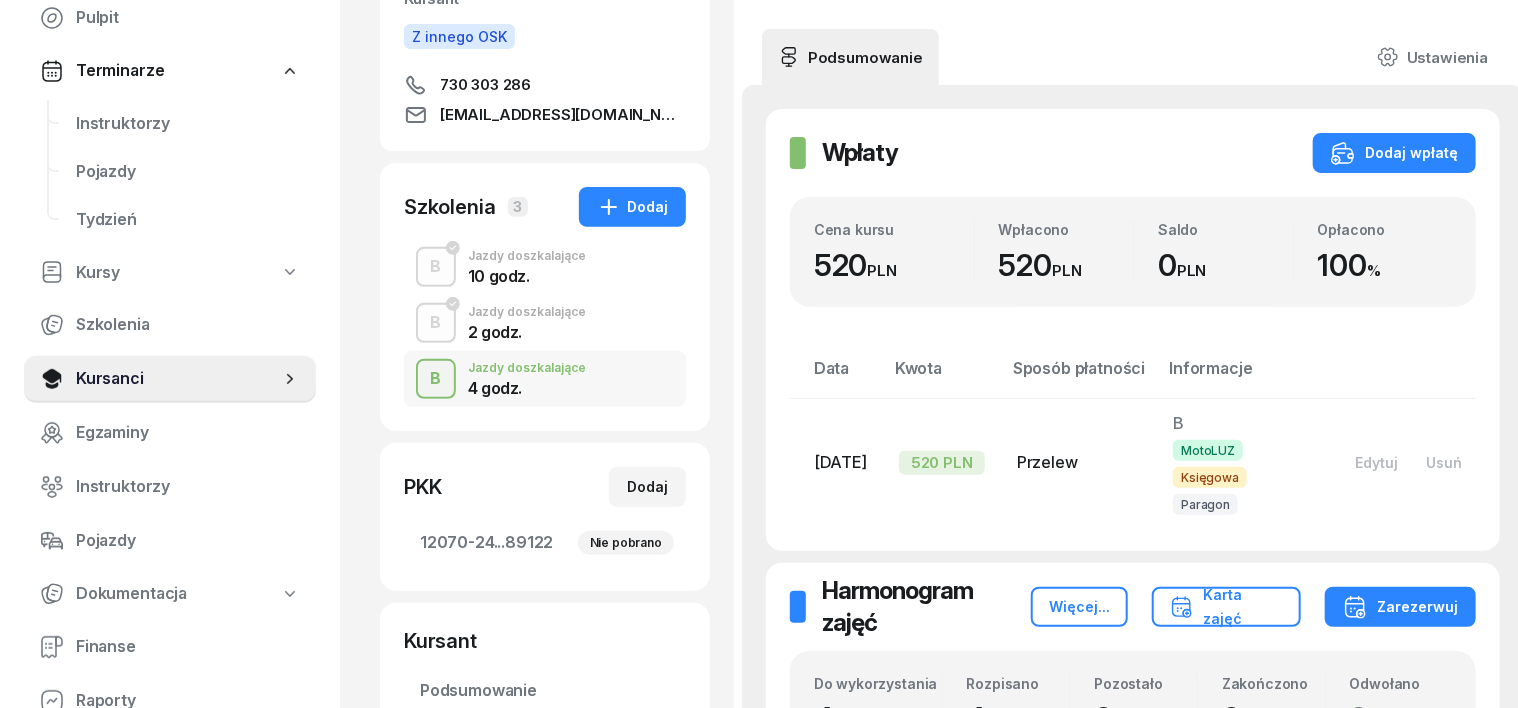 scroll, scrollTop: 250, scrollLeft: 0, axis: vertical 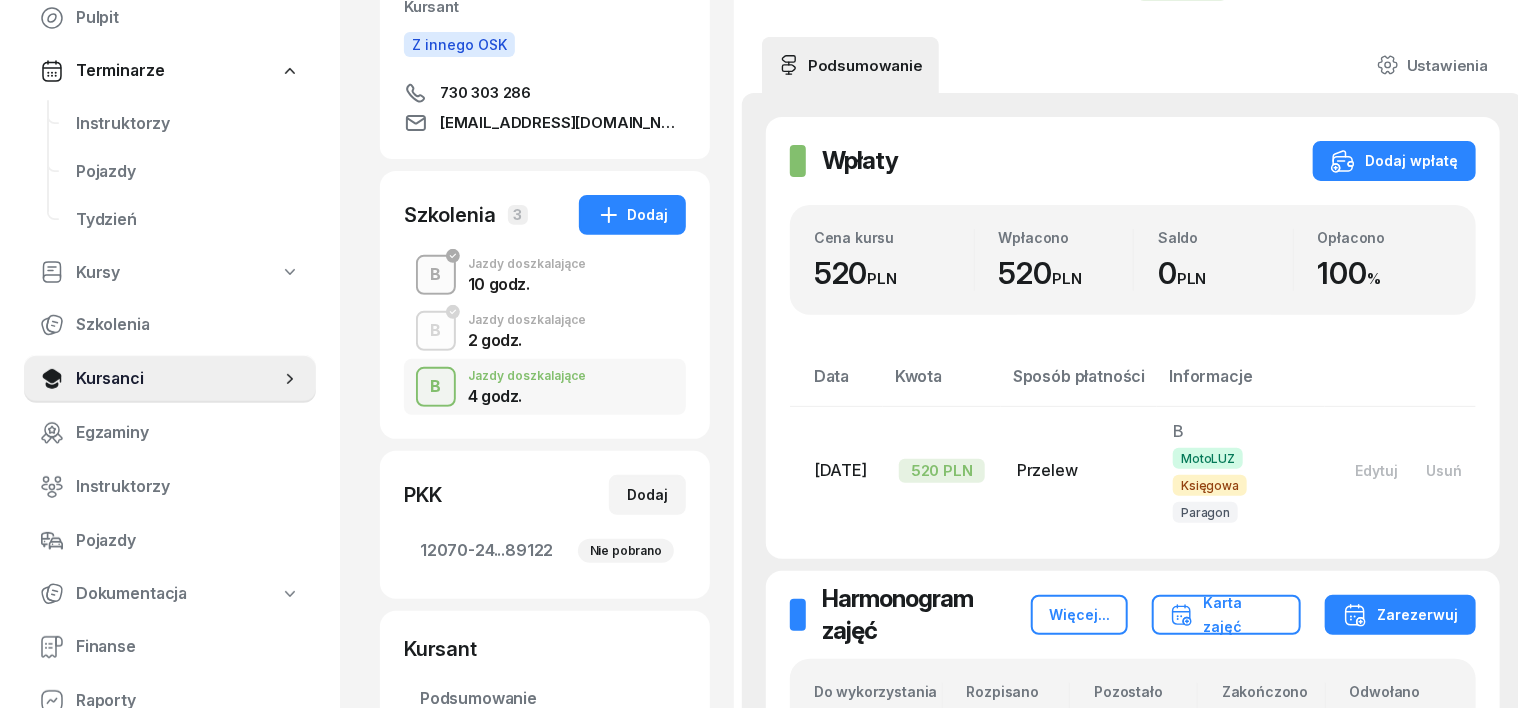 click on "B" at bounding box center [436, 275] 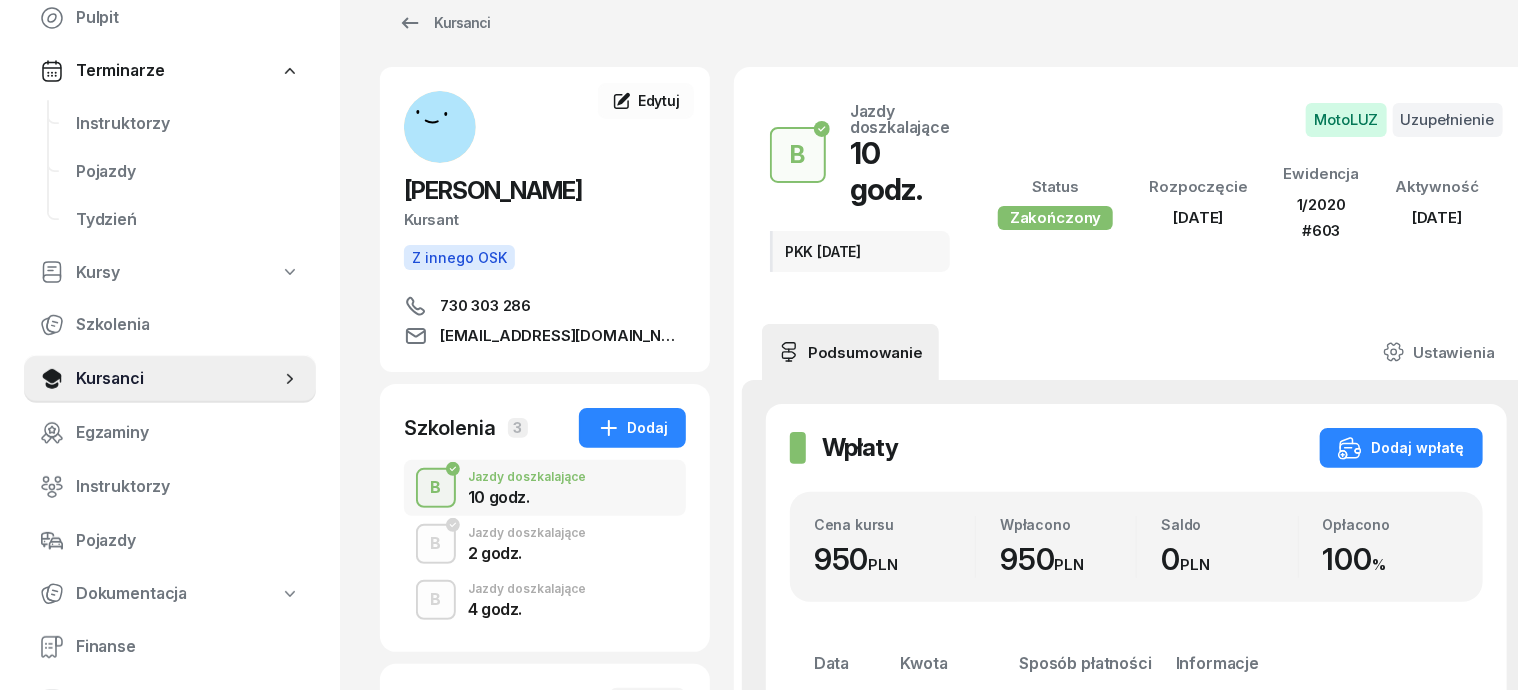 scroll, scrollTop: 0, scrollLeft: 0, axis: both 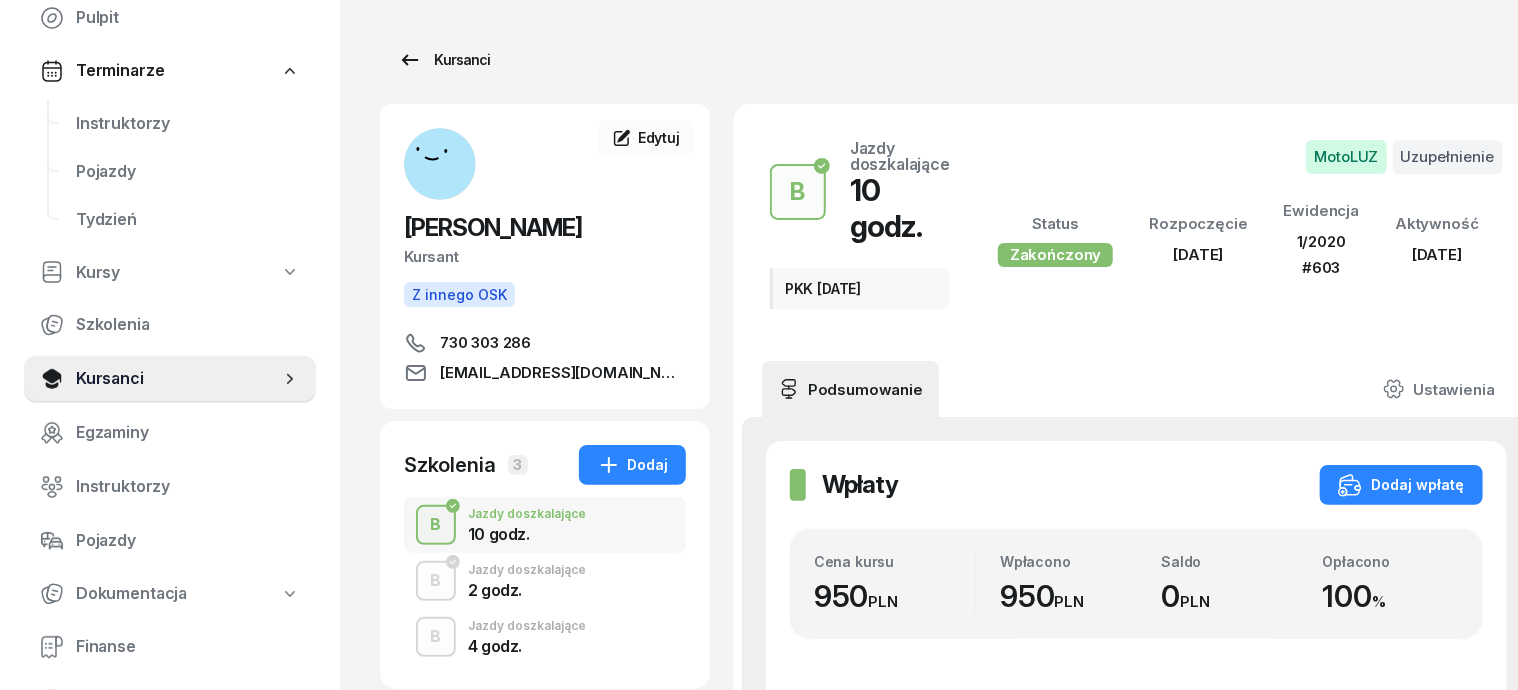 click on "Kursanci" at bounding box center [444, 60] 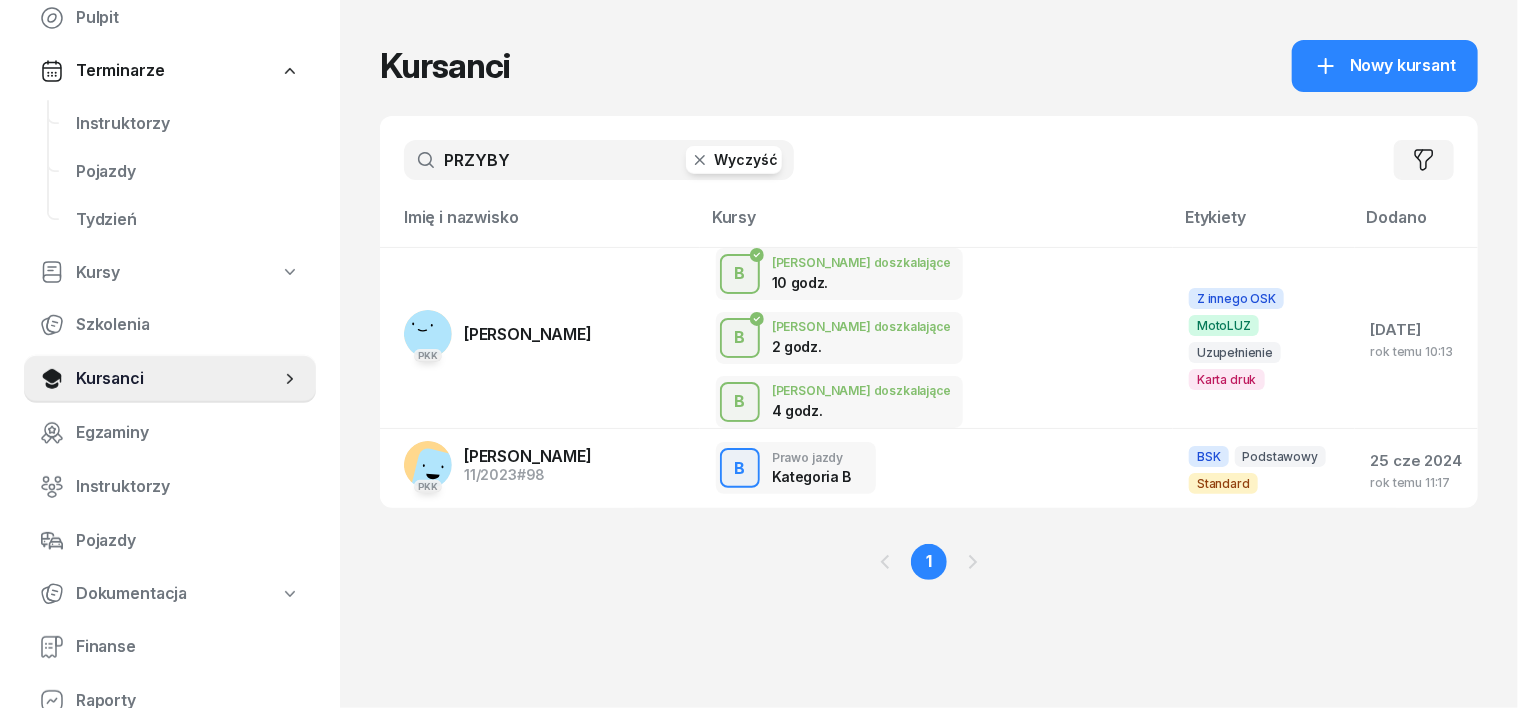 click 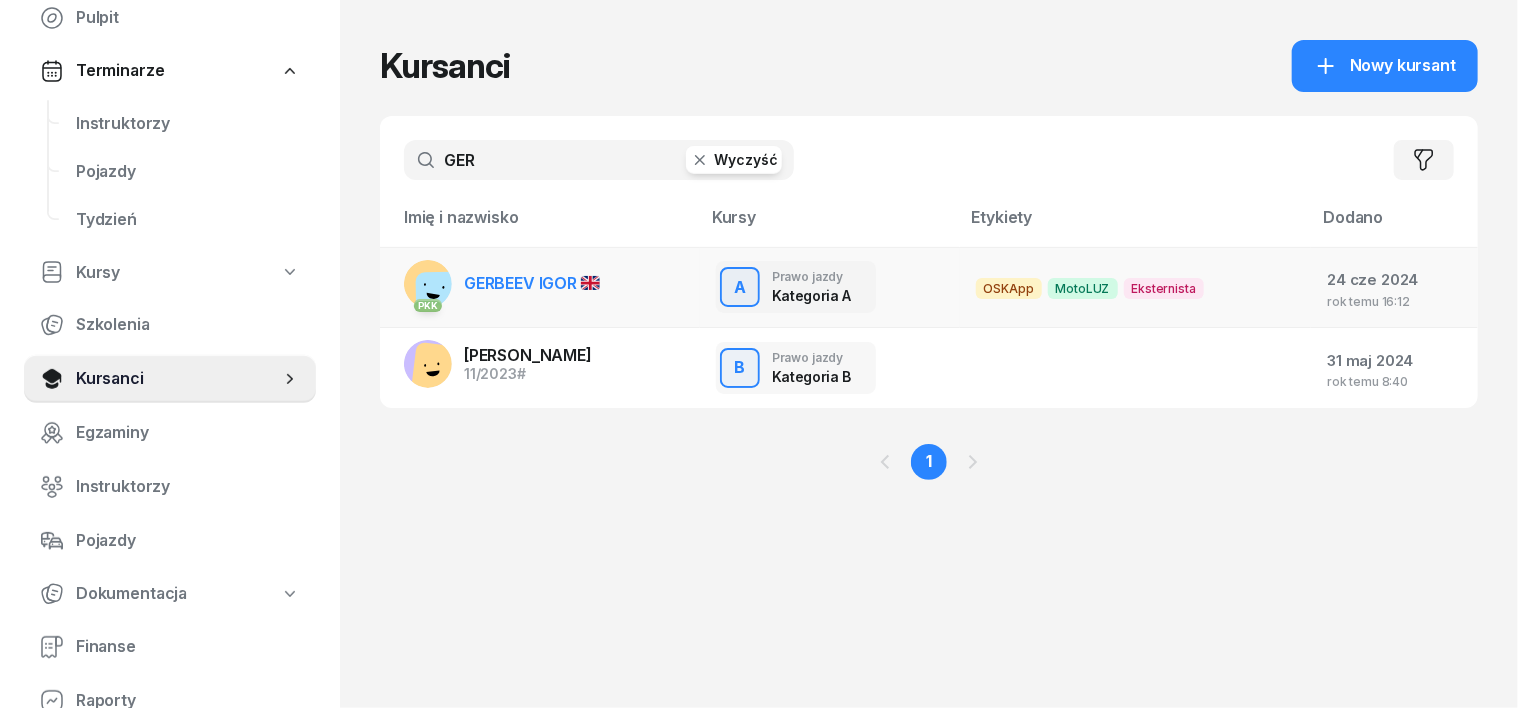 type on "GER" 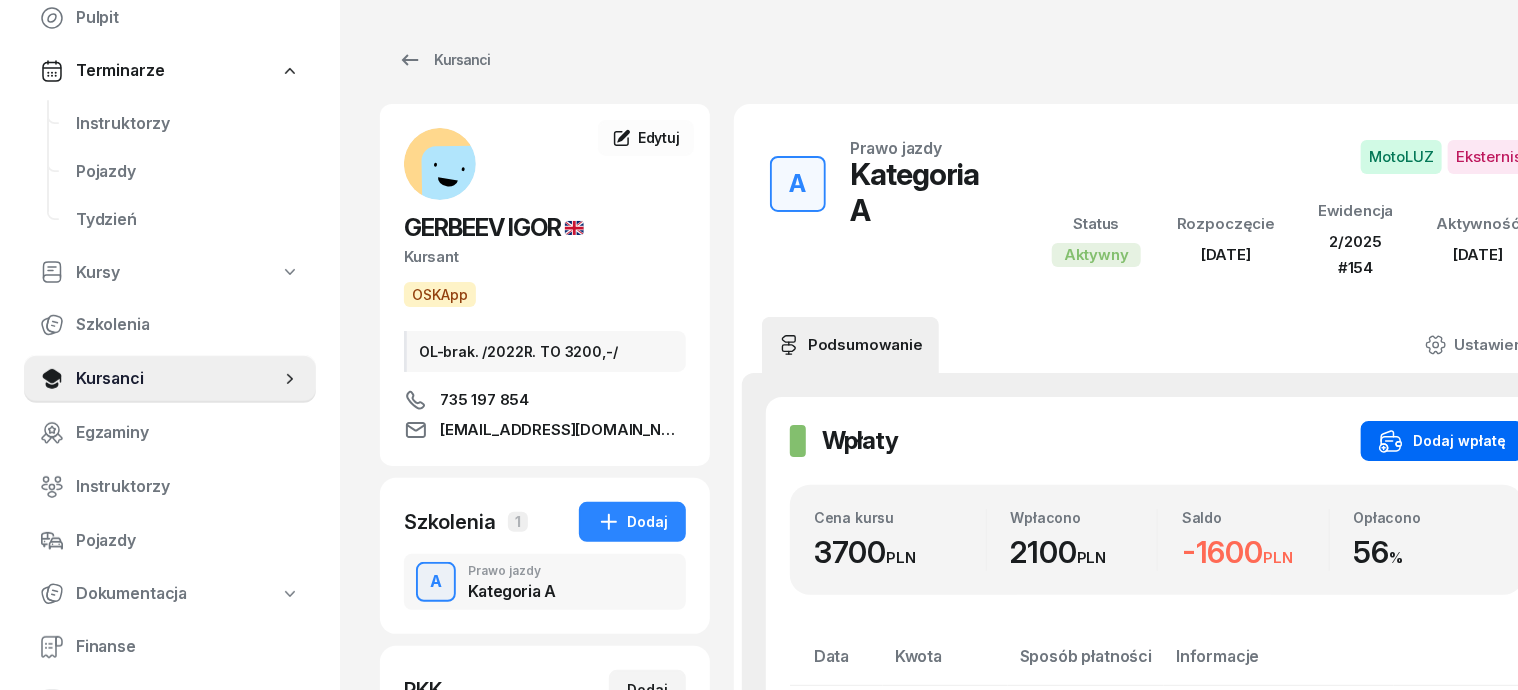 click on "Dodaj wpłatę" at bounding box center (1442, 441) 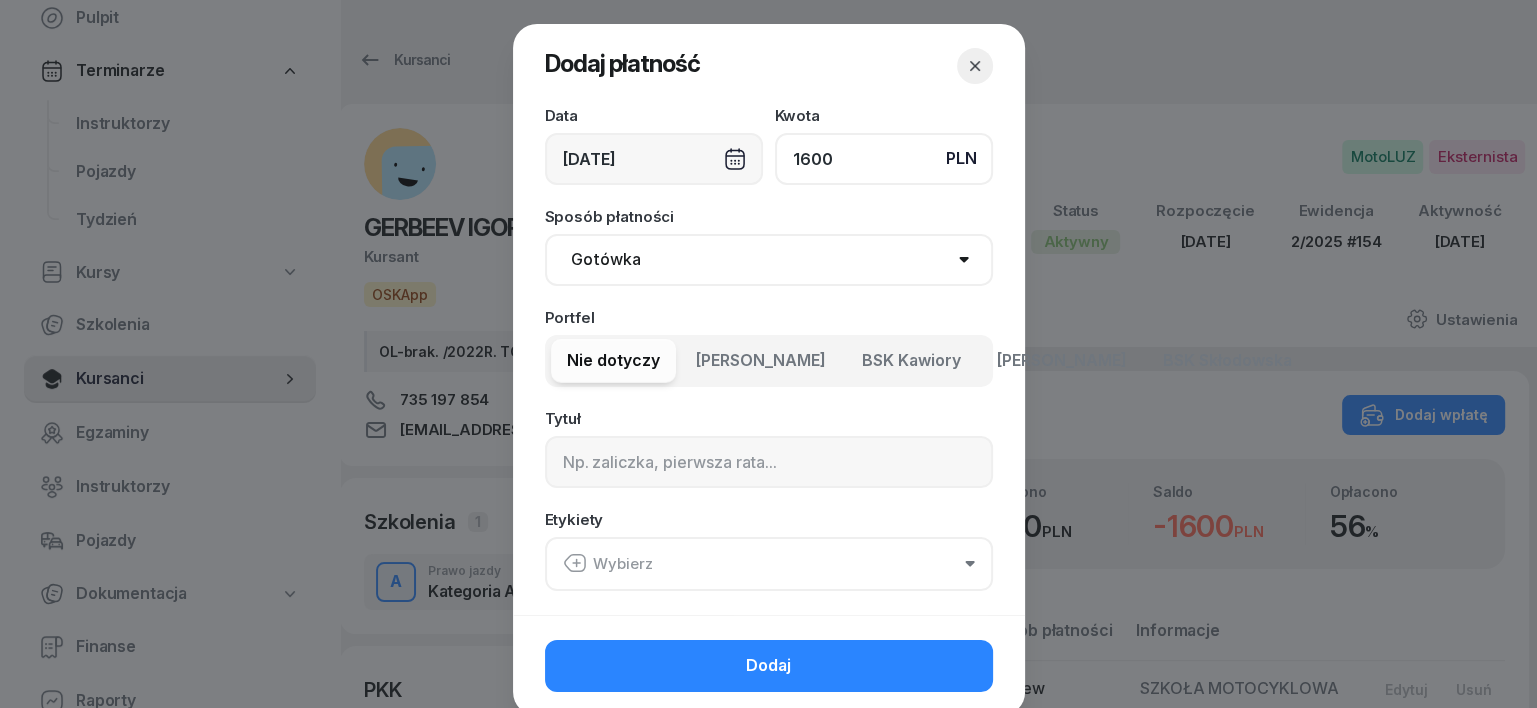 type on "1600" 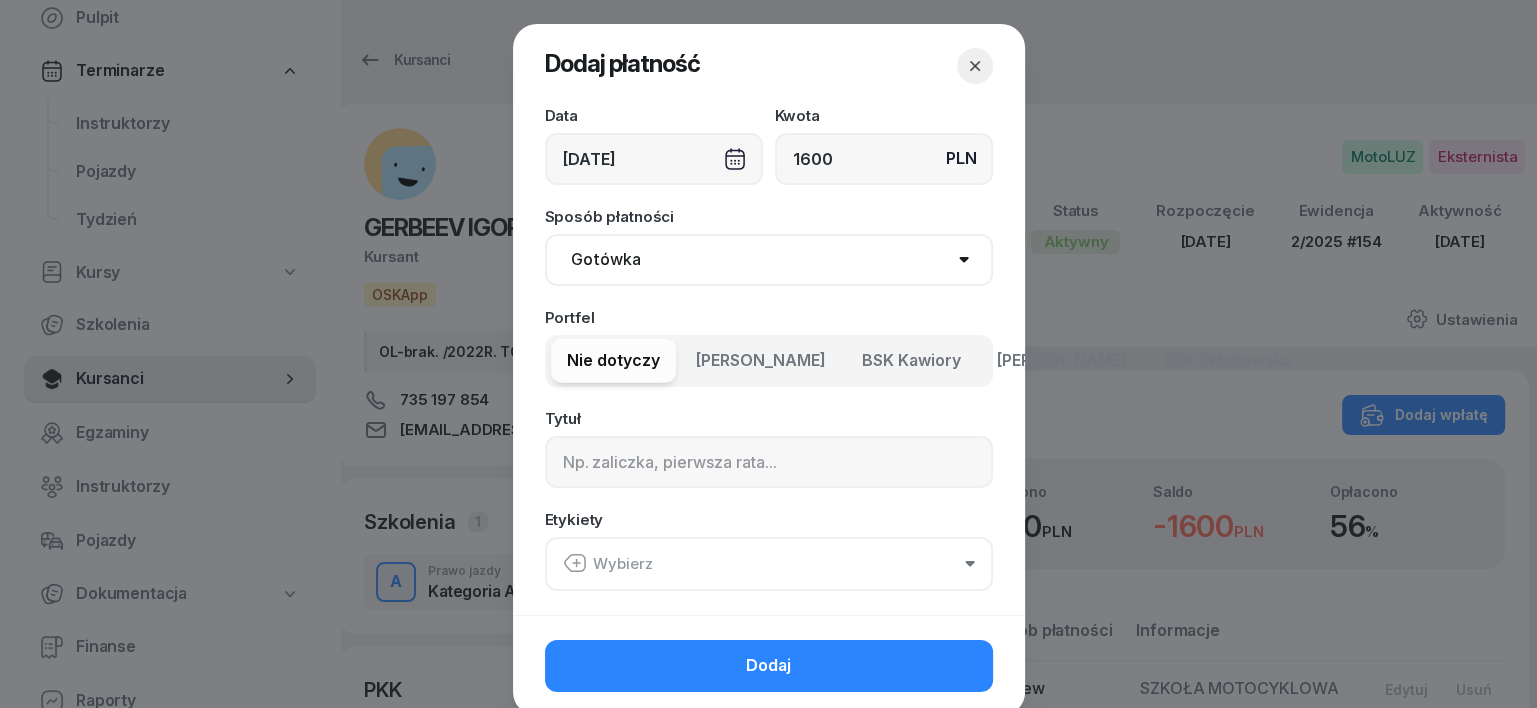 click on "Gotówka Karta Przelew Płatności online BLIK" at bounding box center [769, 260] 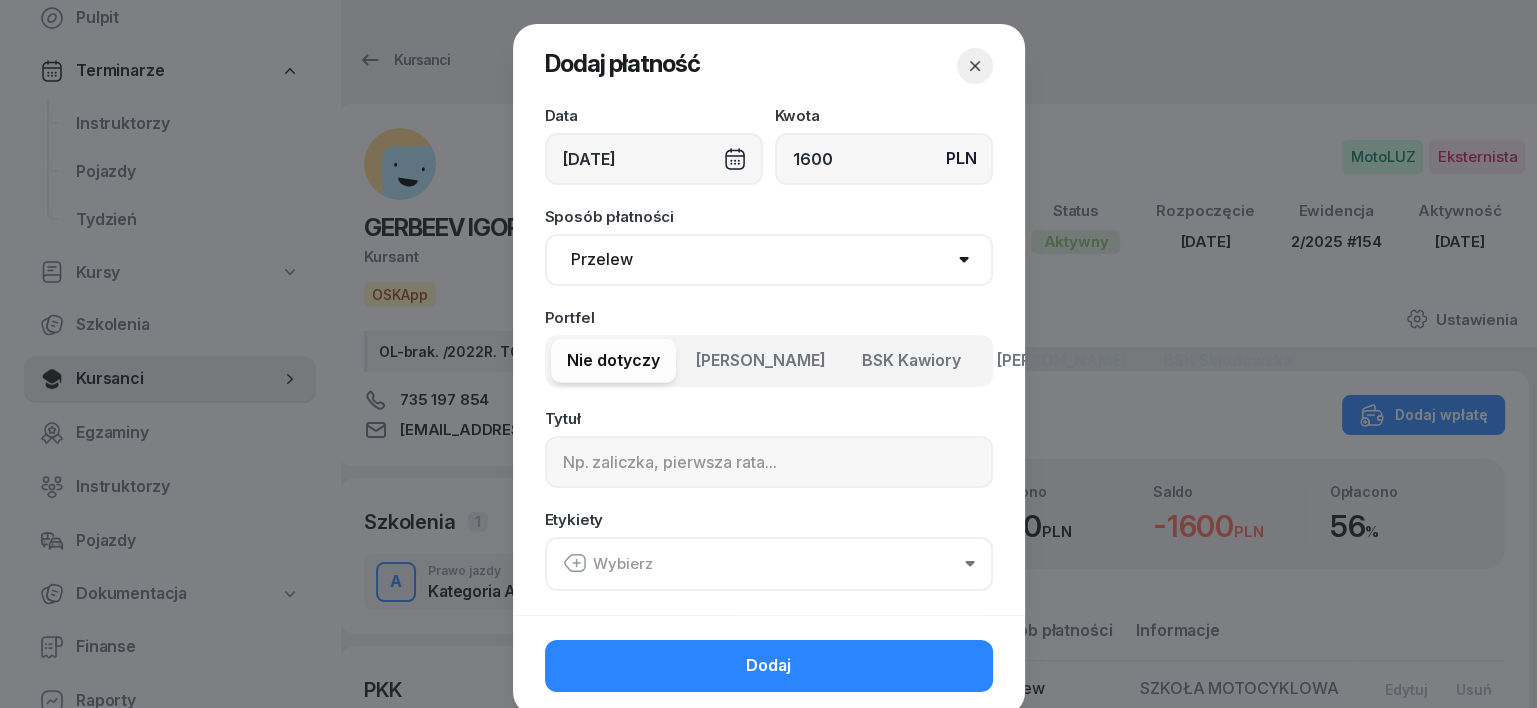 click on "Gotówka Karta Przelew Płatności online BLIK" at bounding box center [769, 260] 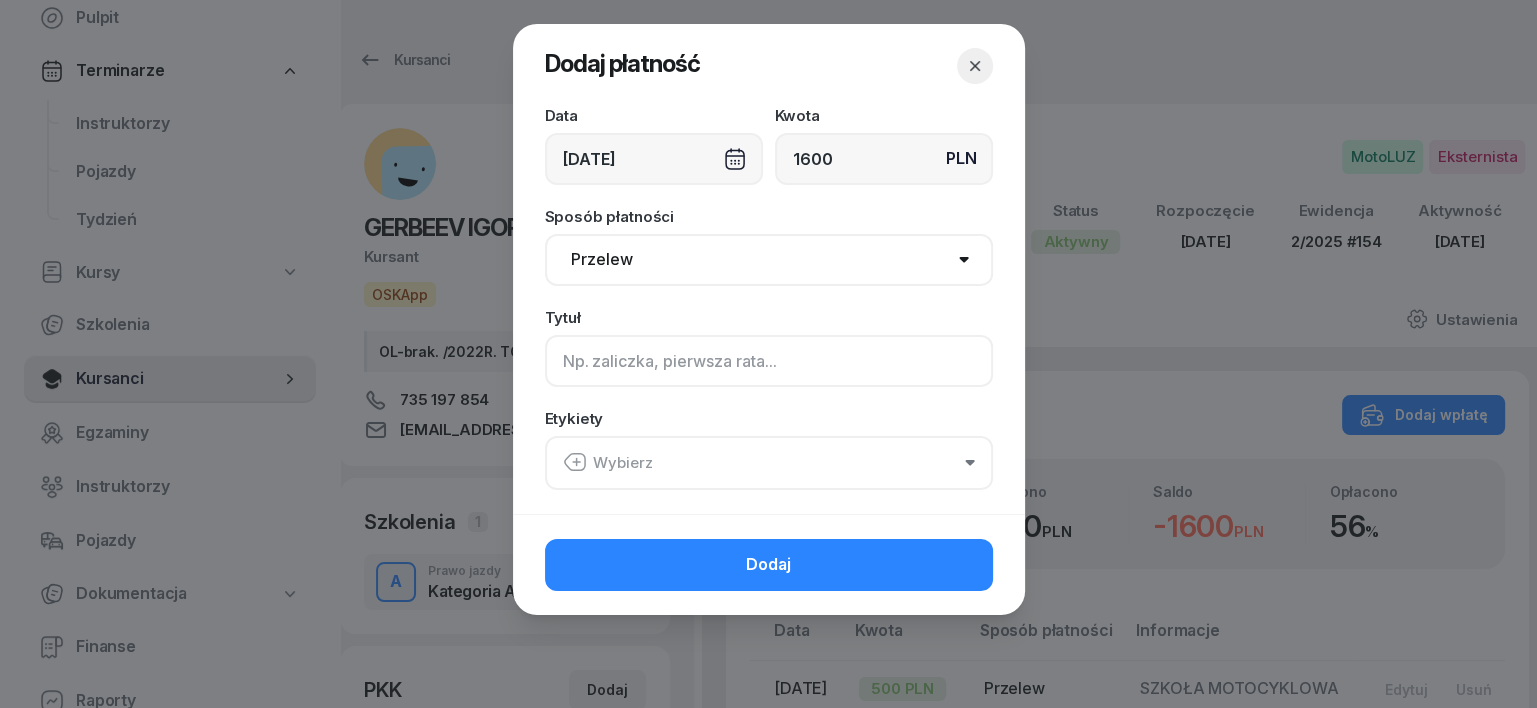 click 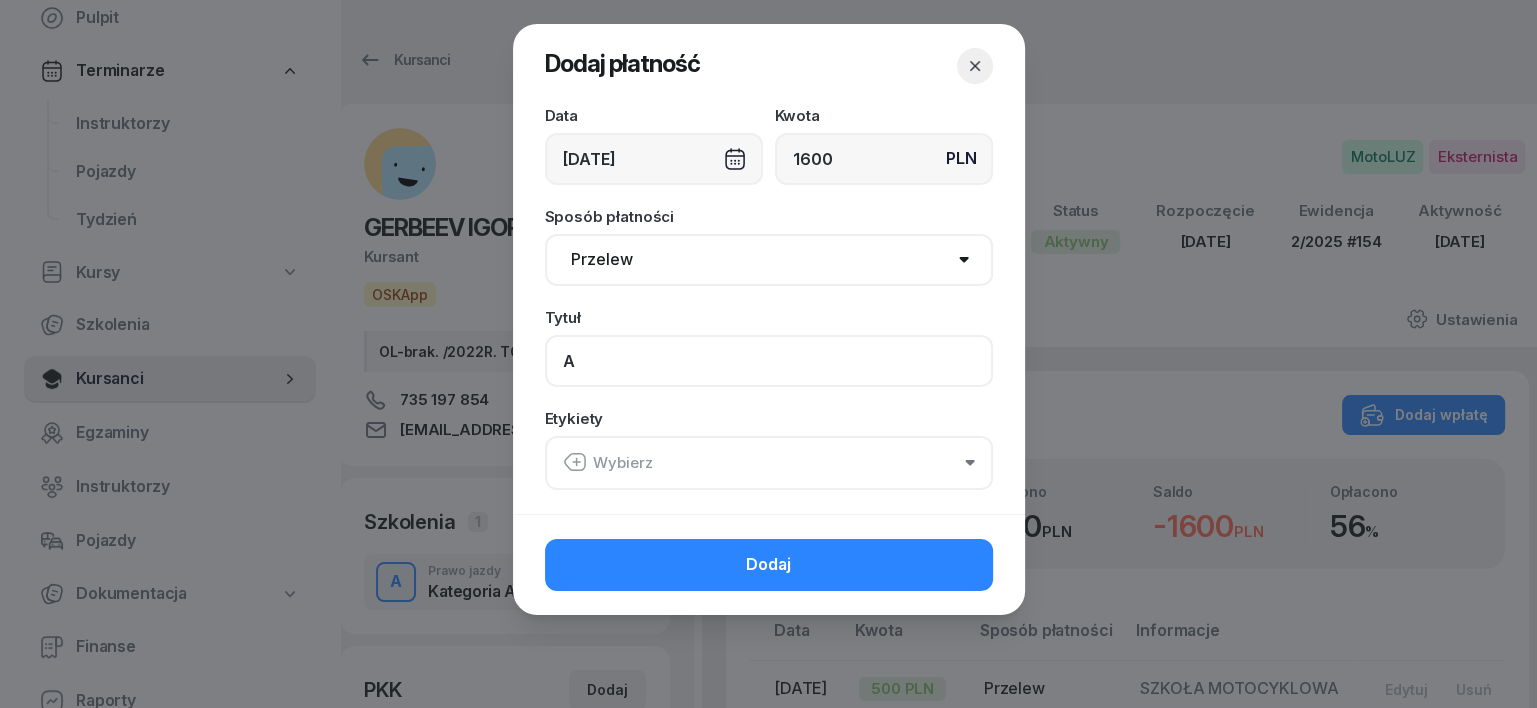type on "A" 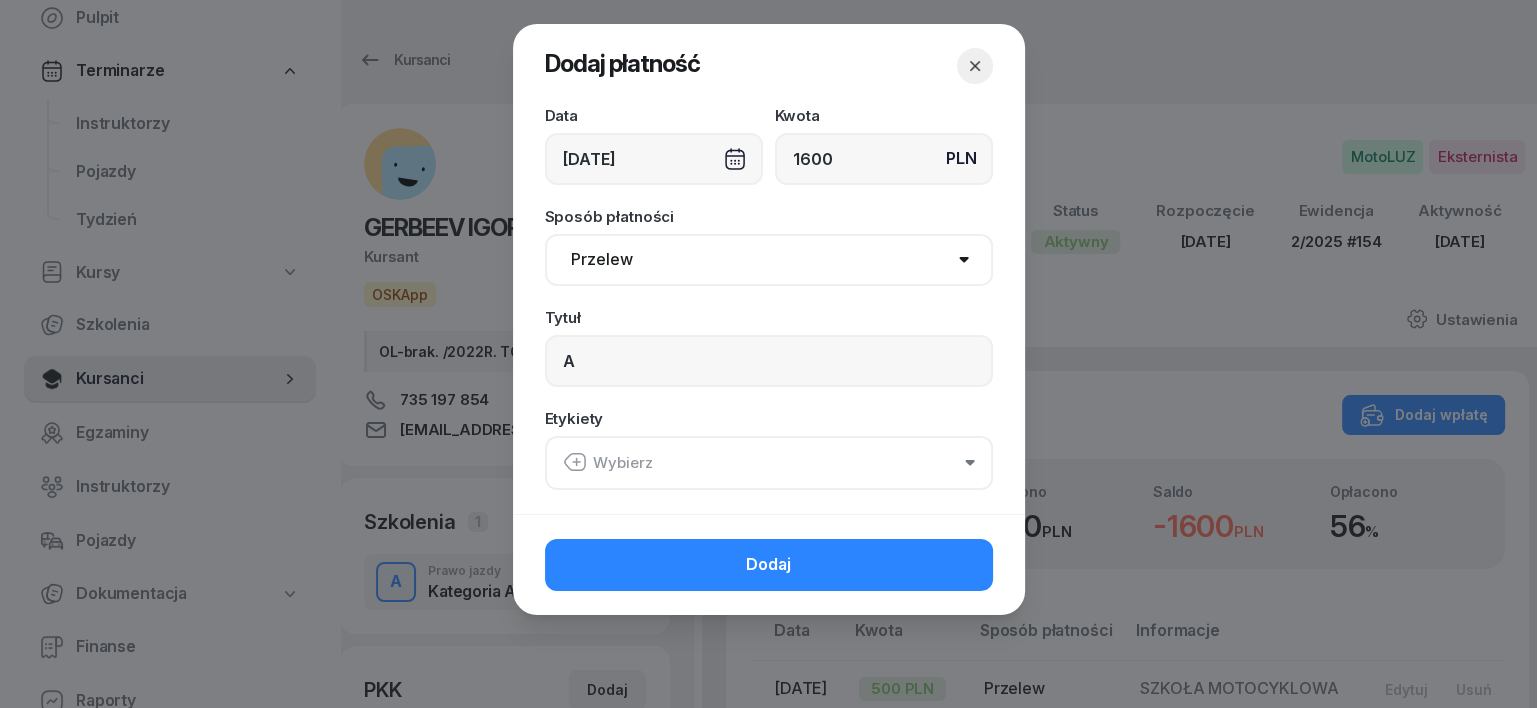 click 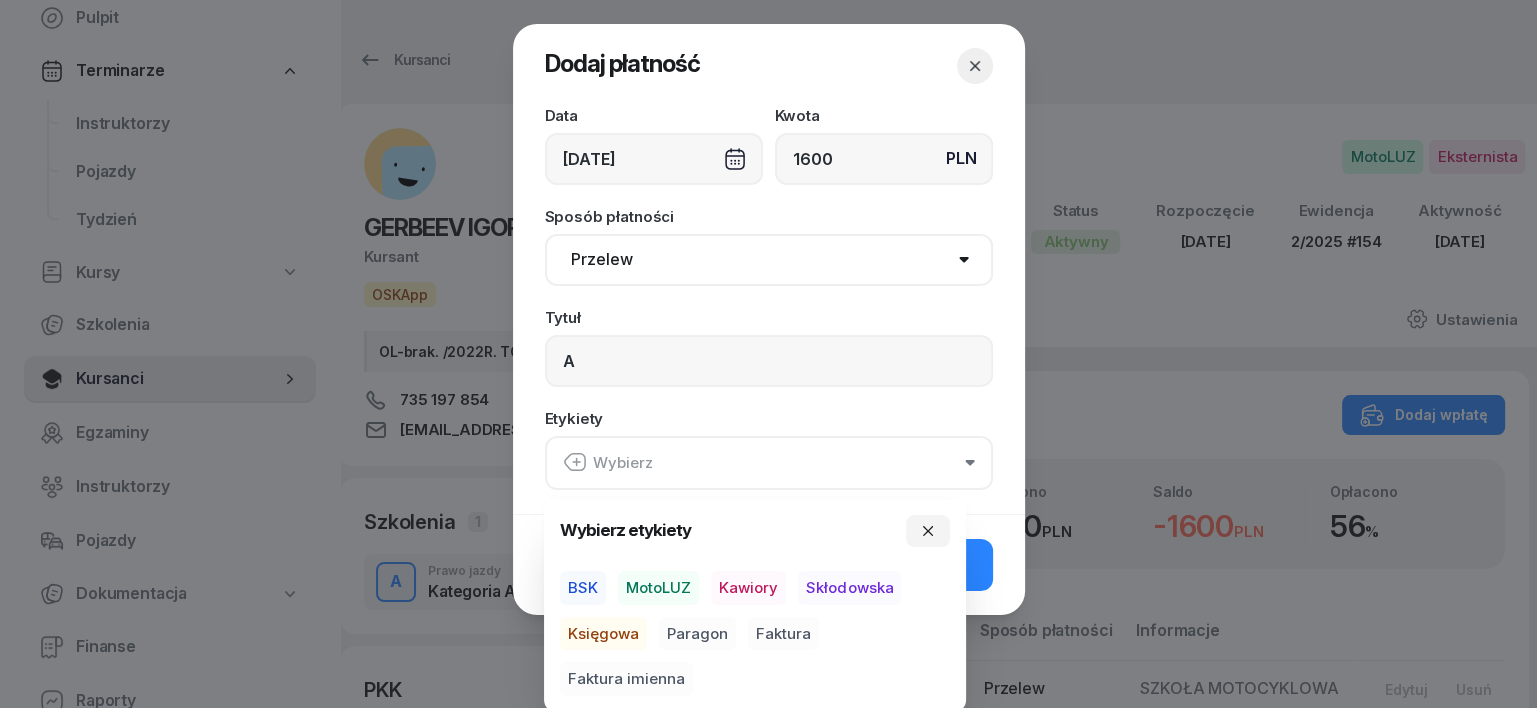 drag, startPoint x: 663, startPoint y: 583, endPoint x: 633, endPoint y: 613, distance: 42.426407 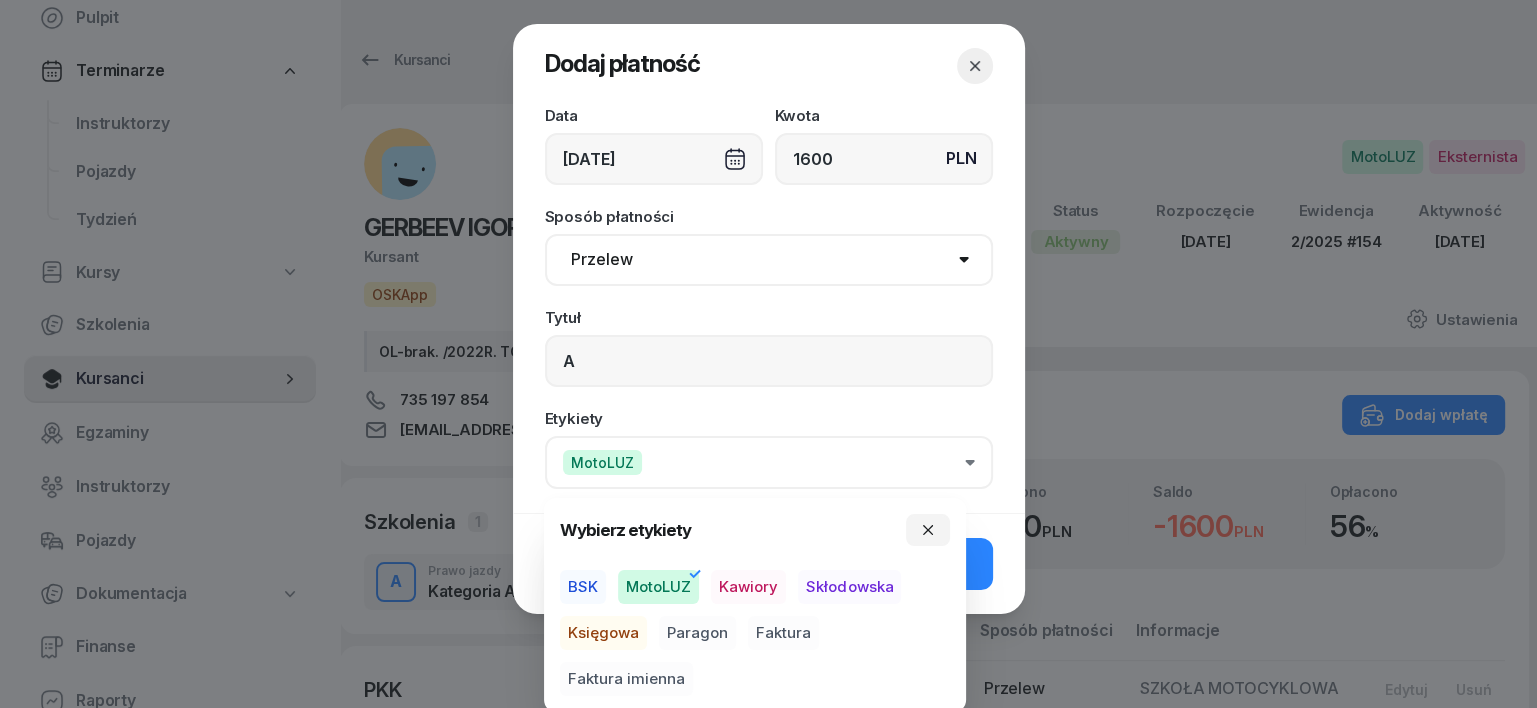 click on "Księgowa" at bounding box center (603, 633) 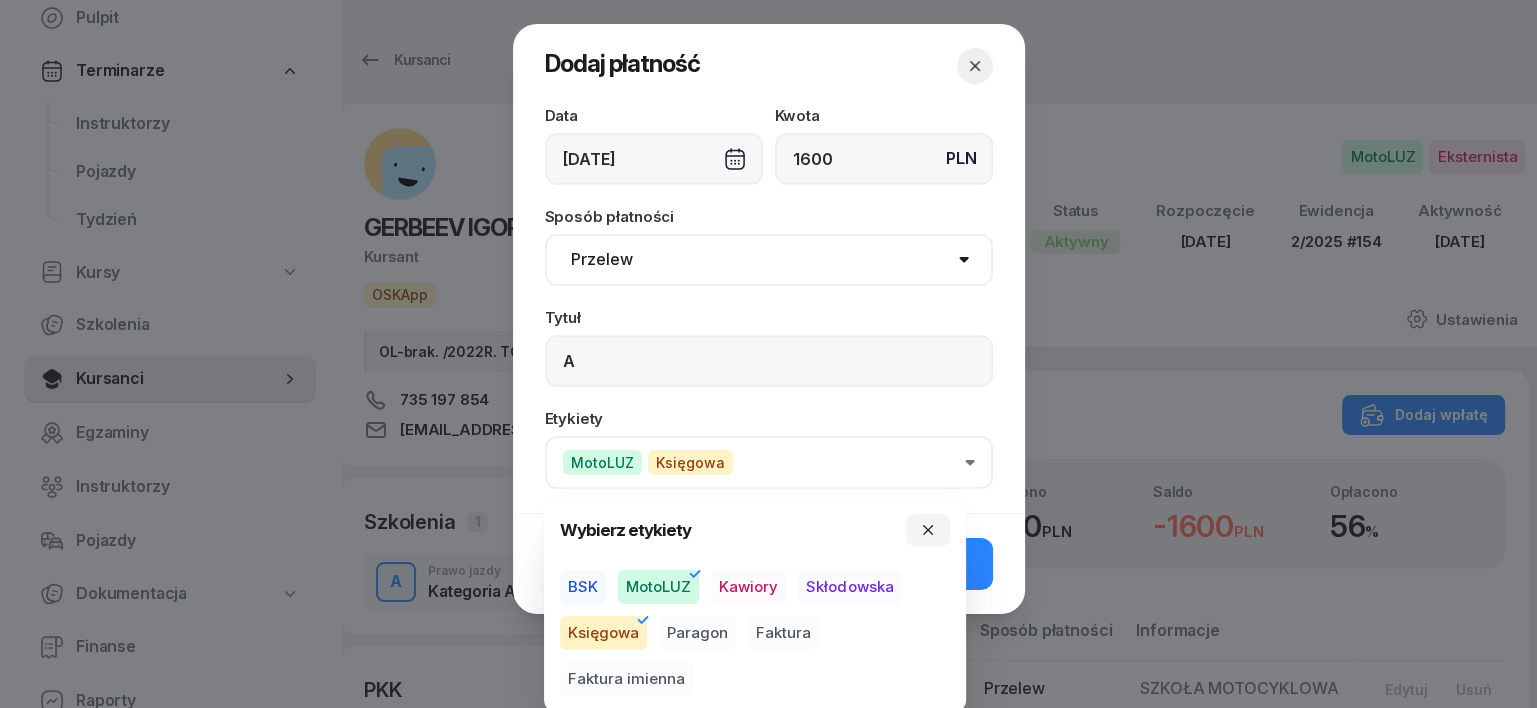 drag, startPoint x: 694, startPoint y: 634, endPoint x: 710, endPoint y: 633, distance: 16.03122 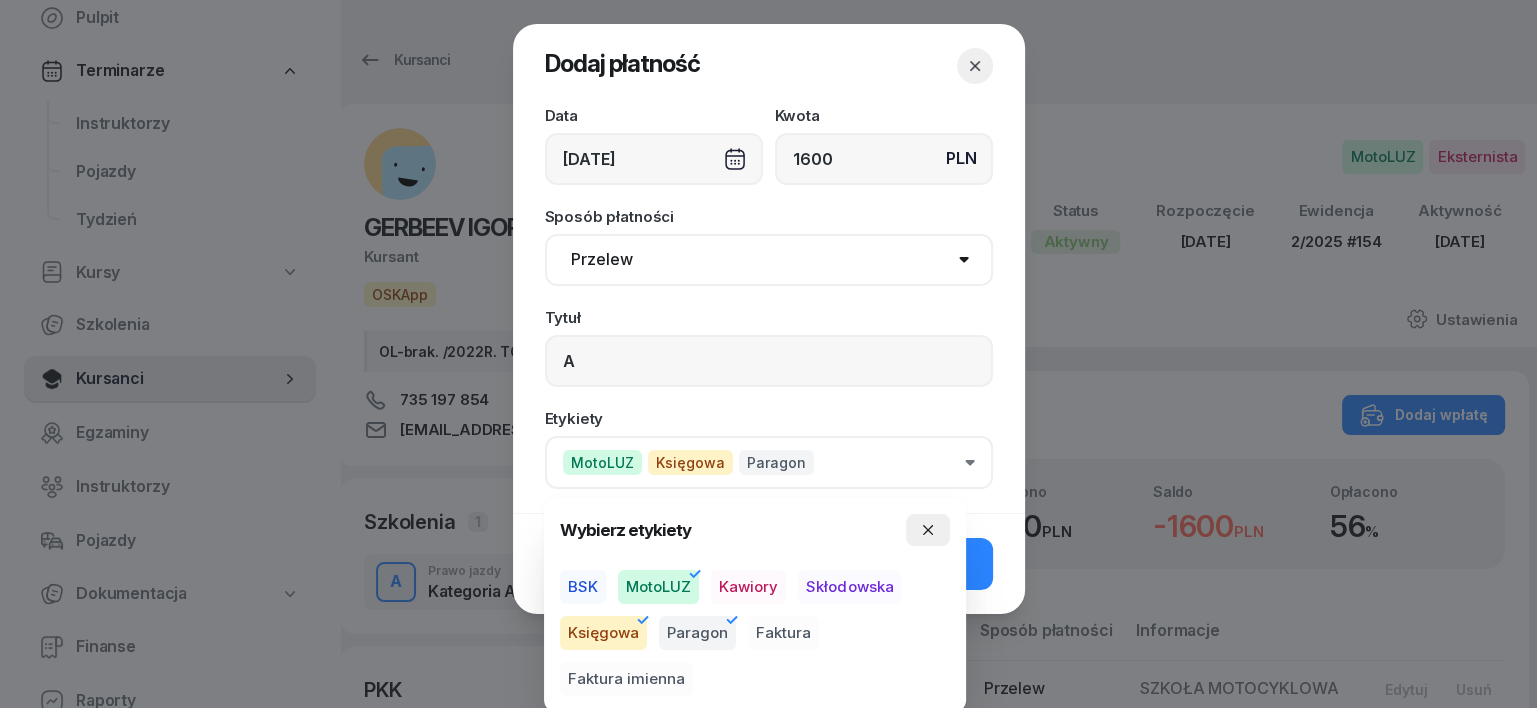 click 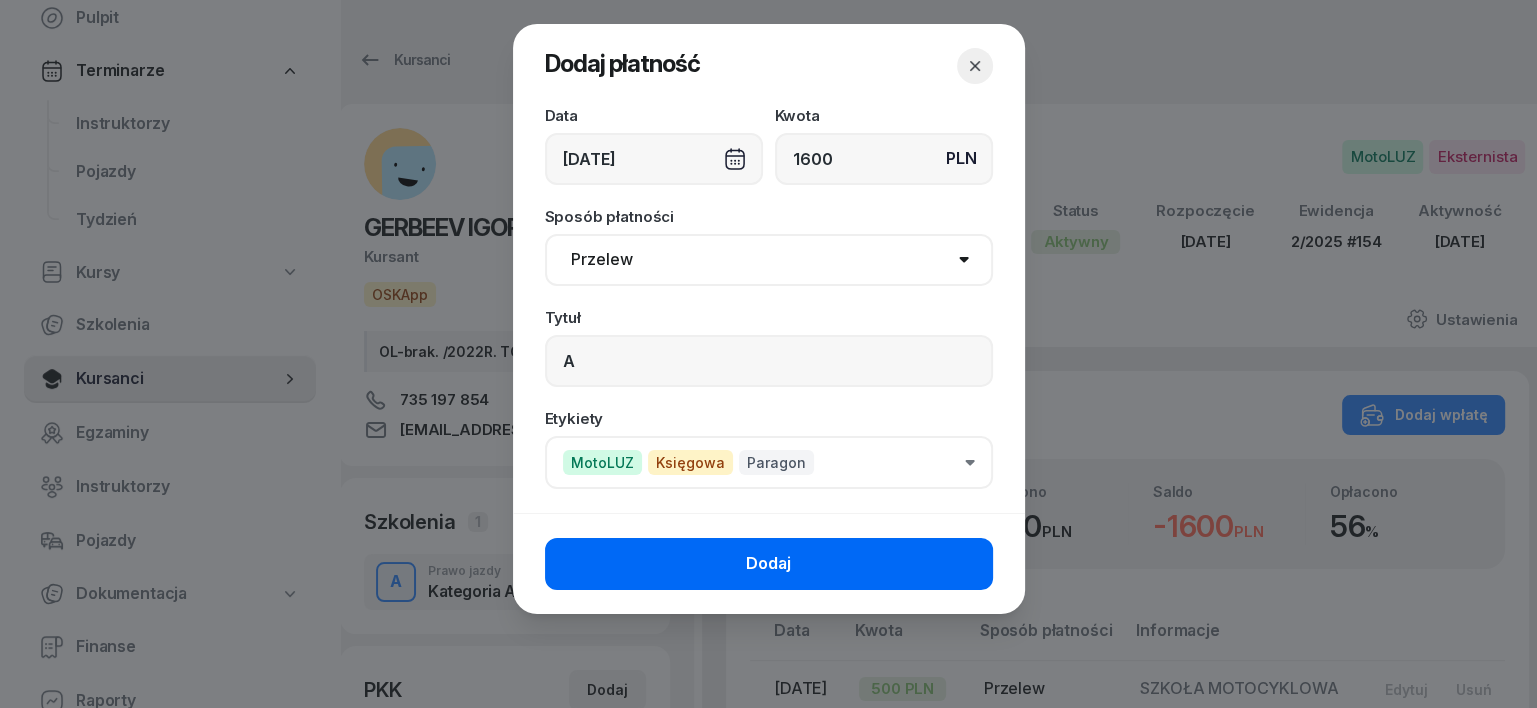 click on "Dodaj" 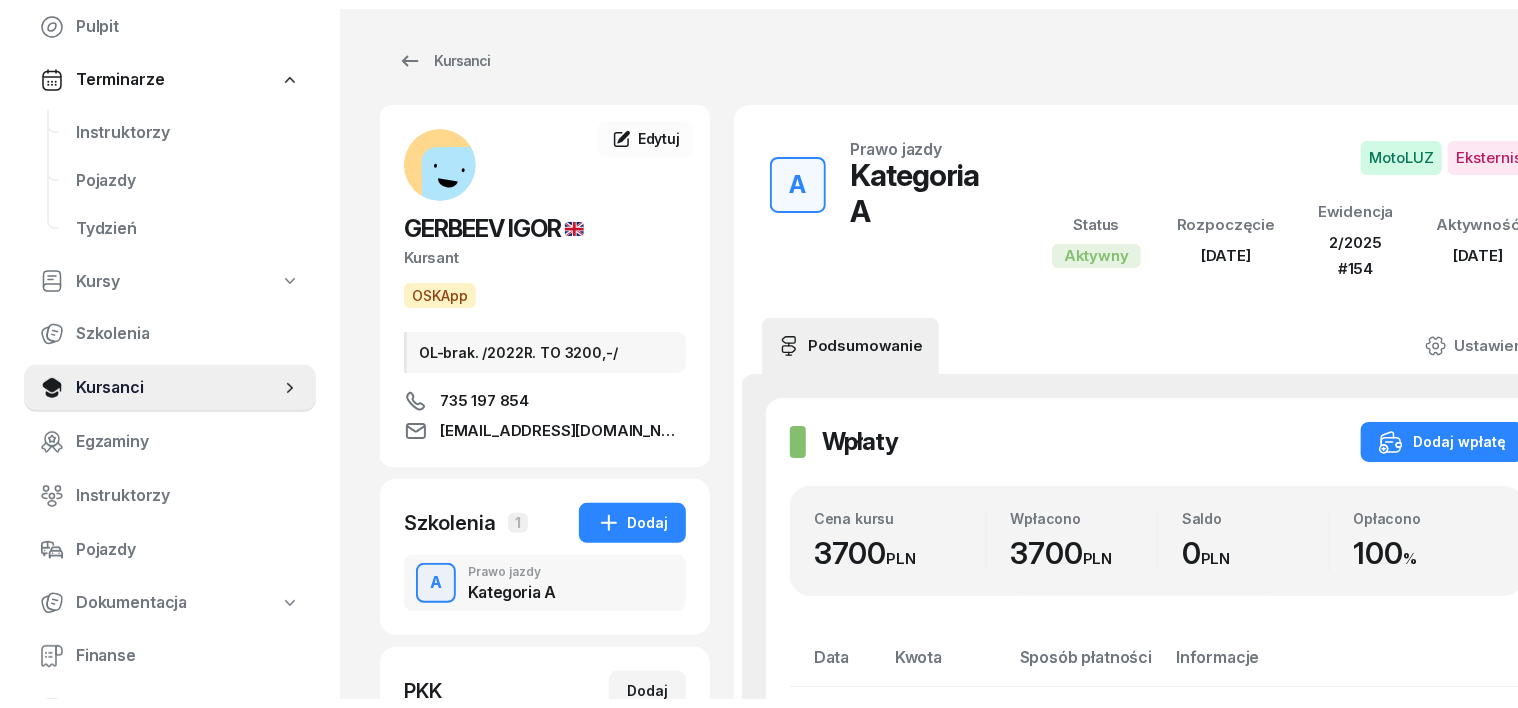 scroll, scrollTop: 0, scrollLeft: 0, axis: both 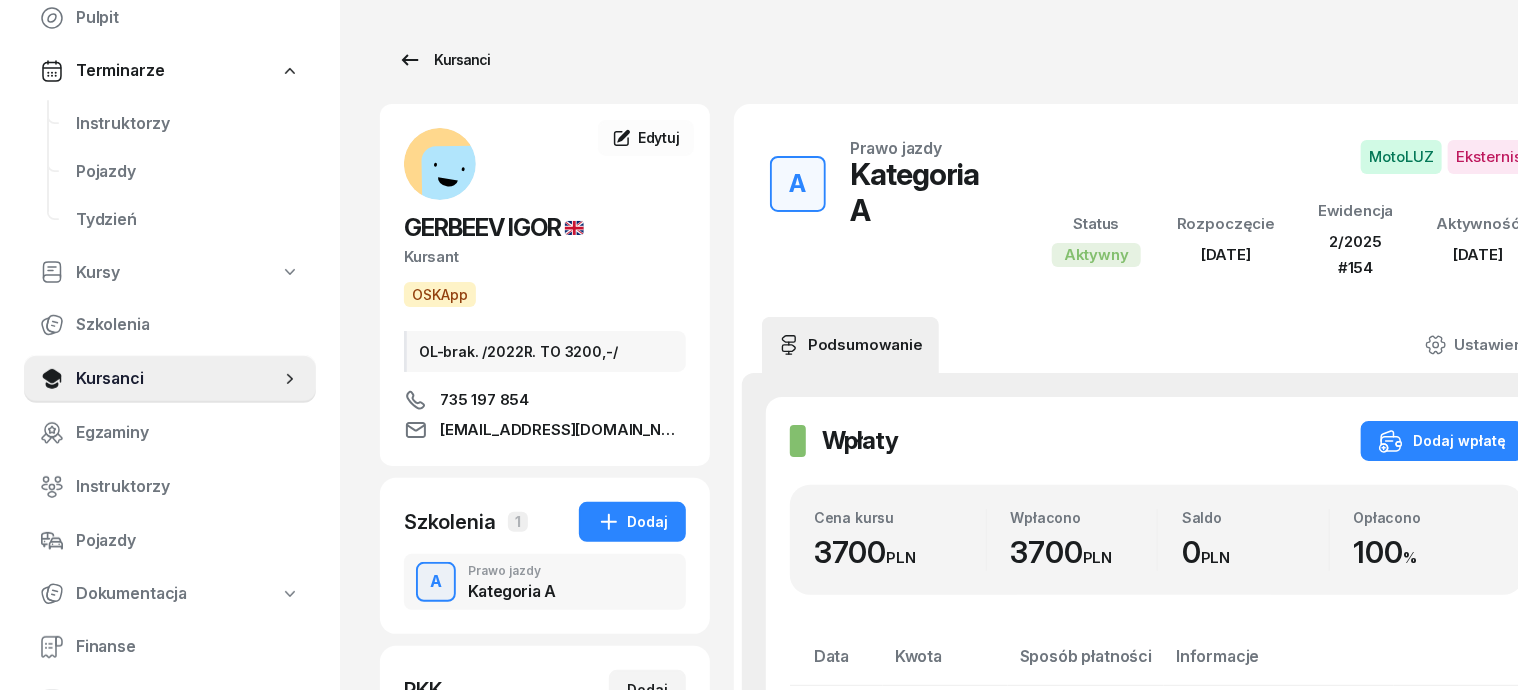 click on "Kursanci" at bounding box center (444, 60) 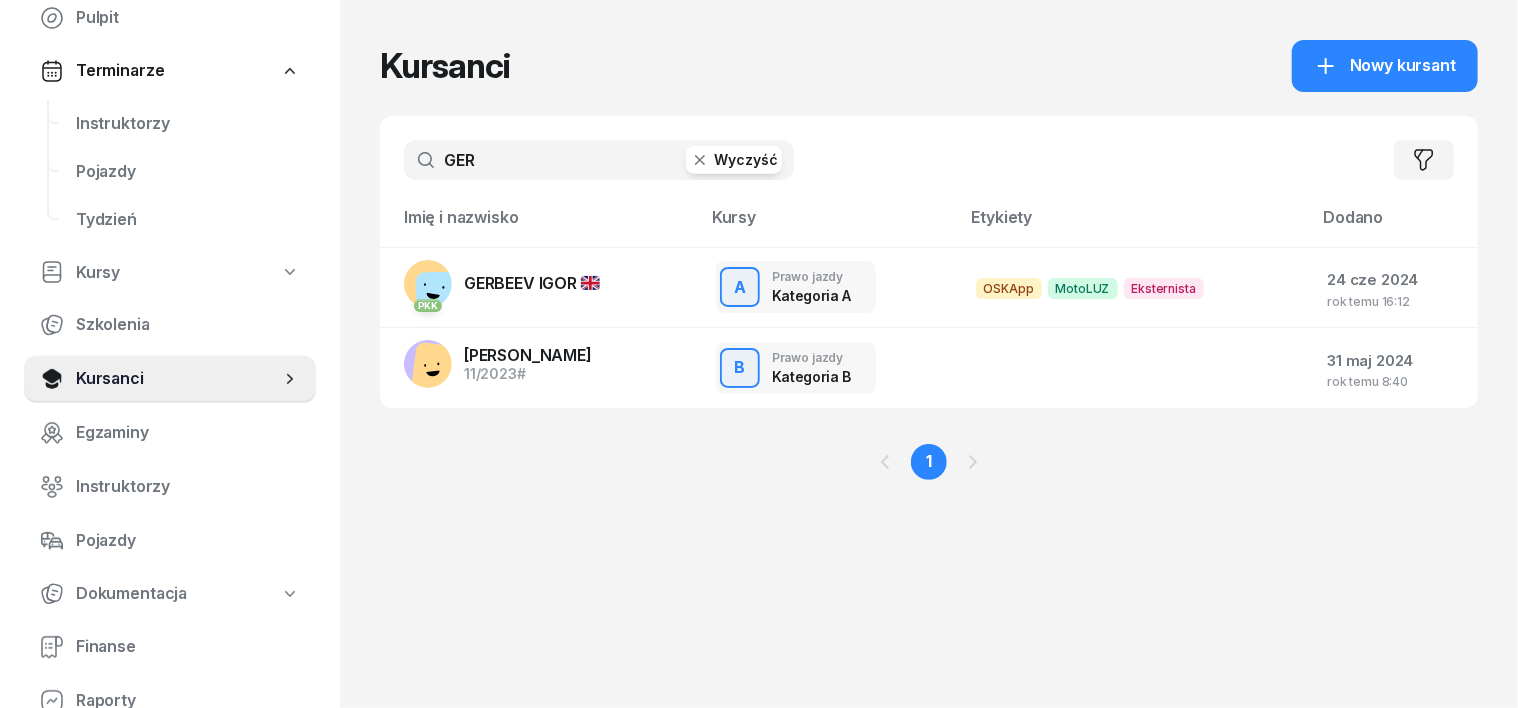 click 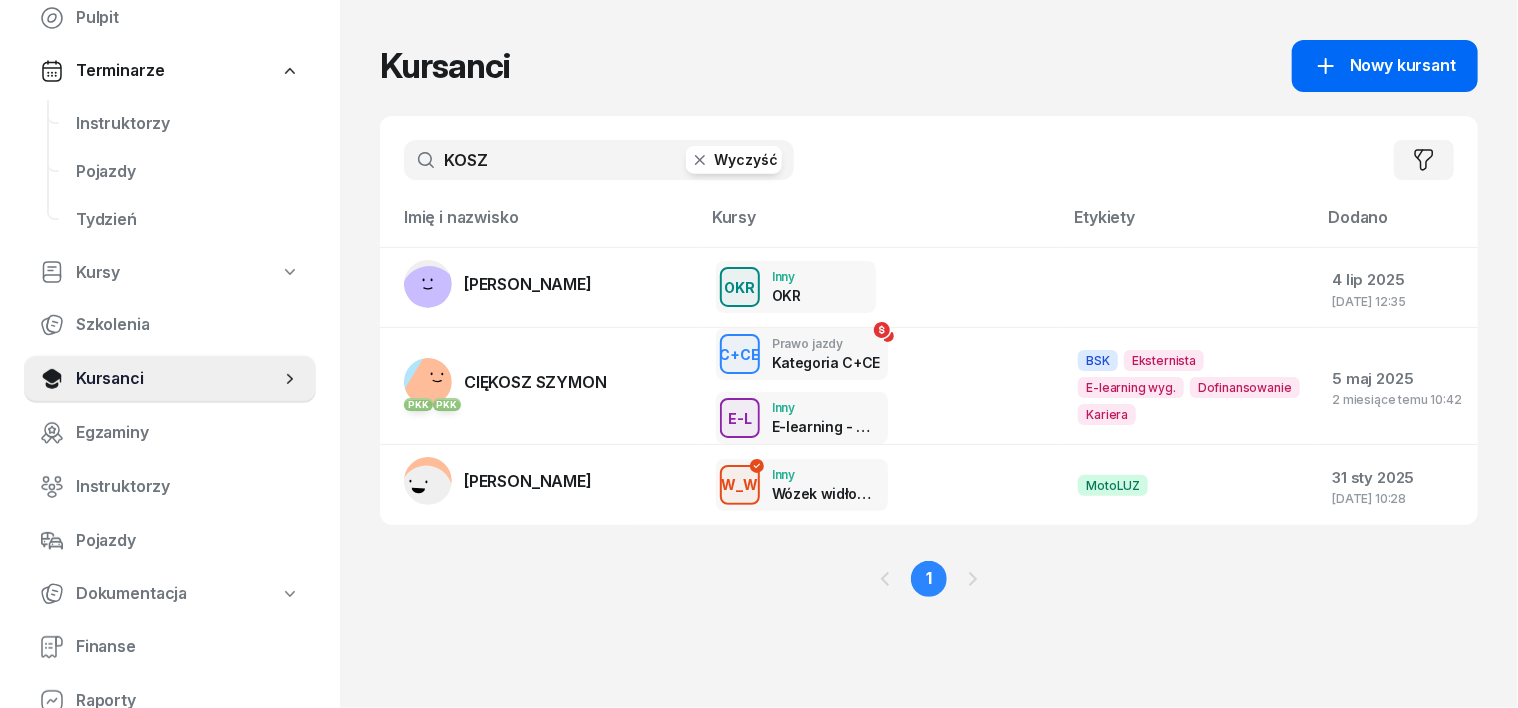 type on "KOSZ" 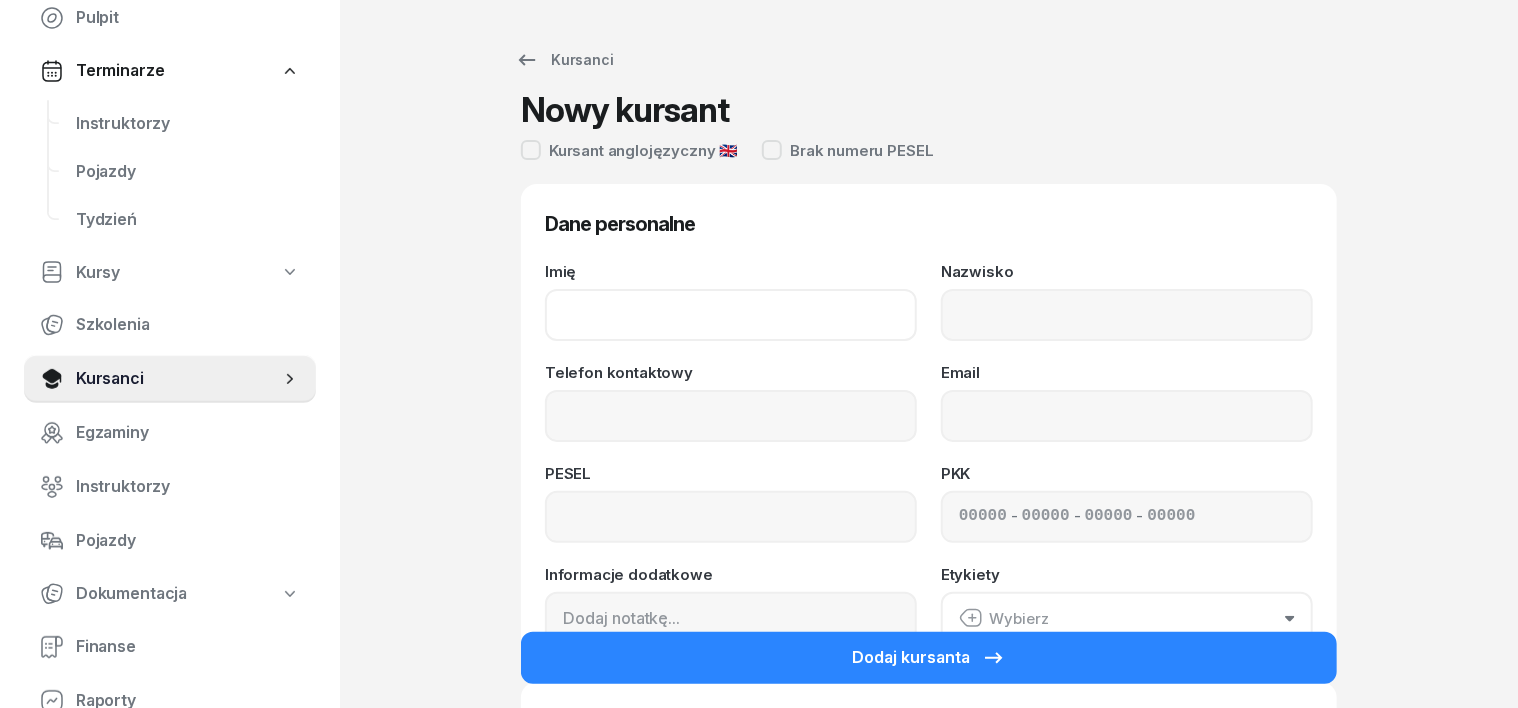 click on "Imię" 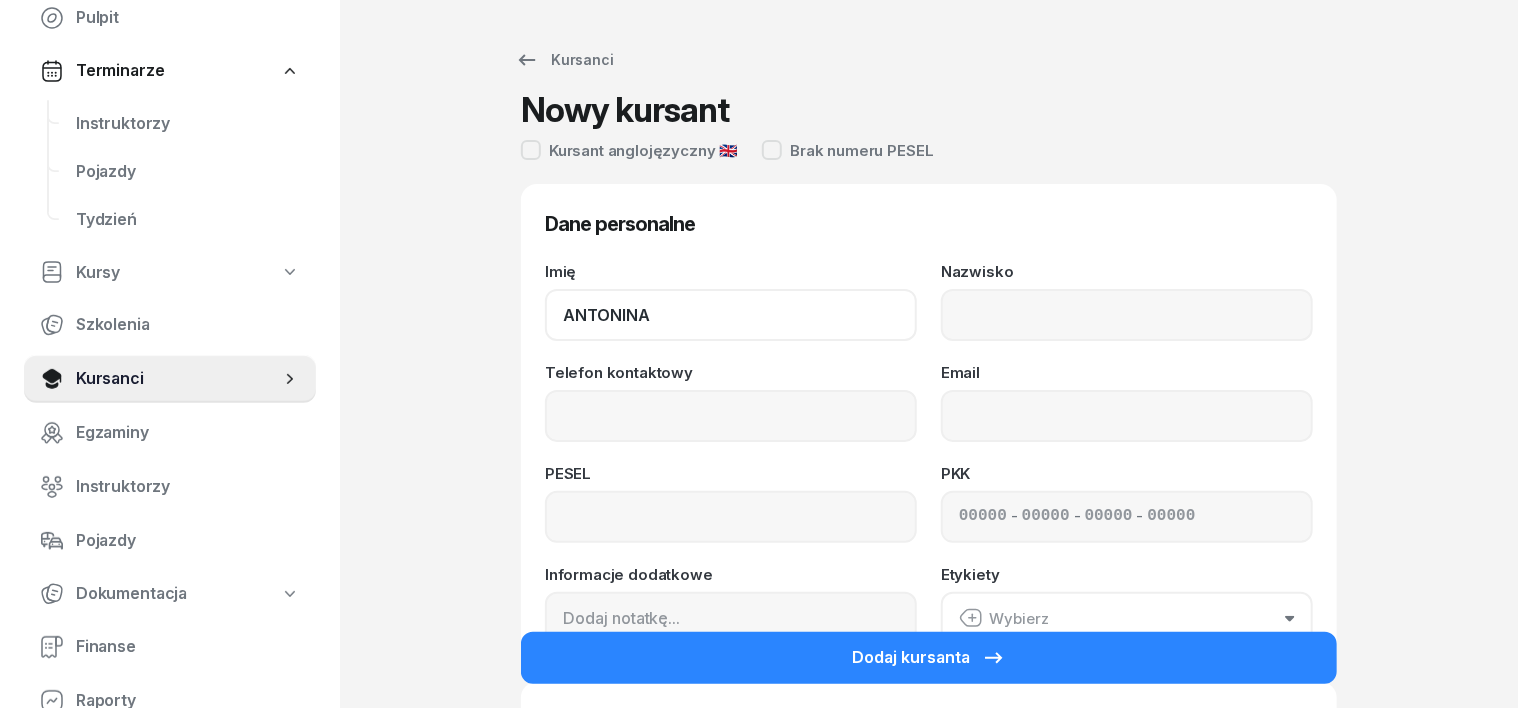type on "ANTONINA" 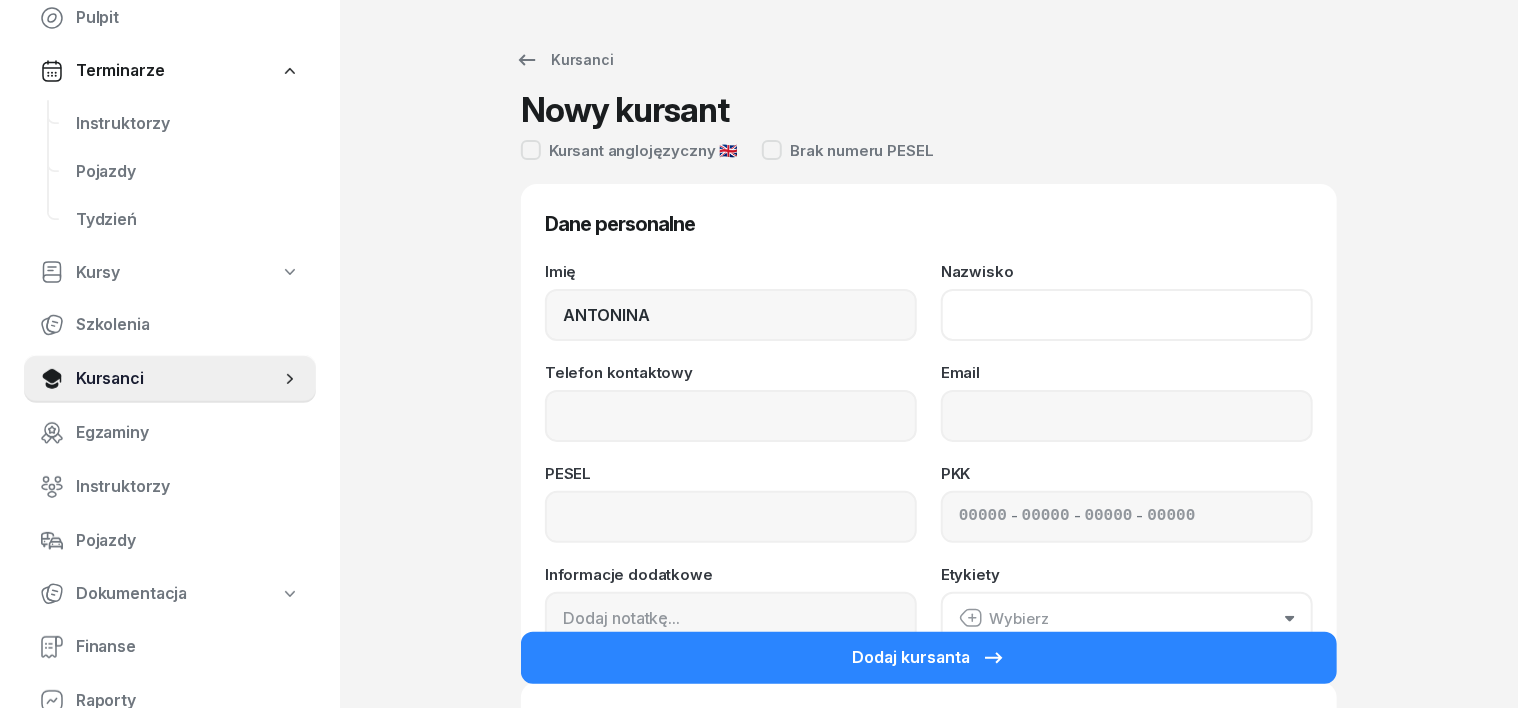 click on "Nazwisko" 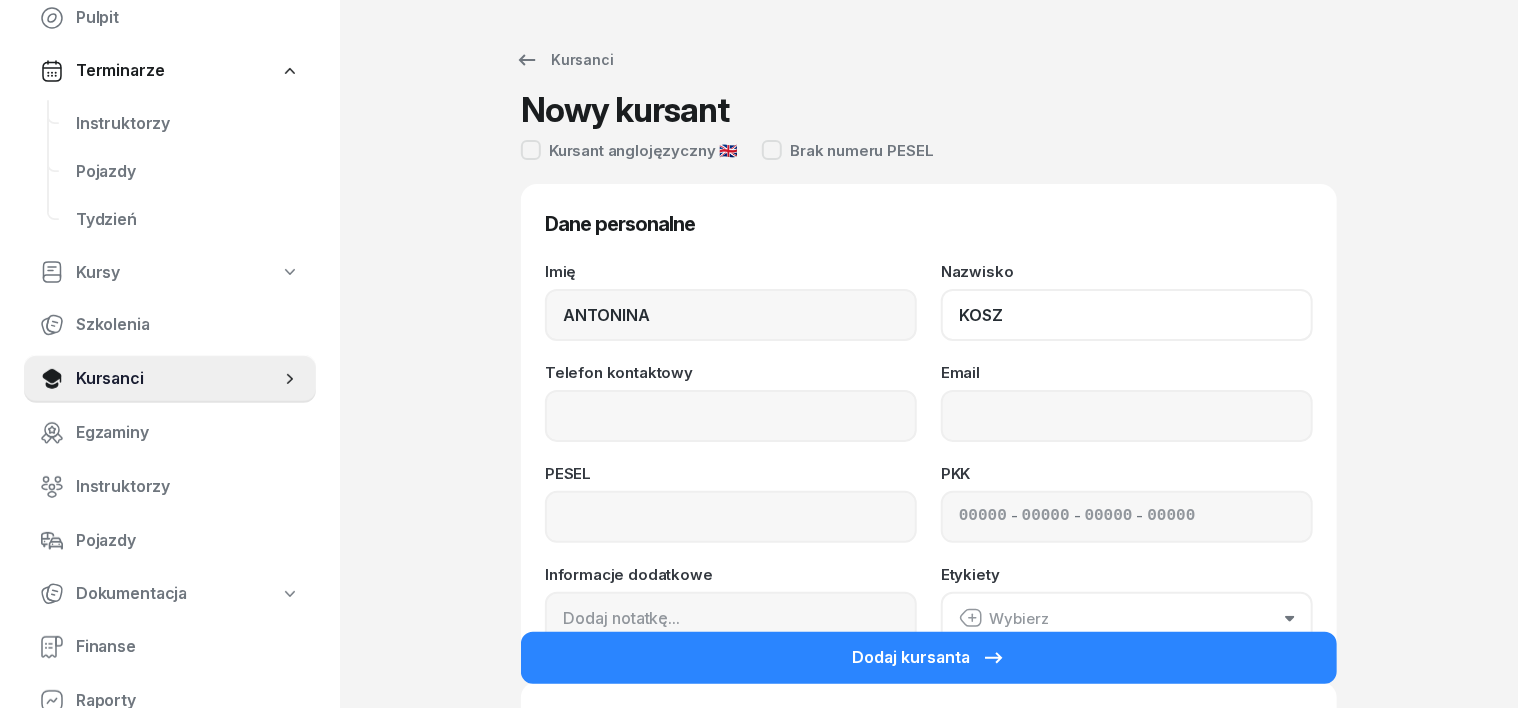 type on "KOSZ" 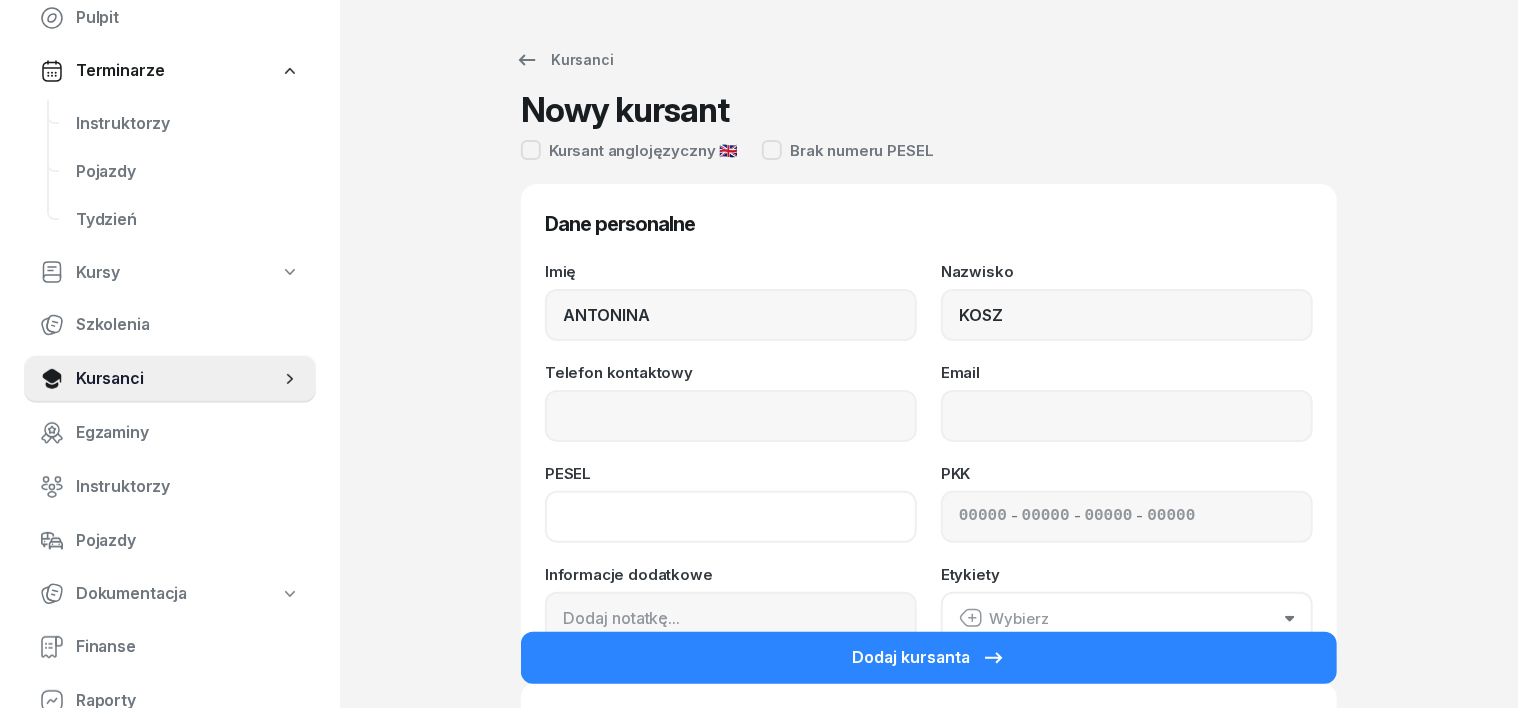 click 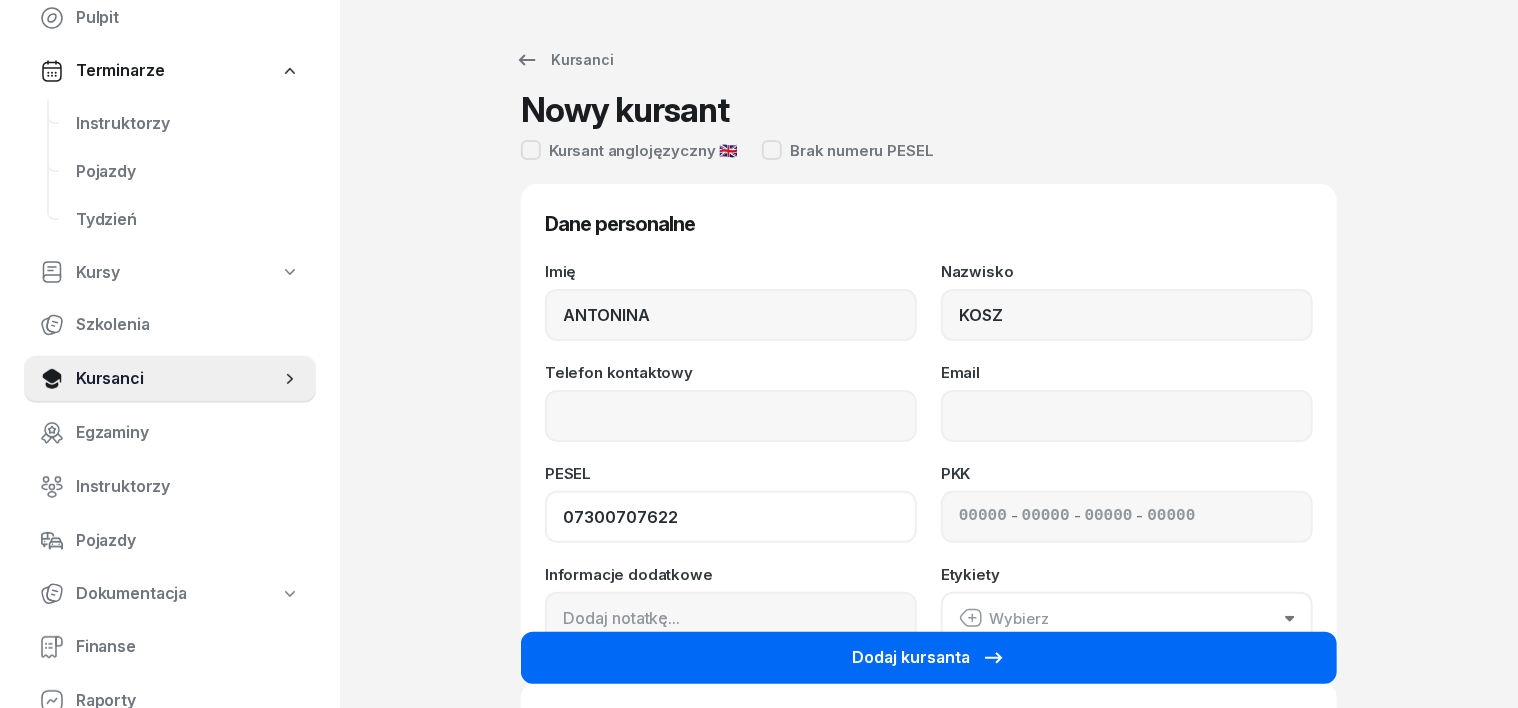 type on "07300707622" 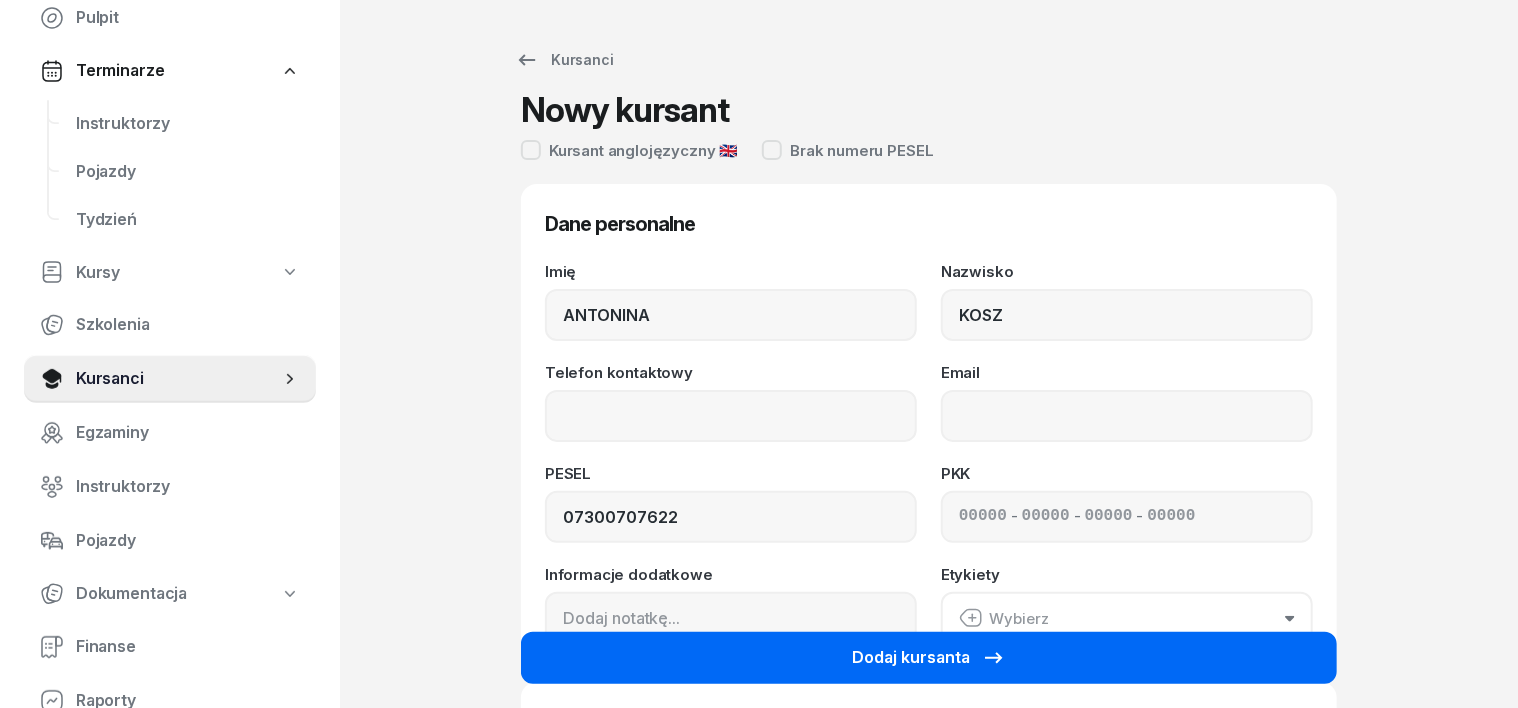 click on "Dodaj kursanta" at bounding box center (929, 658) 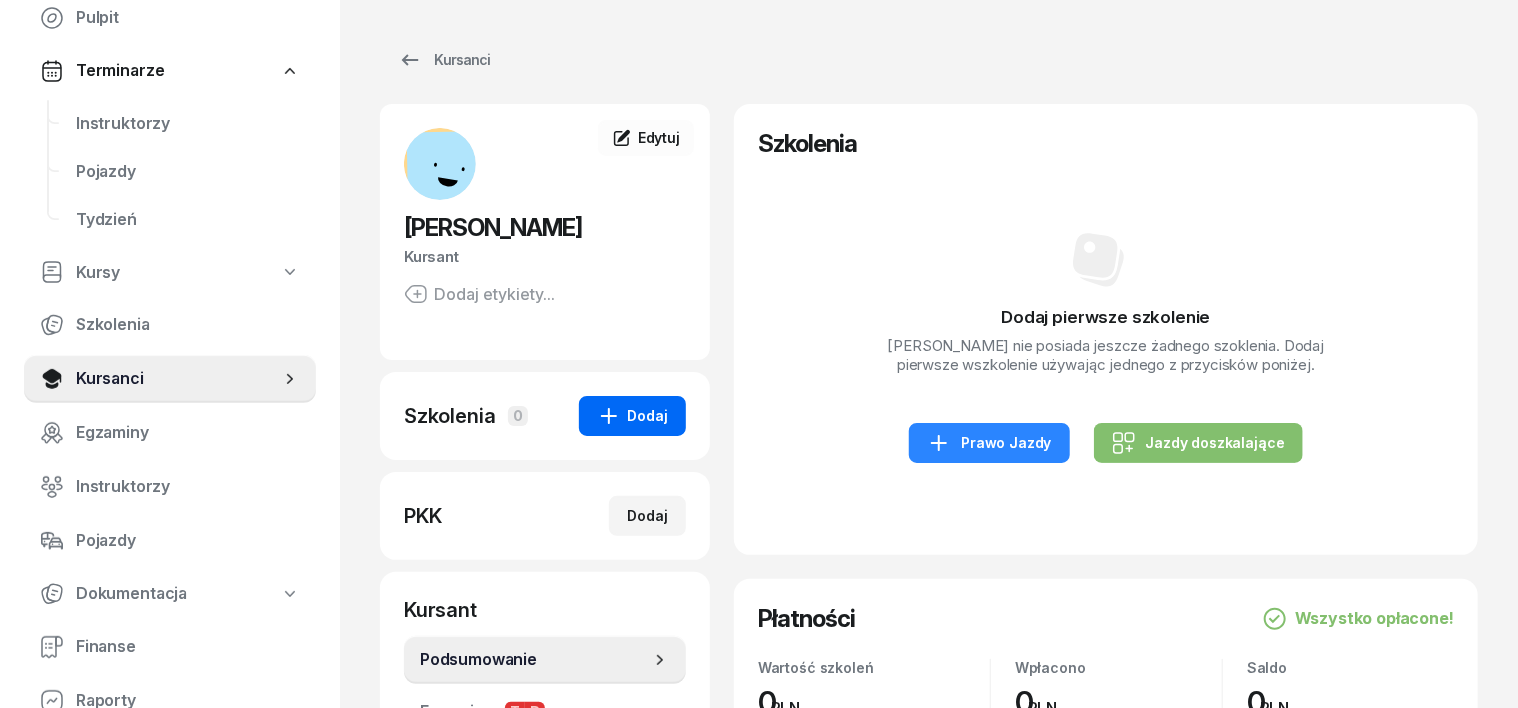 click on "Dodaj" at bounding box center (632, 416) 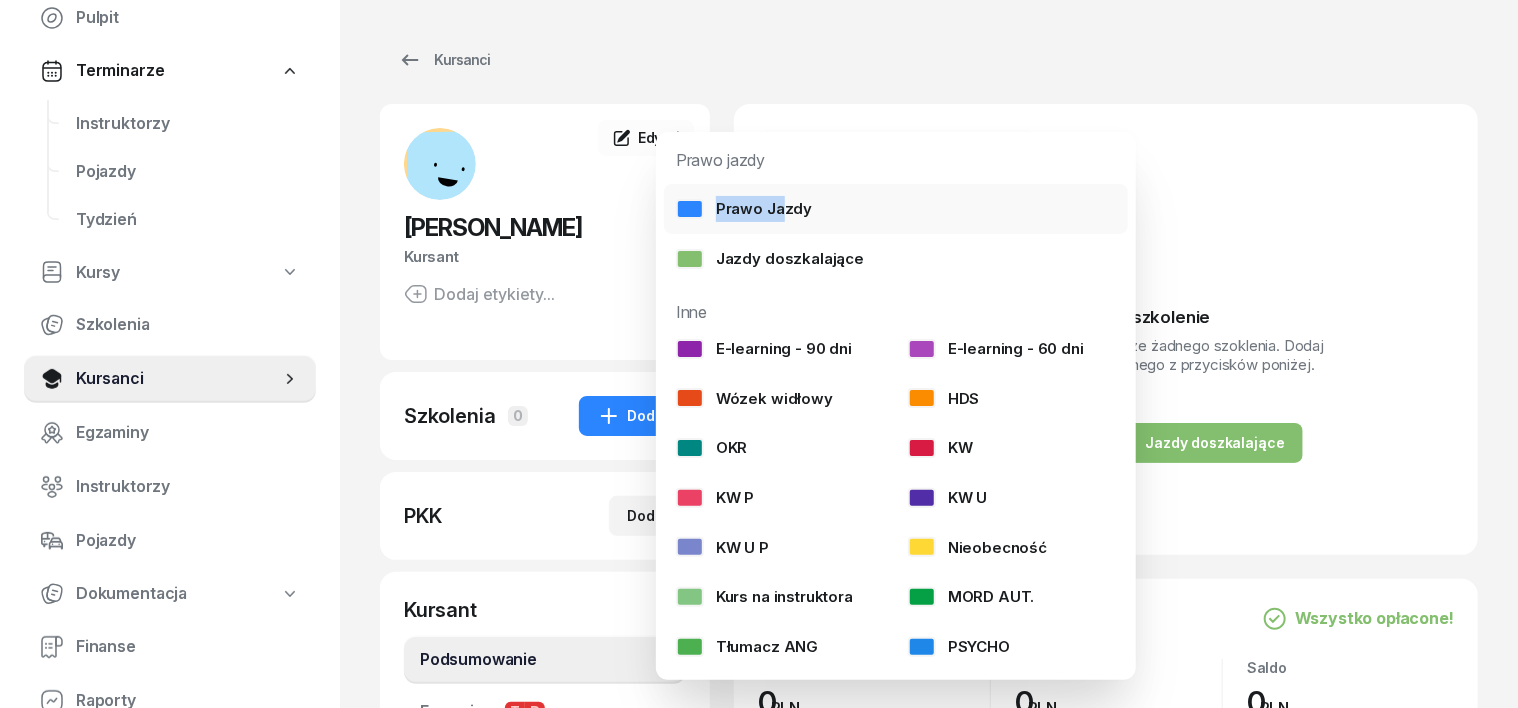 drag, startPoint x: 772, startPoint y: 200, endPoint x: 780, endPoint y: 214, distance: 16.124516 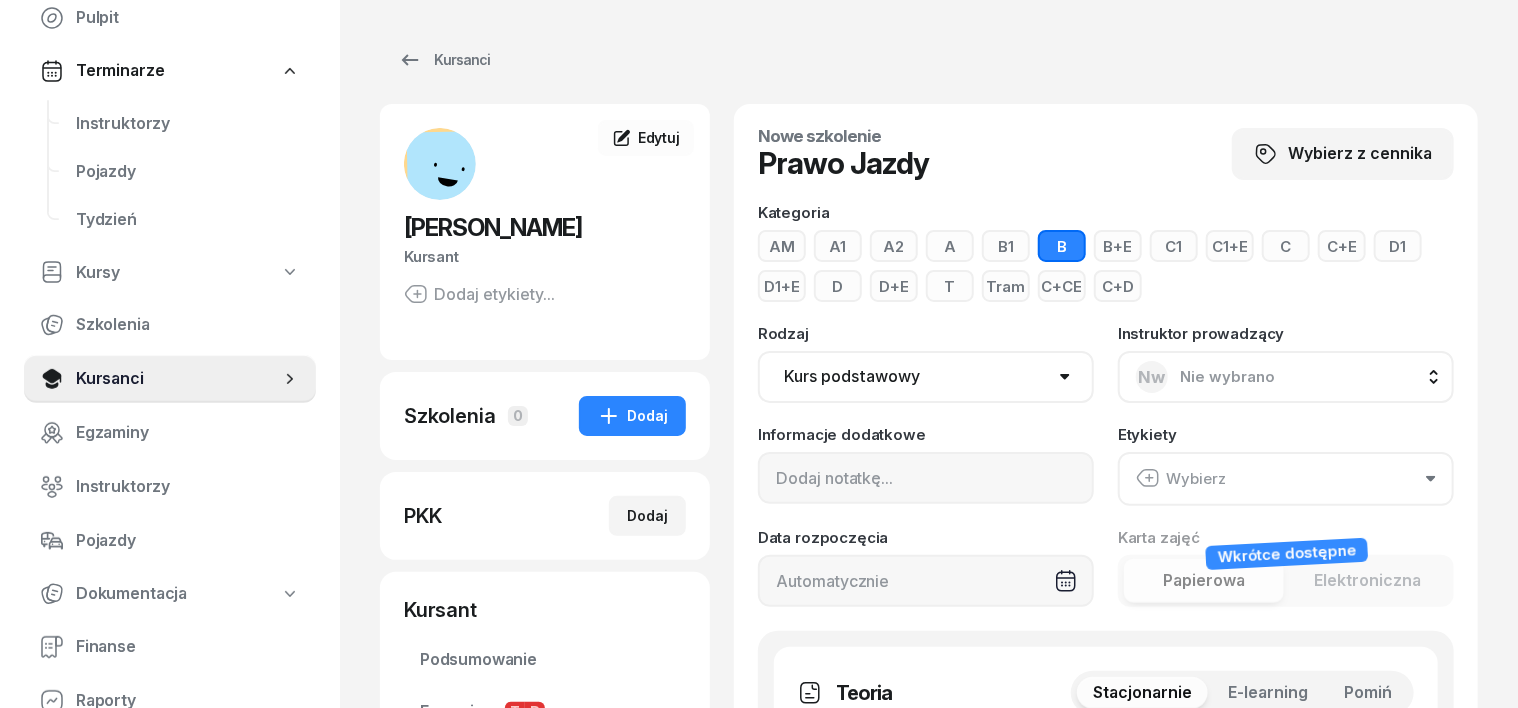 click on "B" at bounding box center (1062, 246) 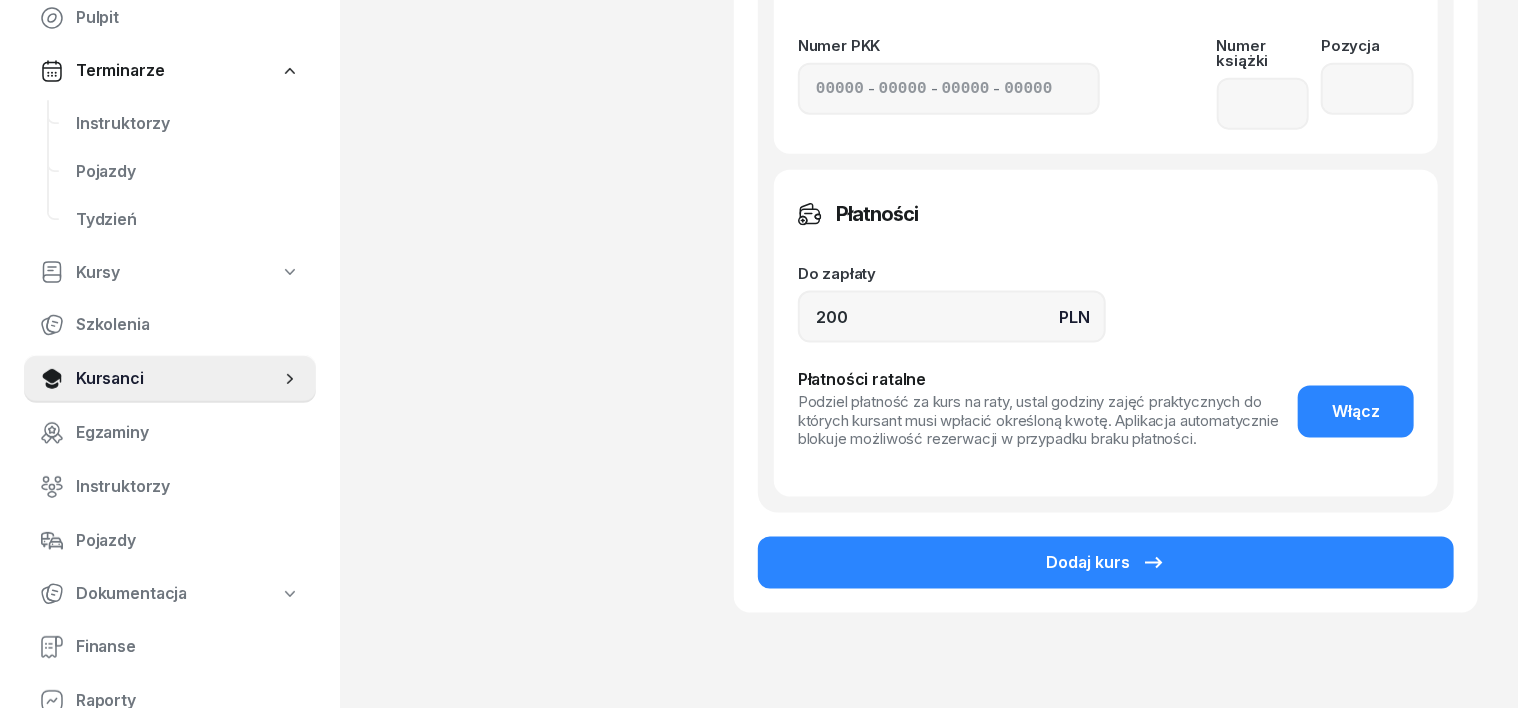 scroll, scrollTop: 1250, scrollLeft: 0, axis: vertical 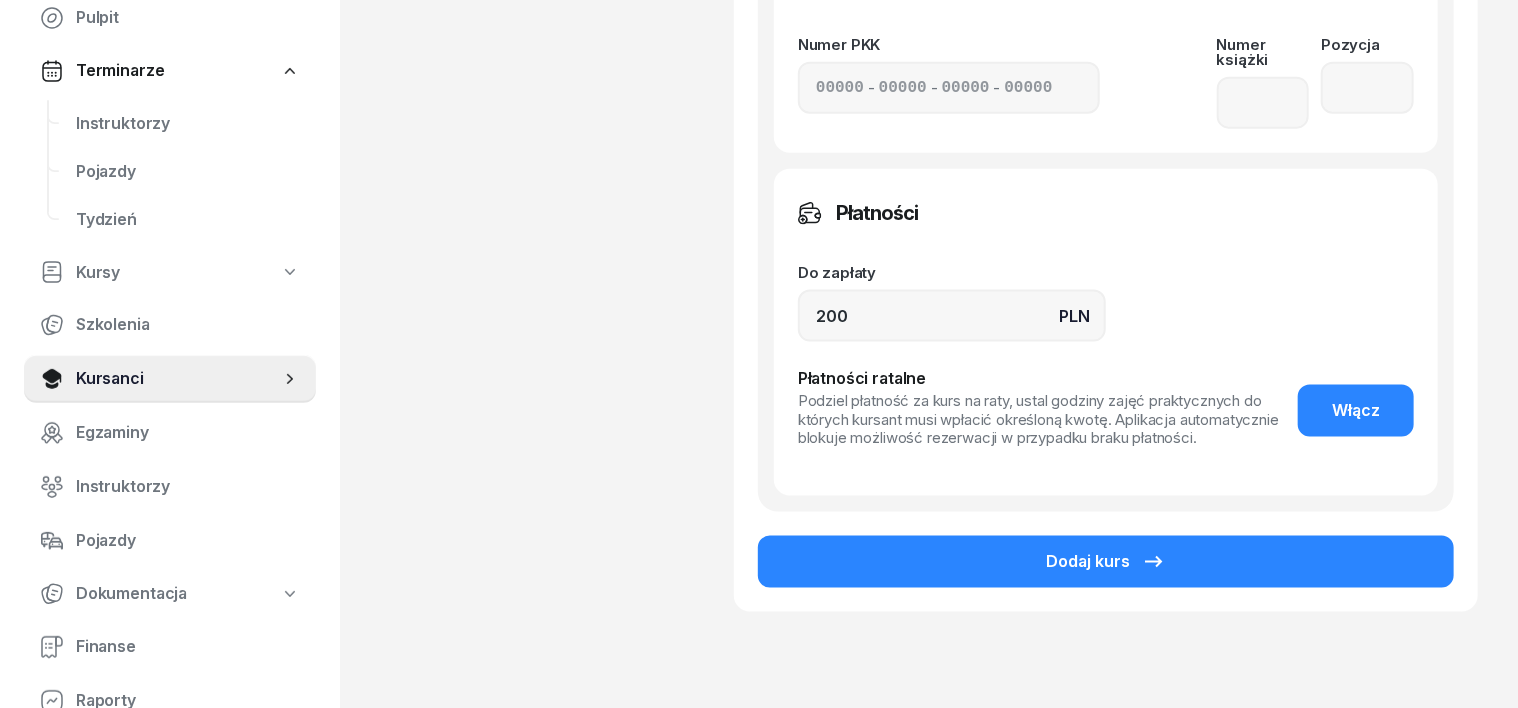 click on "Dodaj kurs" at bounding box center [1106, 562] 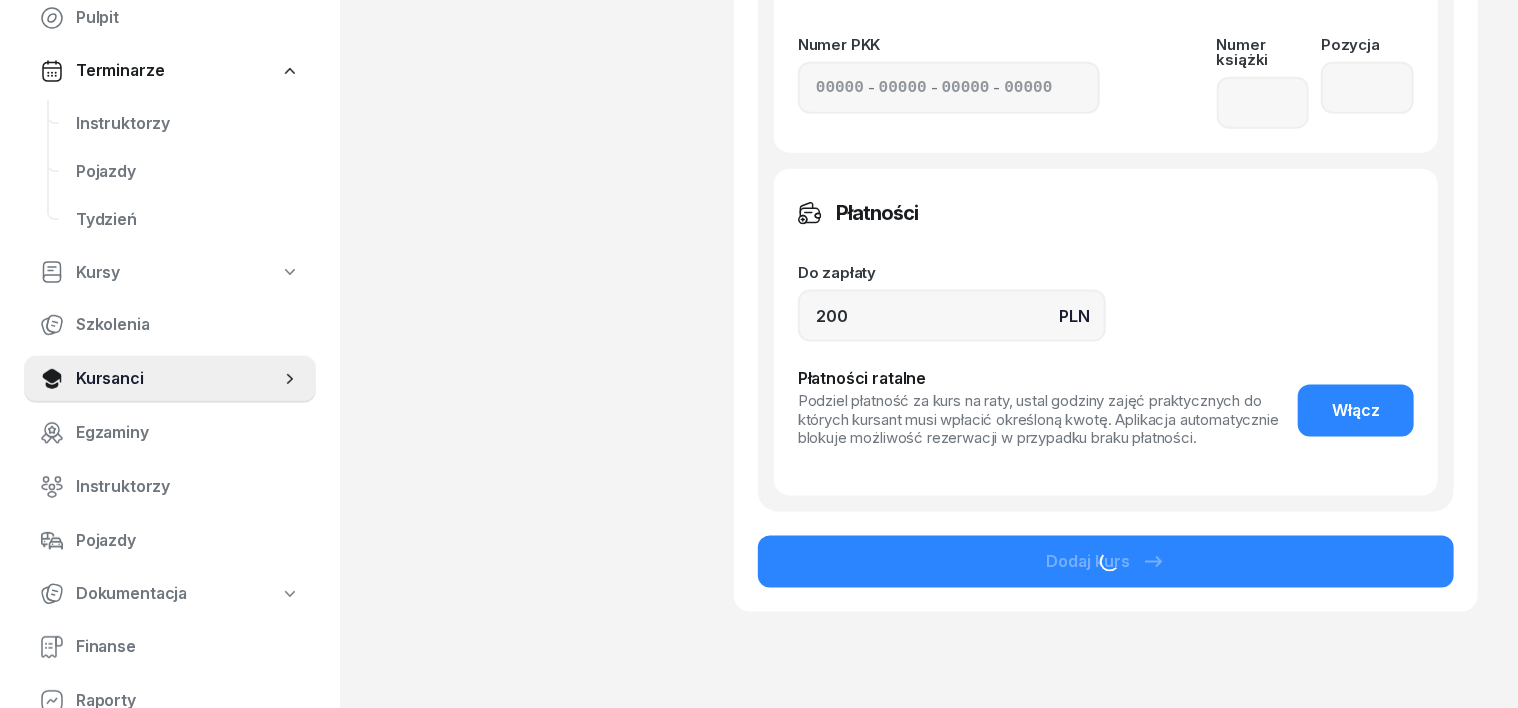 scroll, scrollTop: 0, scrollLeft: 0, axis: both 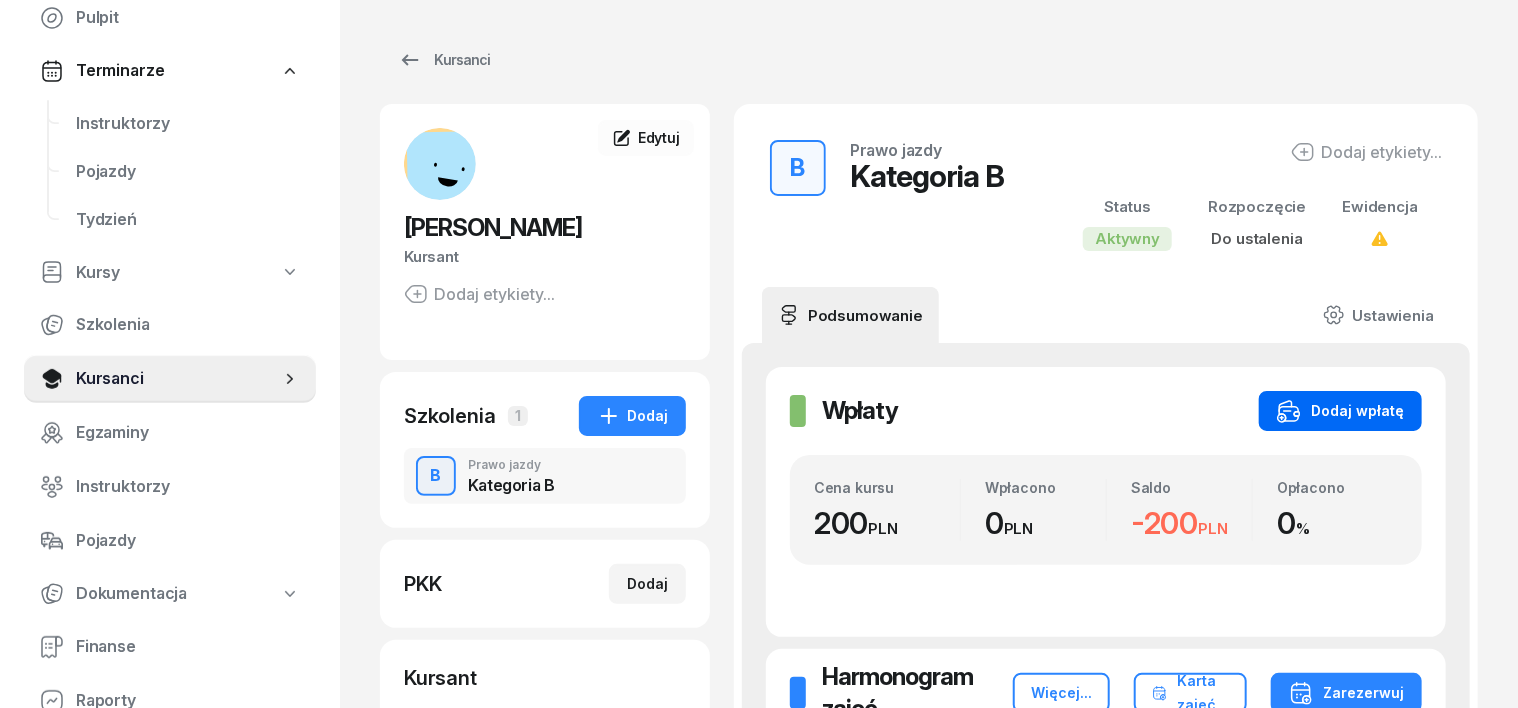 click on "Dodaj wpłatę" at bounding box center [1340, 411] 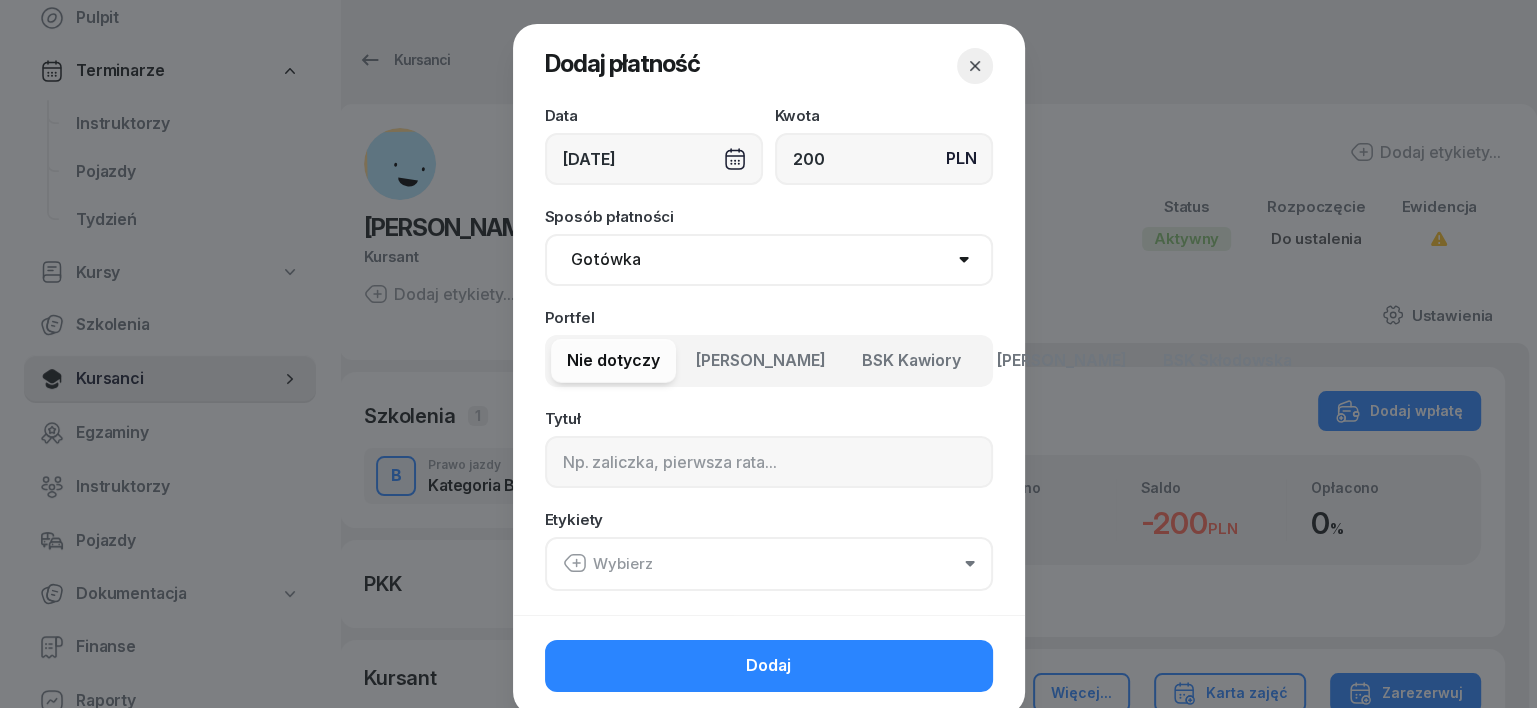 type on "200" 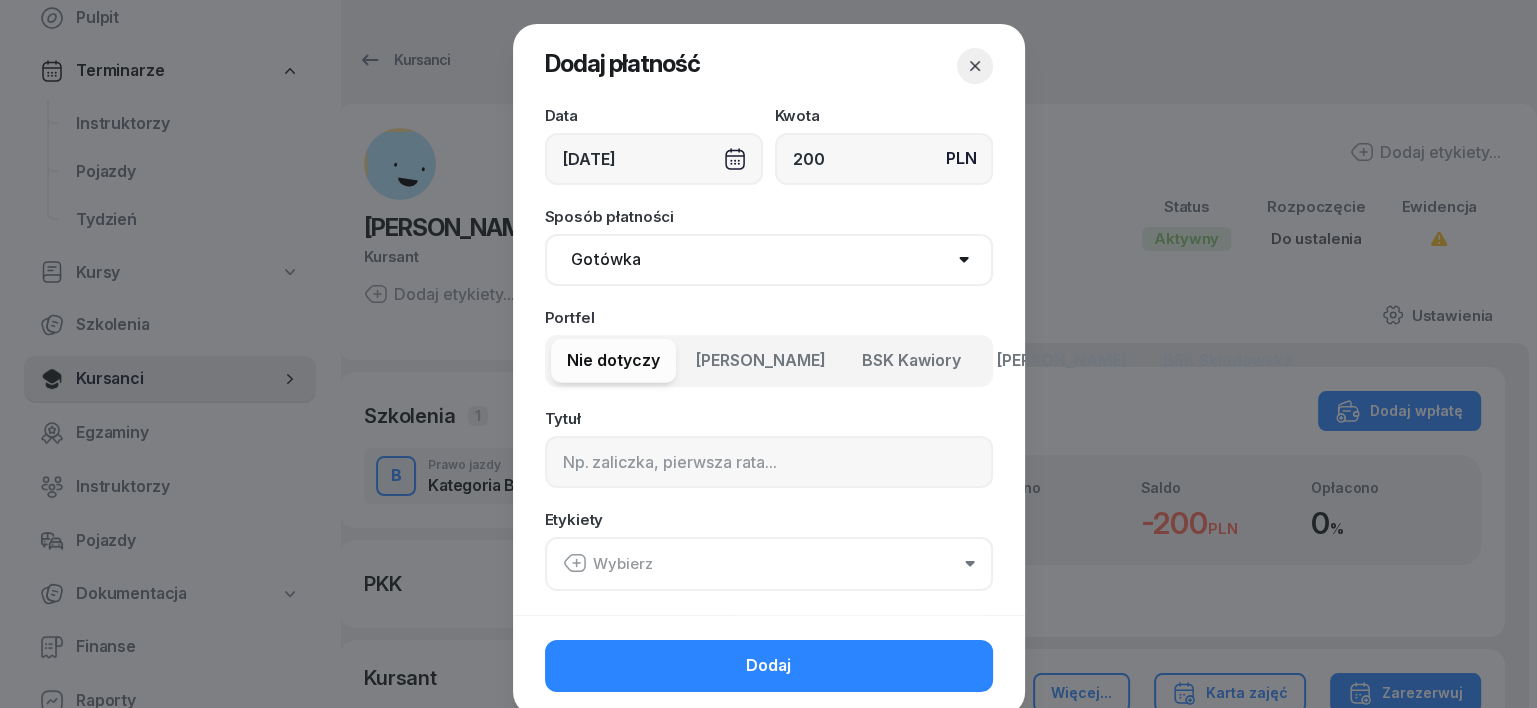 select on "transfer" 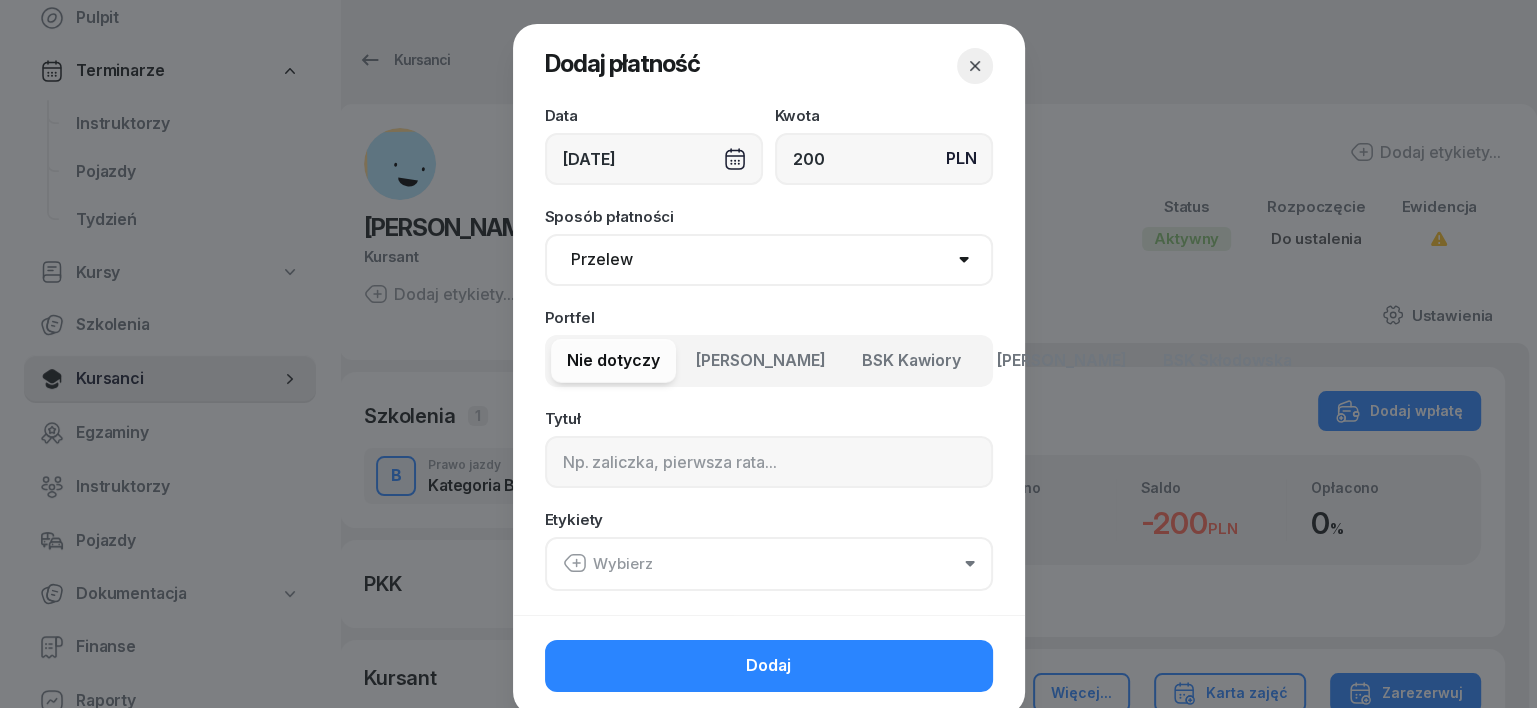 click on "Gotówka Karta Przelew Płatności online BLIK" at bounding box center (769, 260) 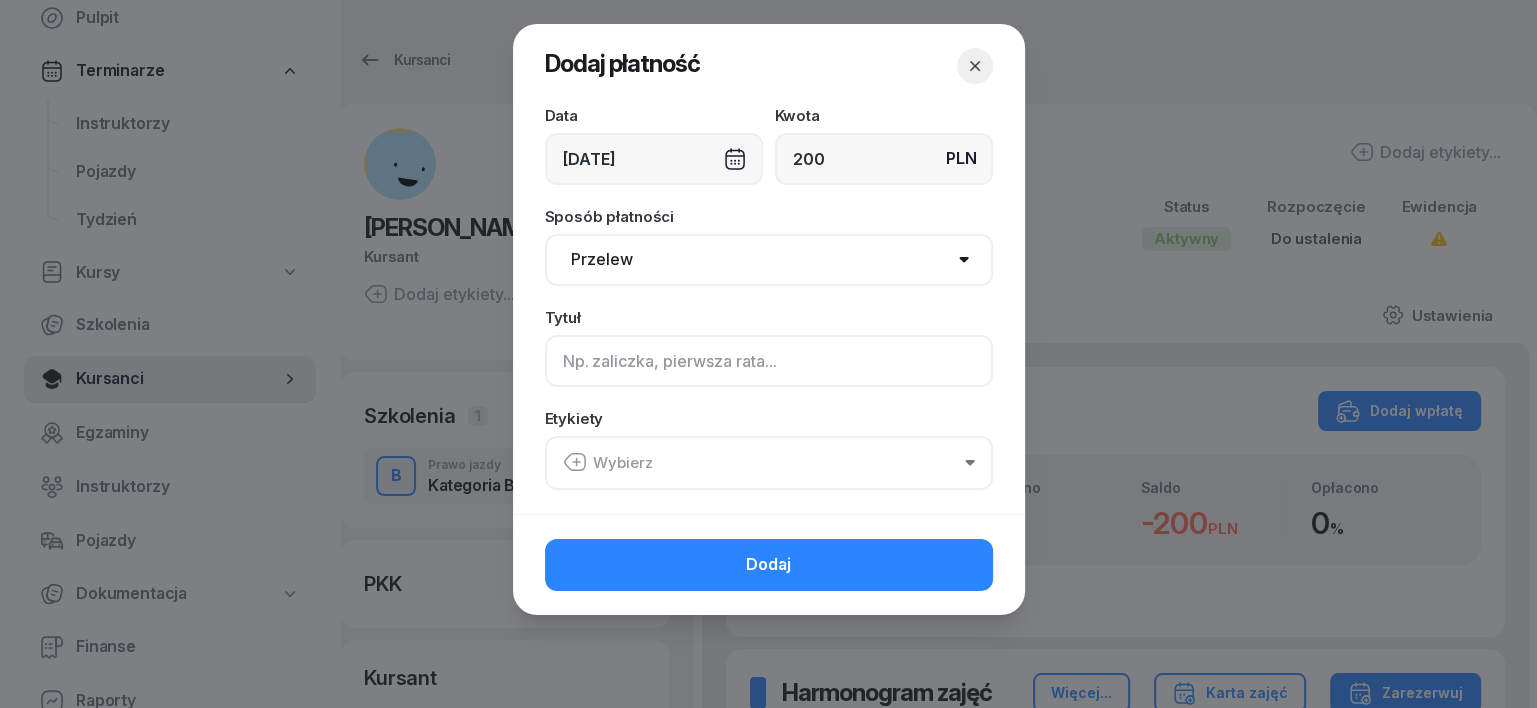 click 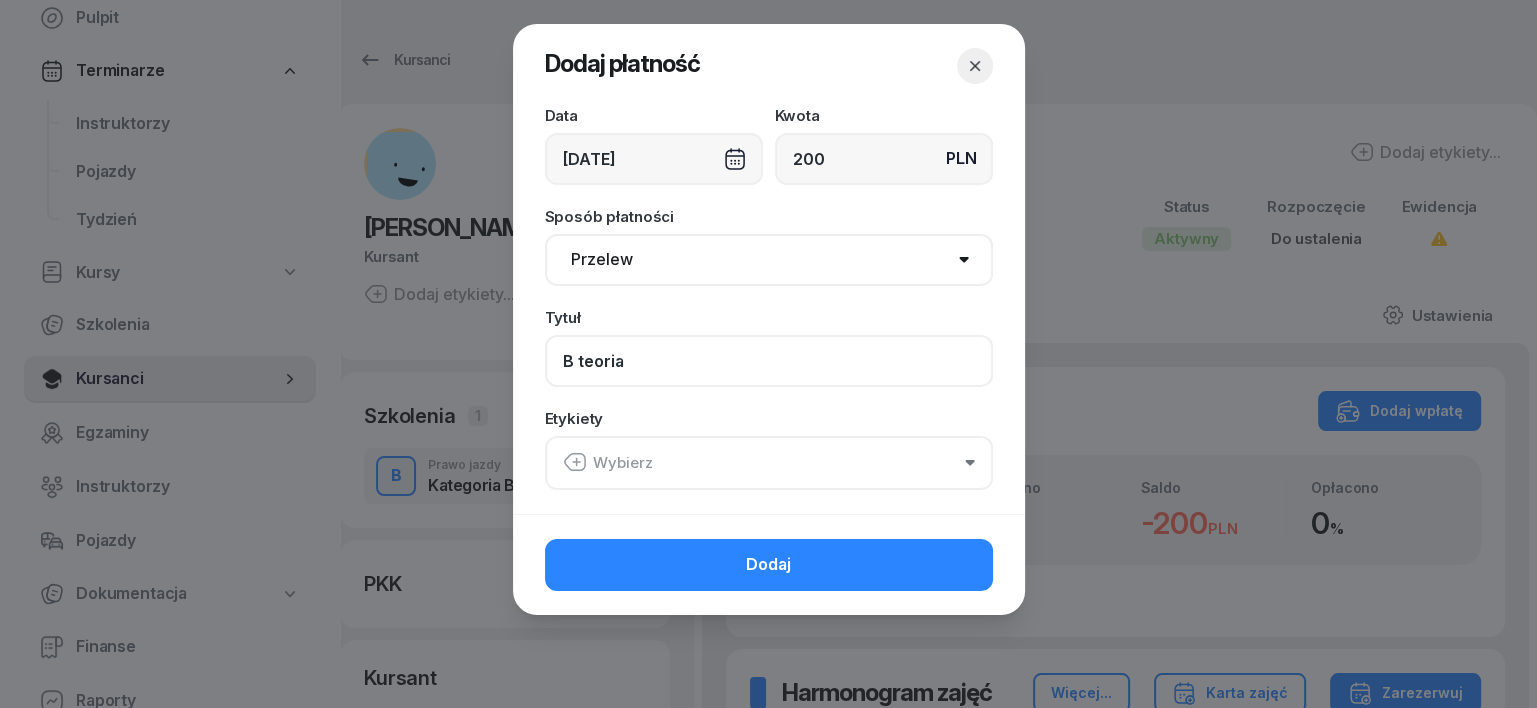 type on "B teoria" 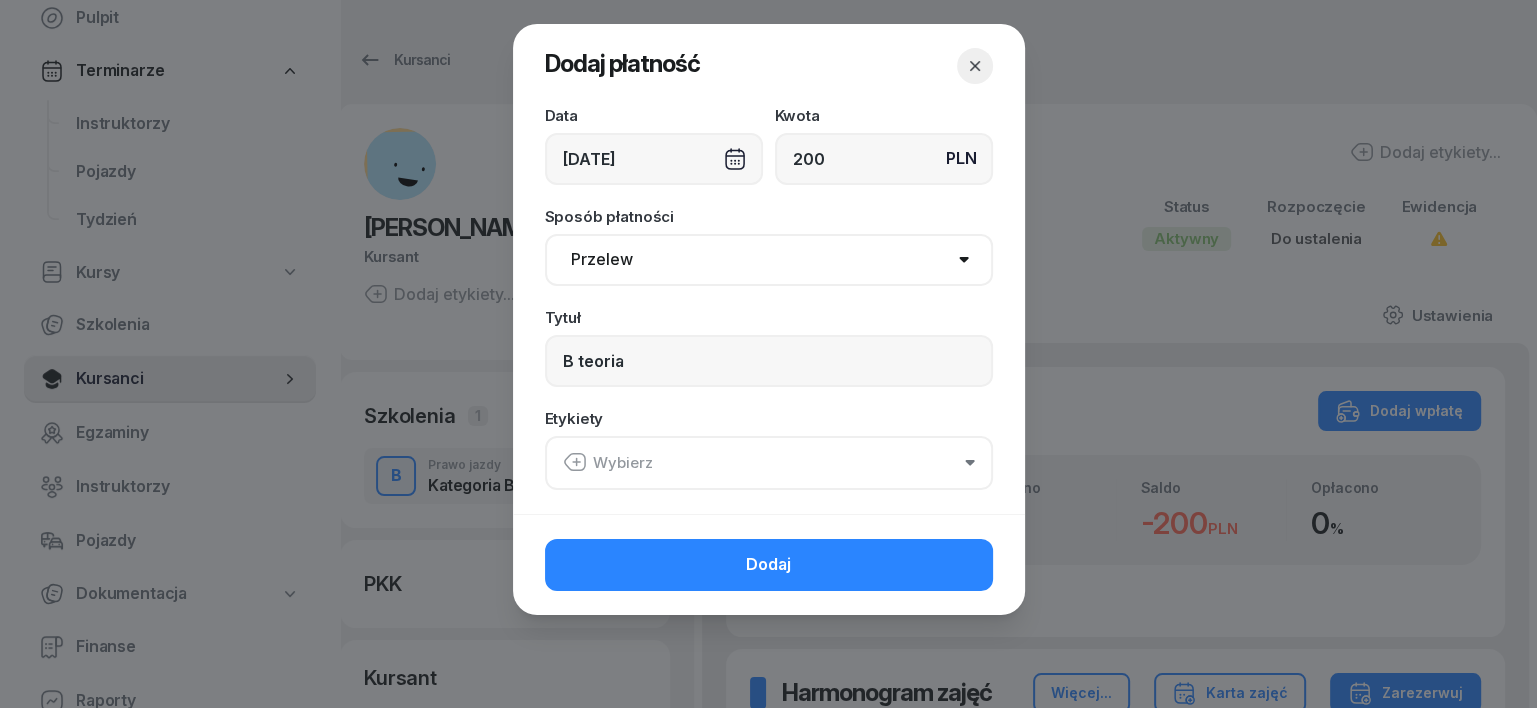 click 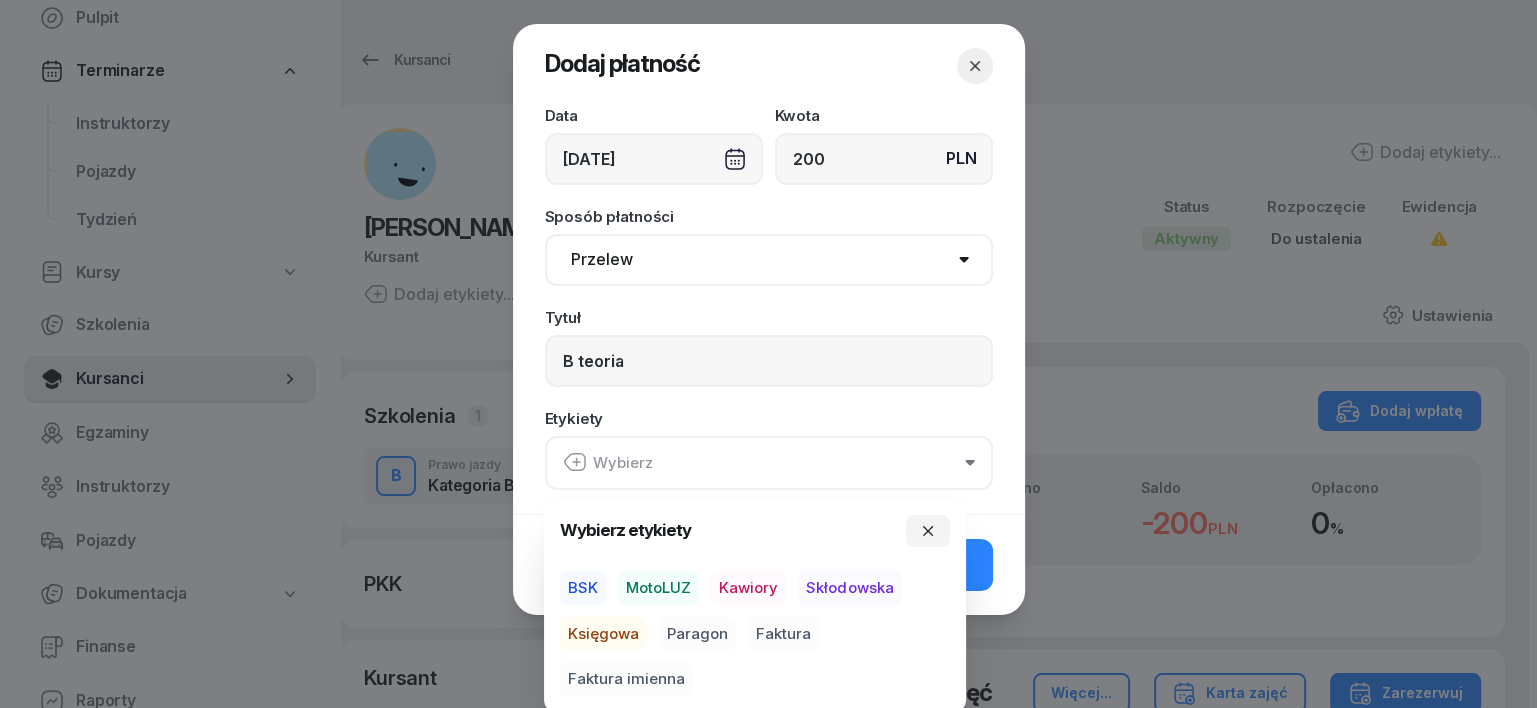 drag, startPoint x: 636, startPoint y: 587, endPoint x: 608, endPoint y: 624, distance: 46.400433 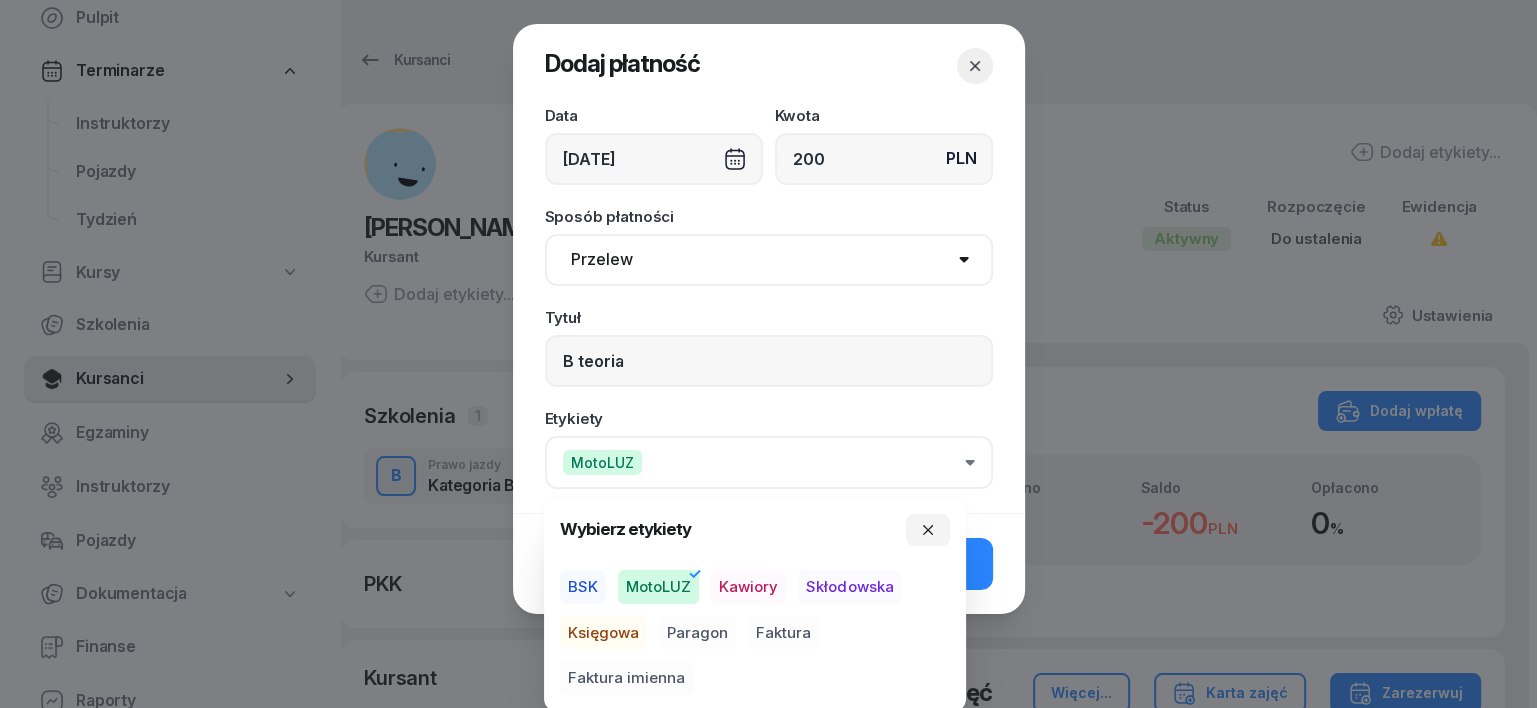 drag, startPoint x: 602, startPoint y: 632, endPoint x: 628, endPoint y: 632, distance: 26 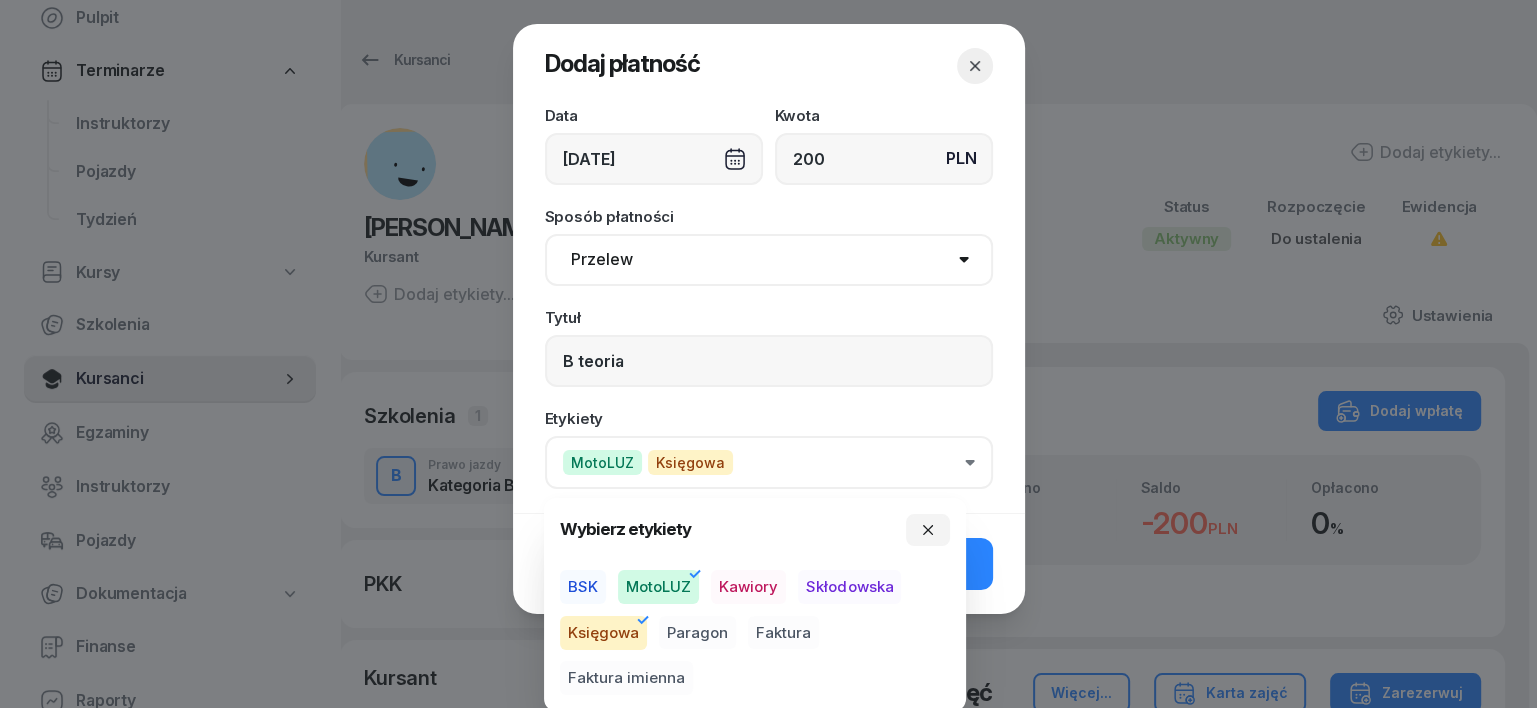 click on "Paragon" at bounding box center (697, 633) 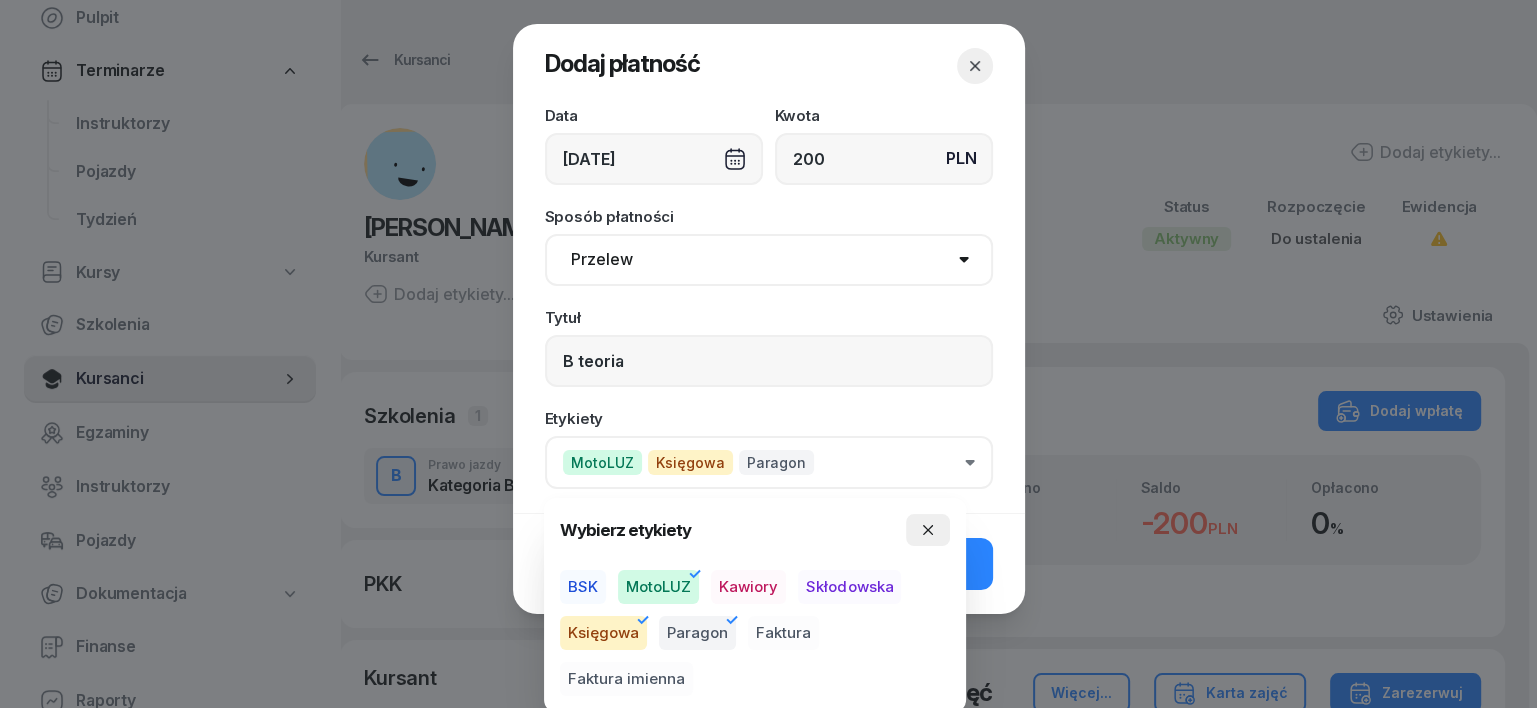 click at bounding box center [928, 530] 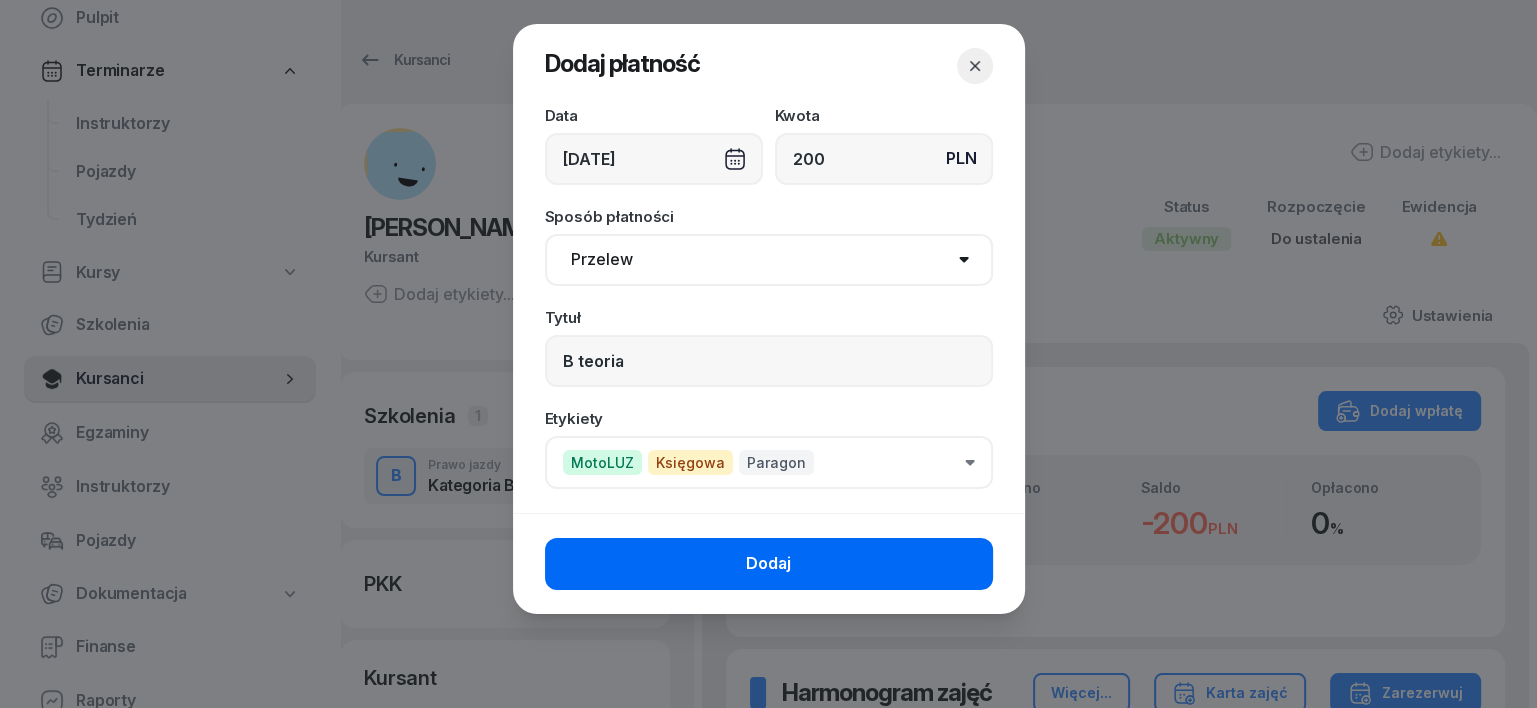 click on "Dodaj" 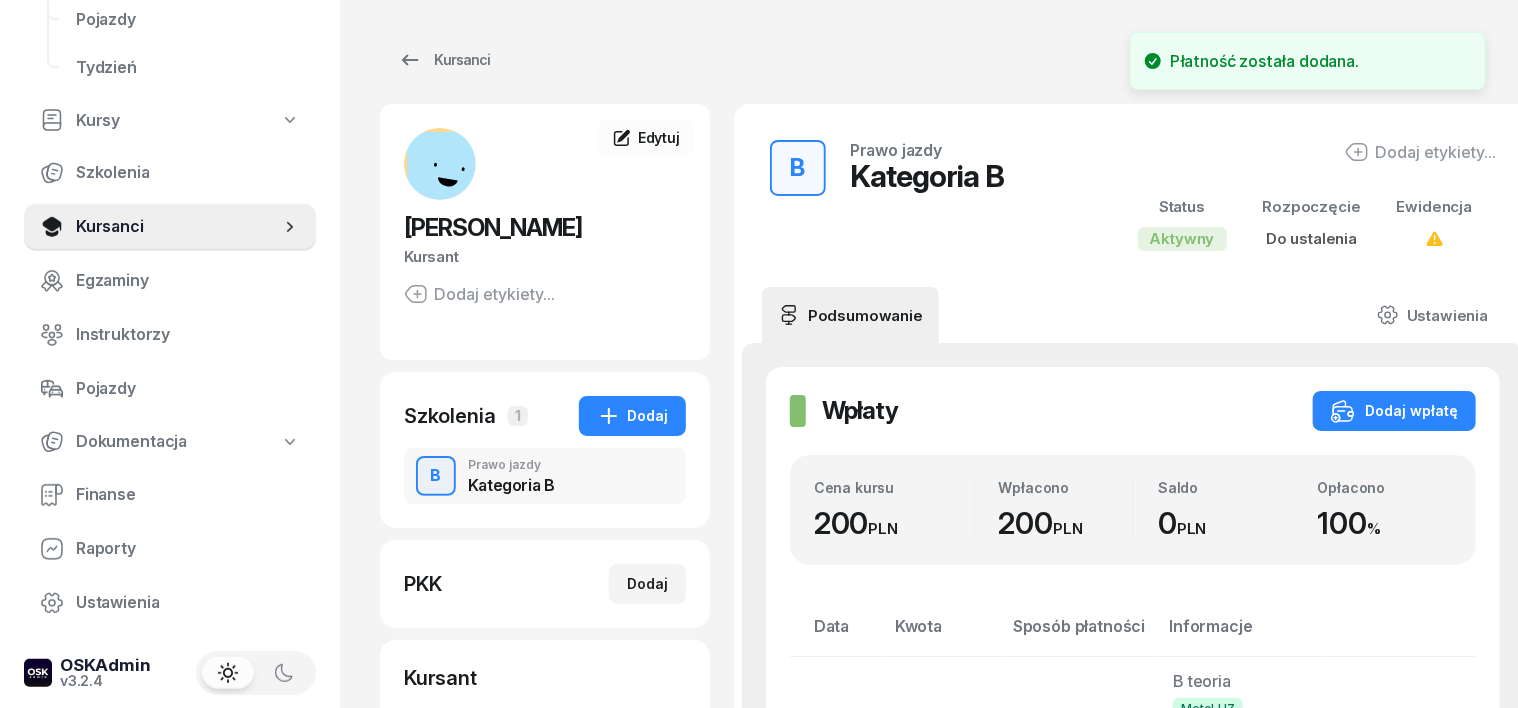 scroll, scrollTop: 286, scrollLeft: 0, axis: vertical 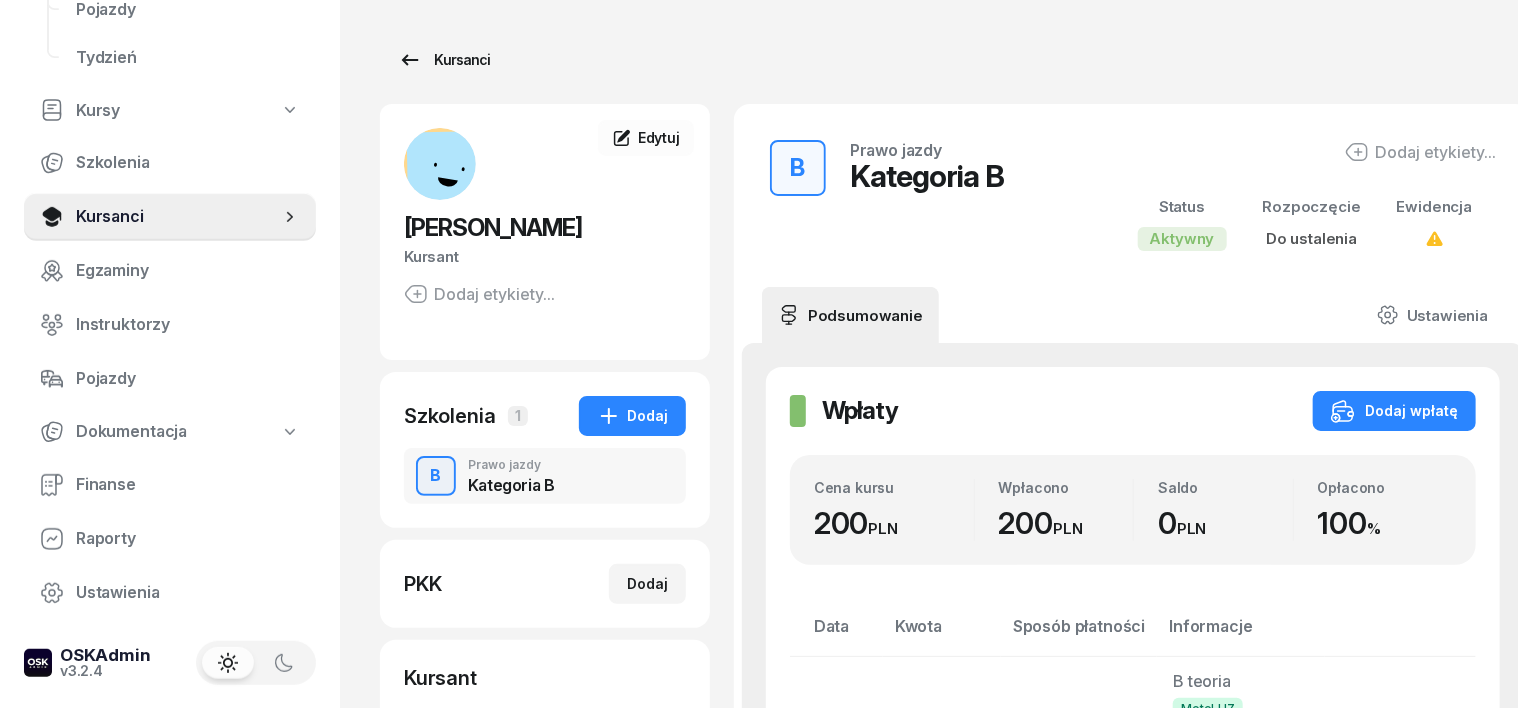 click on "Kursanci" at bounding box center (444, 60) 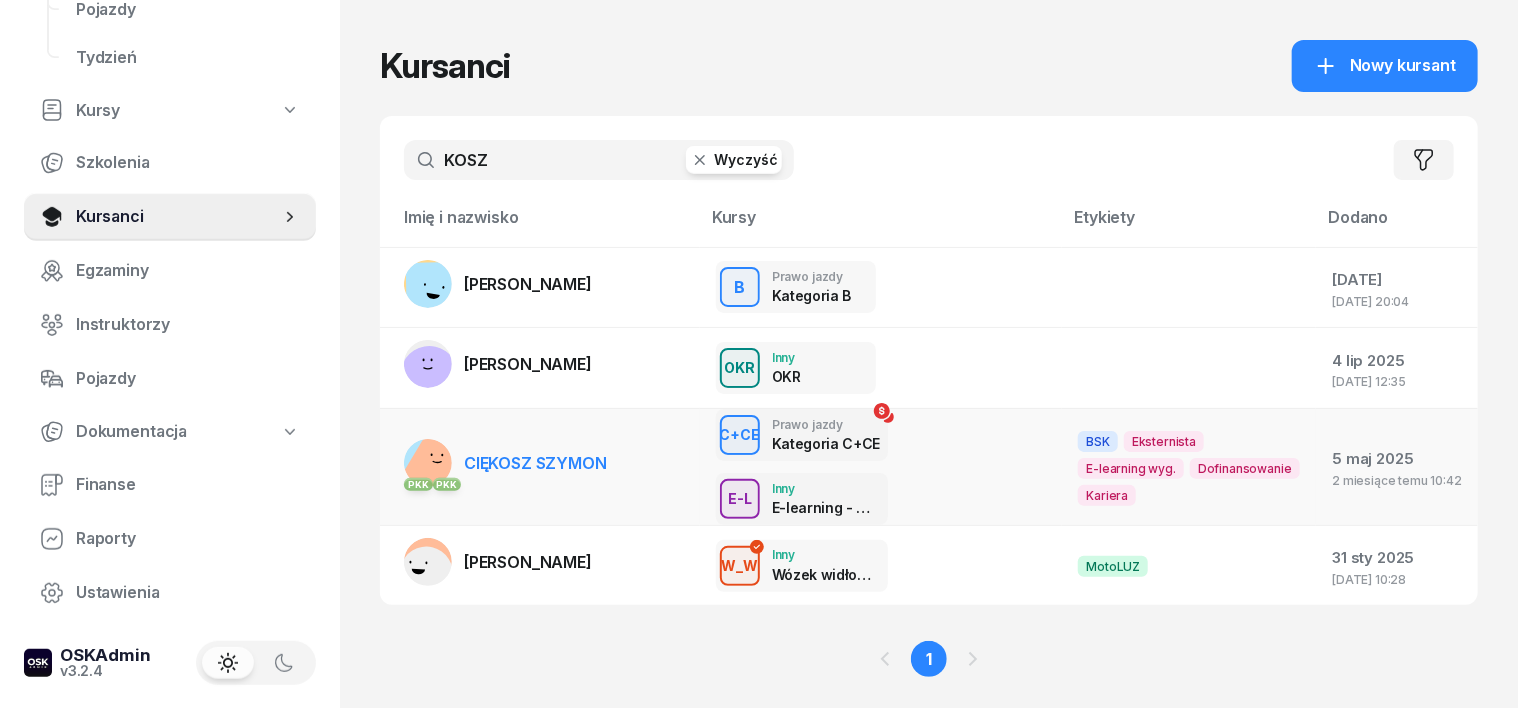 click 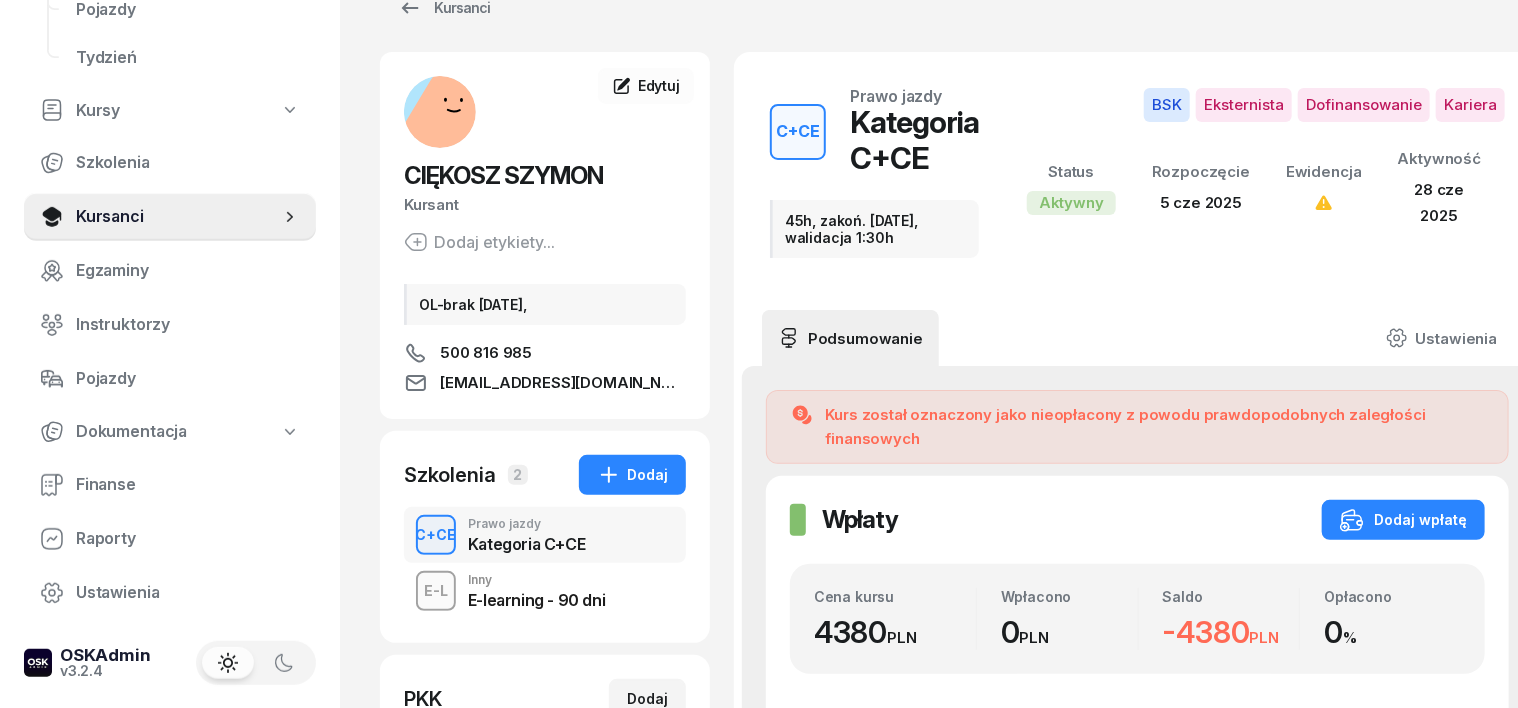scroll, scrollTop: 0, scrollLeft: 0, axis: both 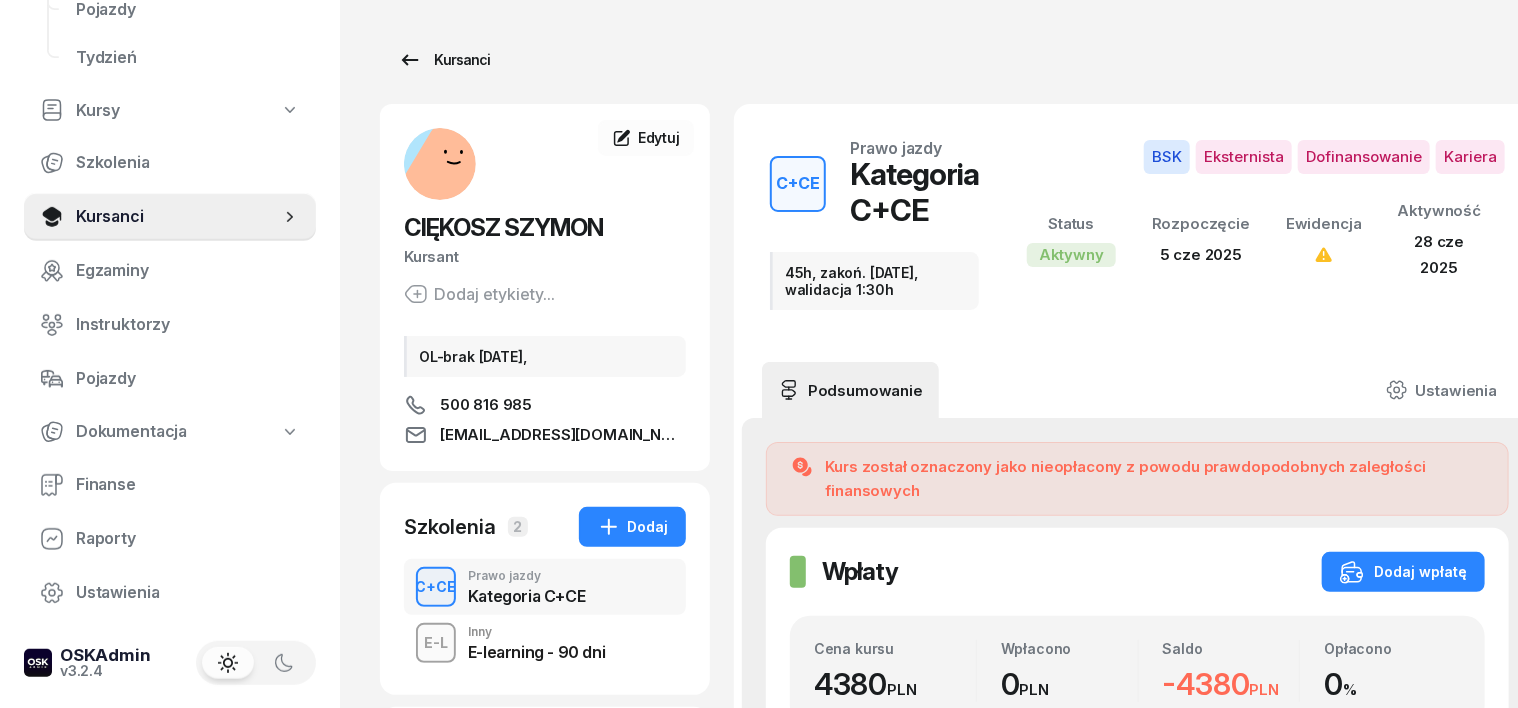 click on "Kursanci" at bounding box center [444, 60] 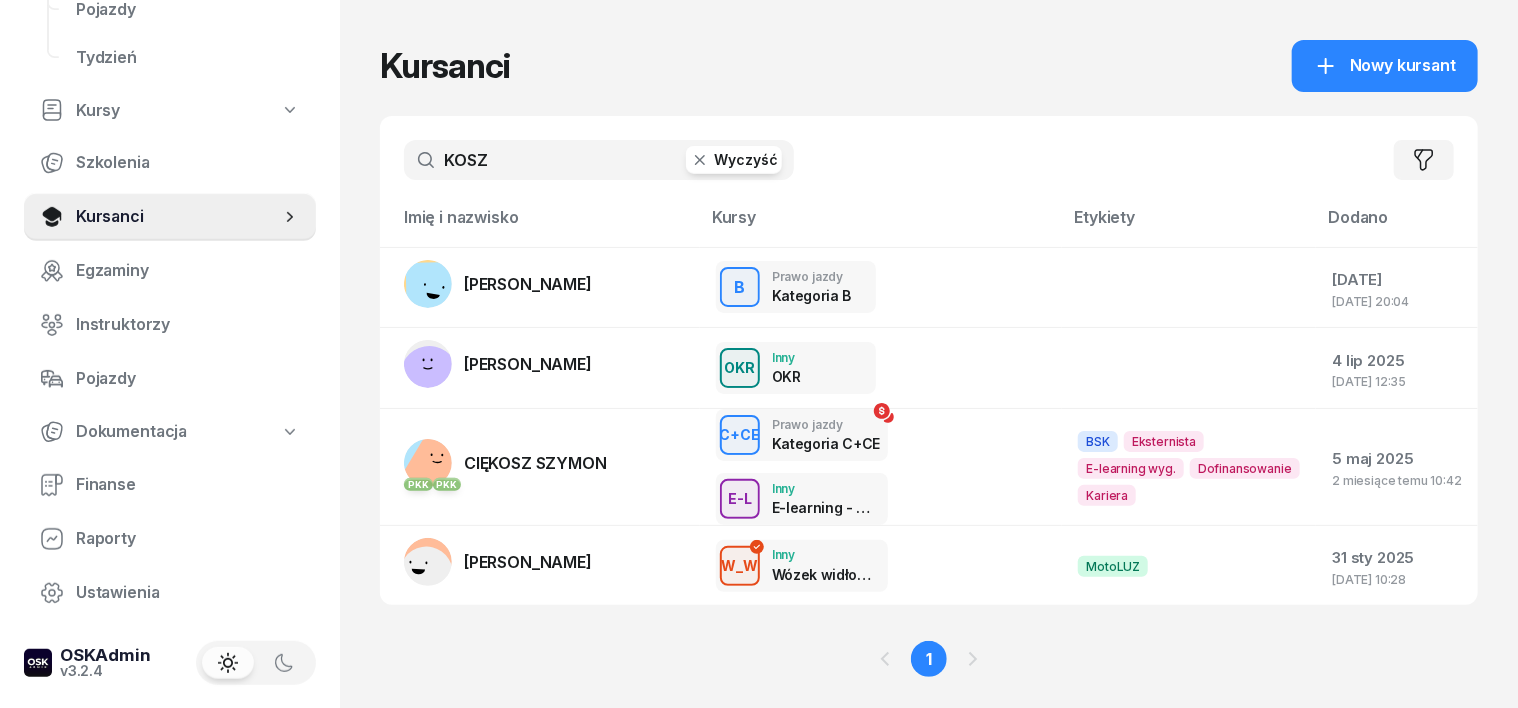 click 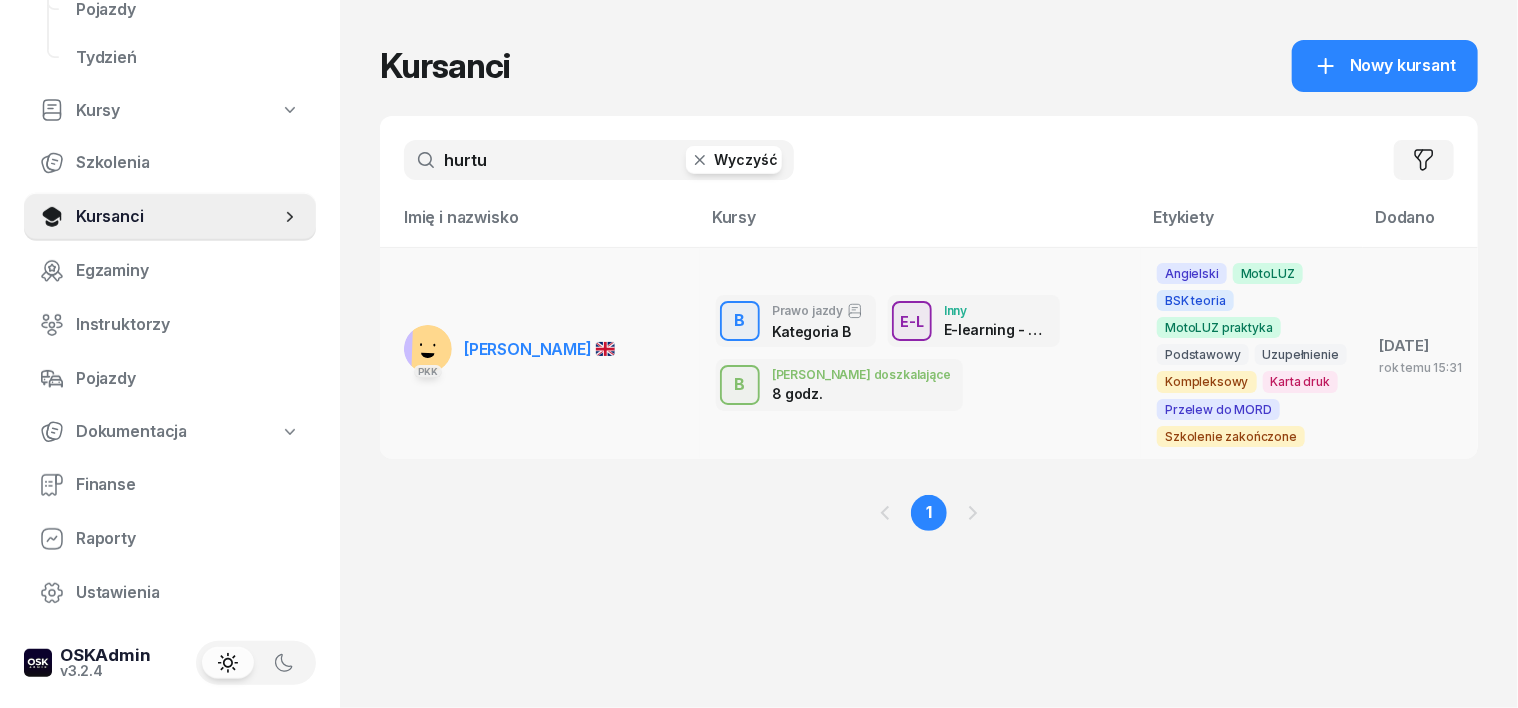type on "hurtu" 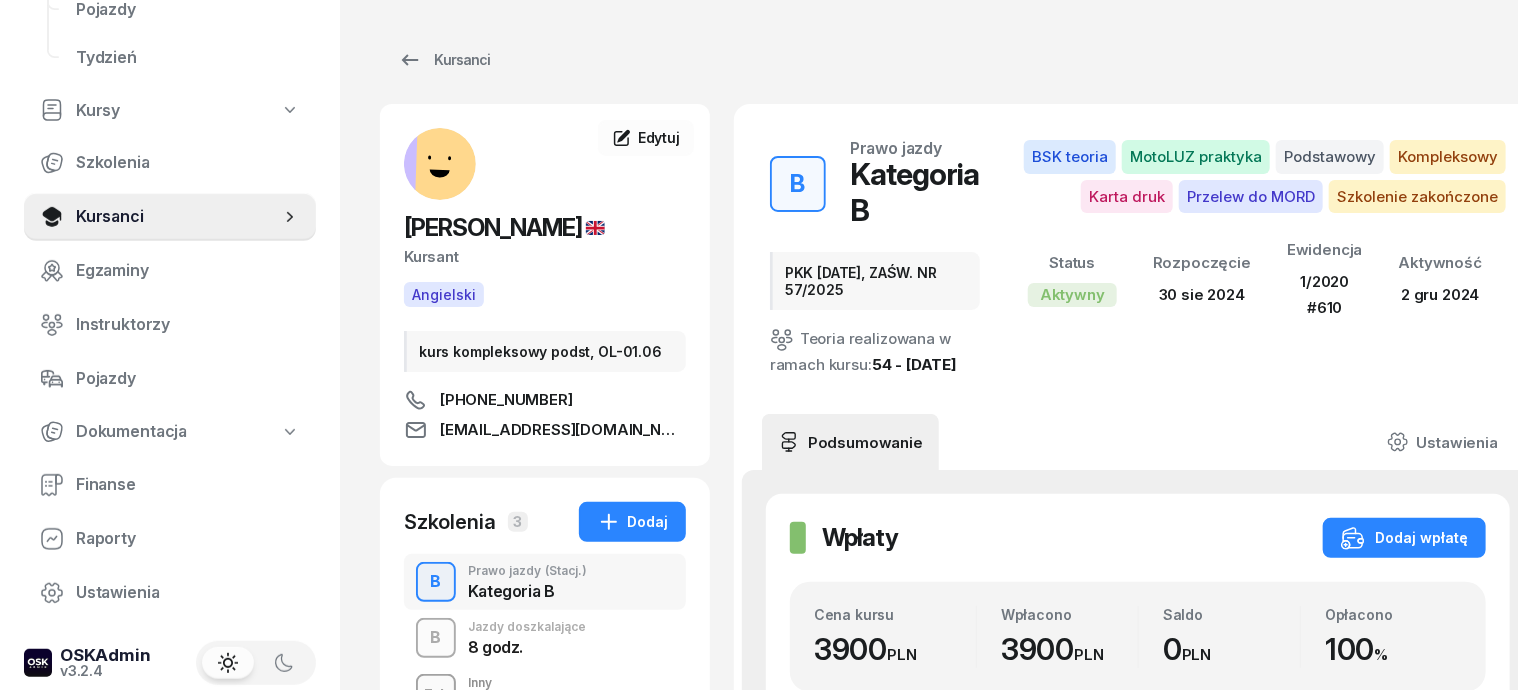 click on "B" at bounding box center [436, 638] 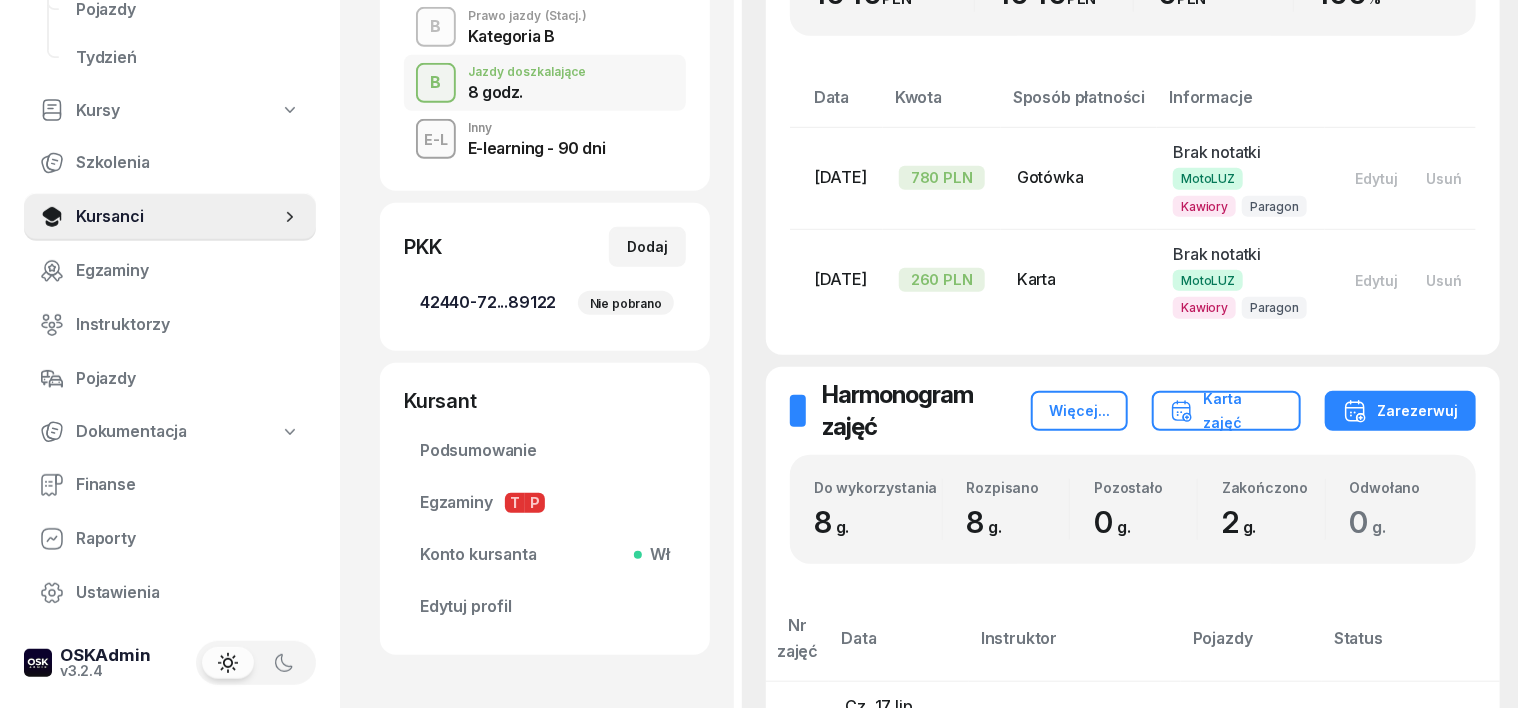 scroll, scrollTop: 375, scrollLeft: 0, axis: vertical 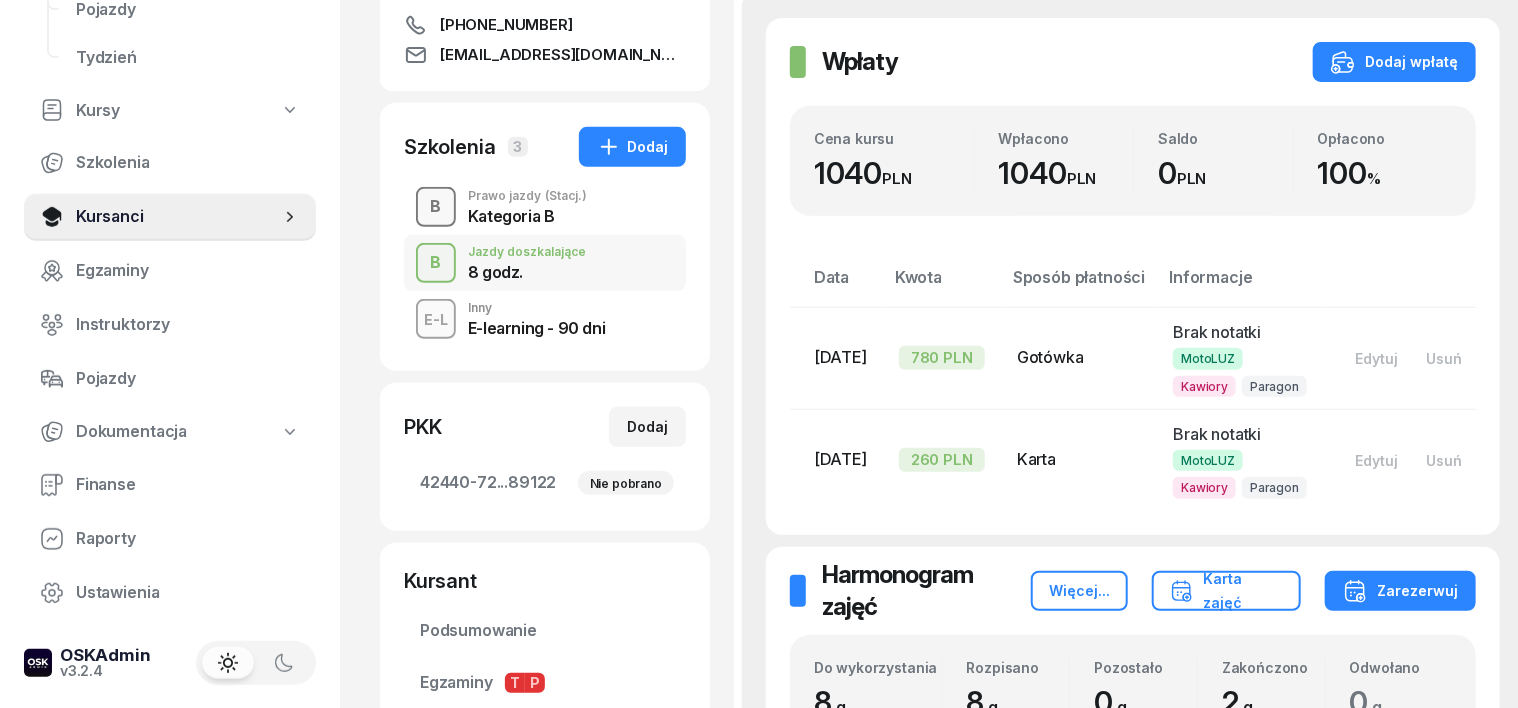 click on "B" at bounding box center (436, 207) 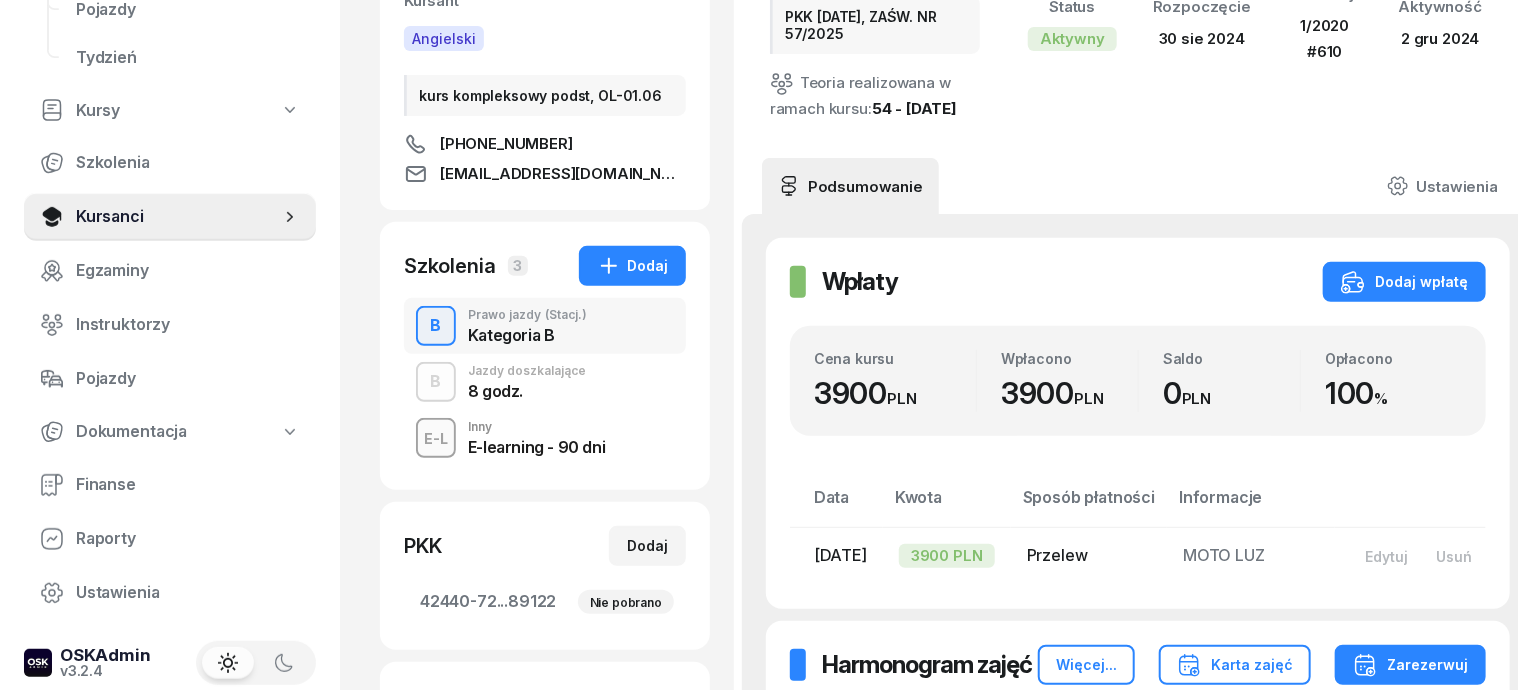 scroll, scrollTop: 250, scrollLeft: 0, axis: vertical 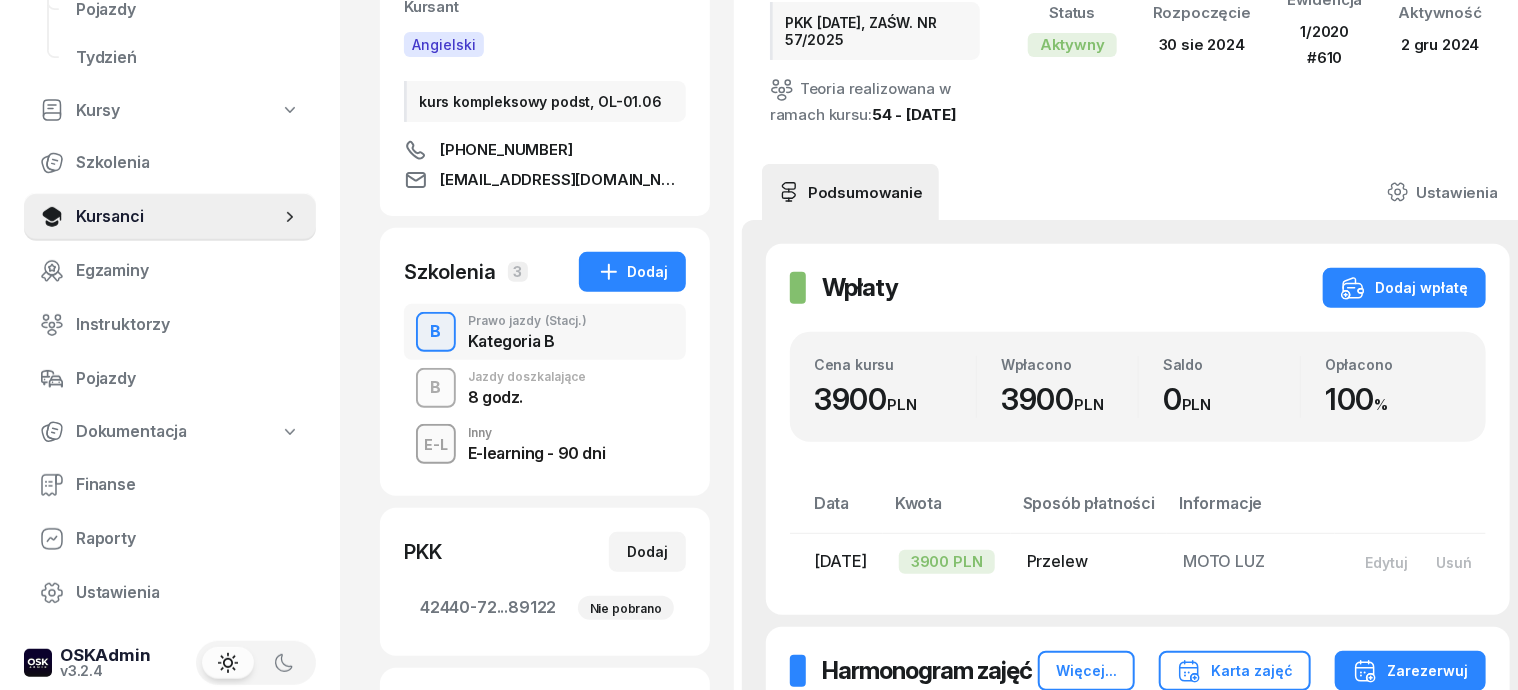 click at bounding box center (436, 388) 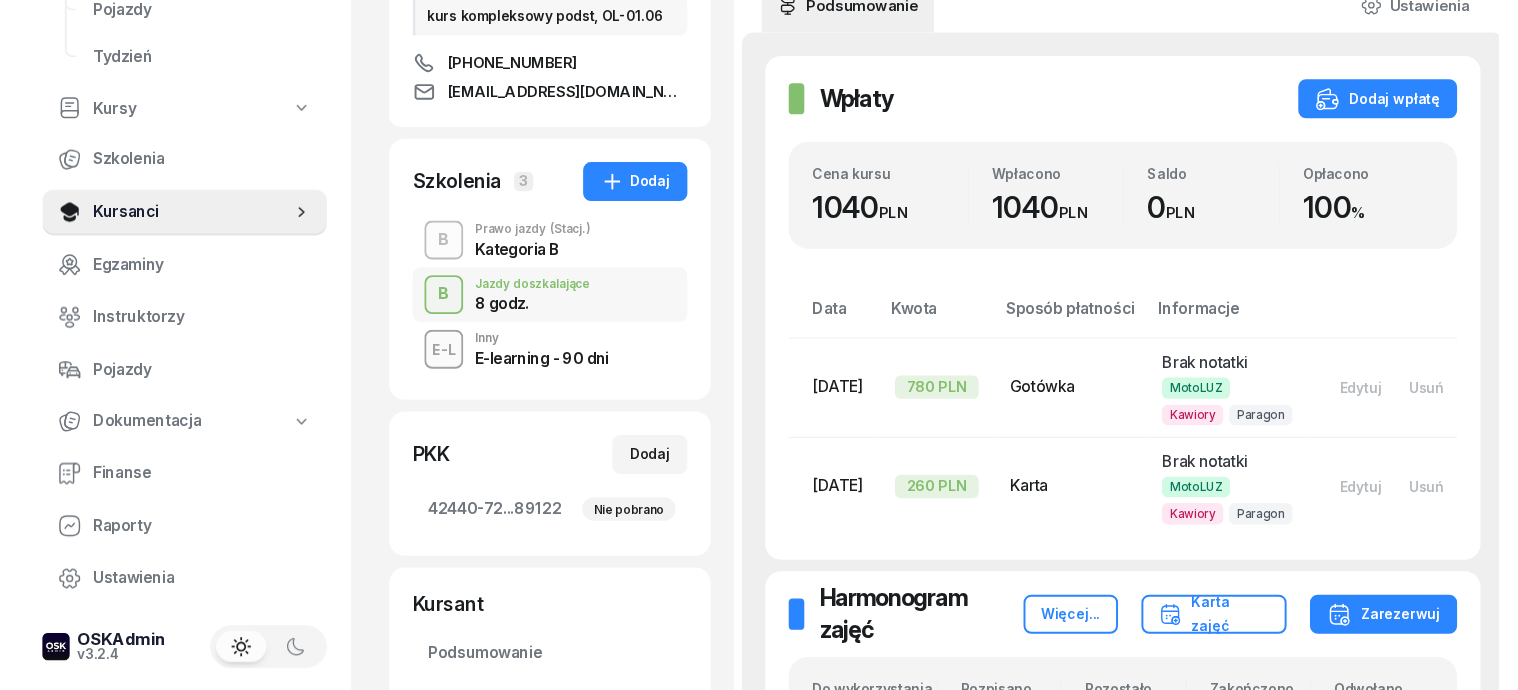 scroll, scrollTop: 250, scrollLeft: 0, axis: vertical 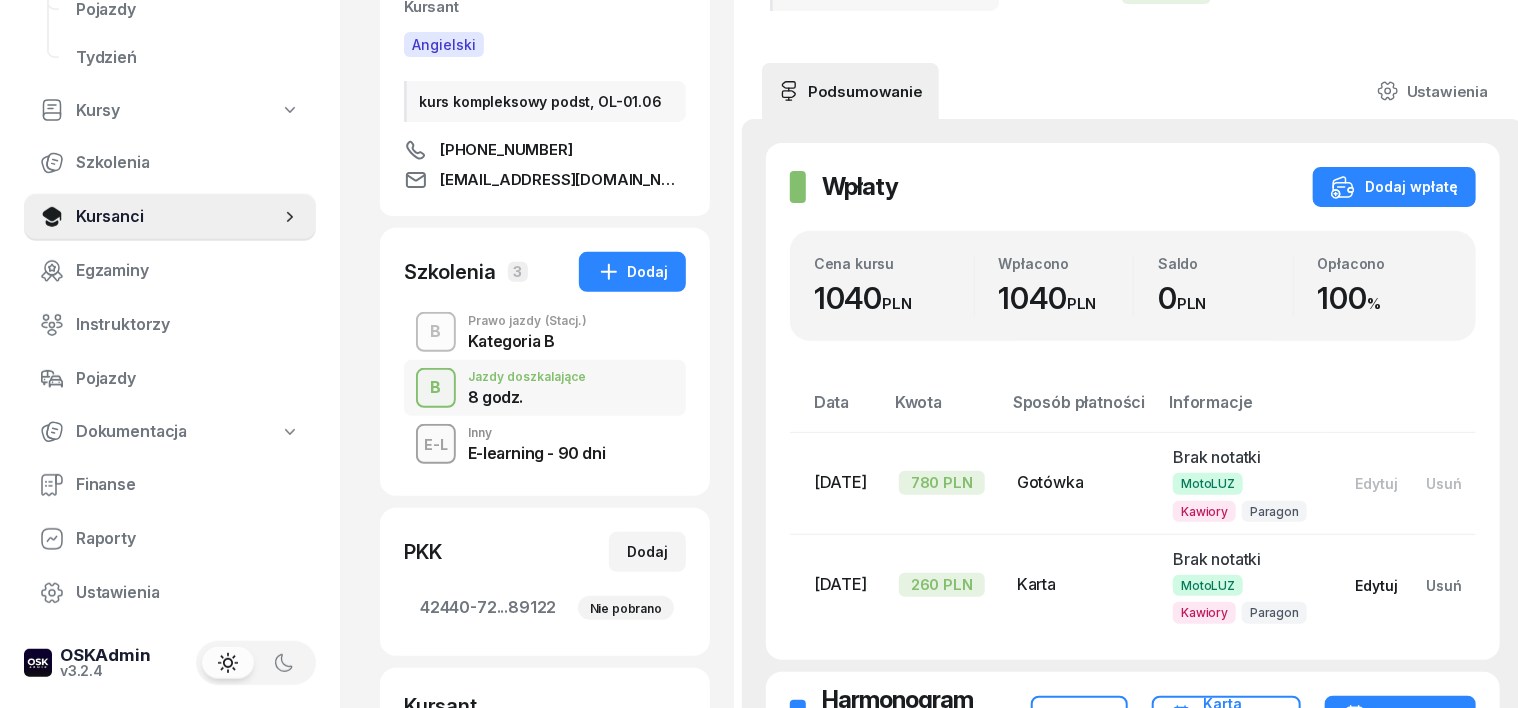 click on "Edytuj" at bounding box center (1376, 585) 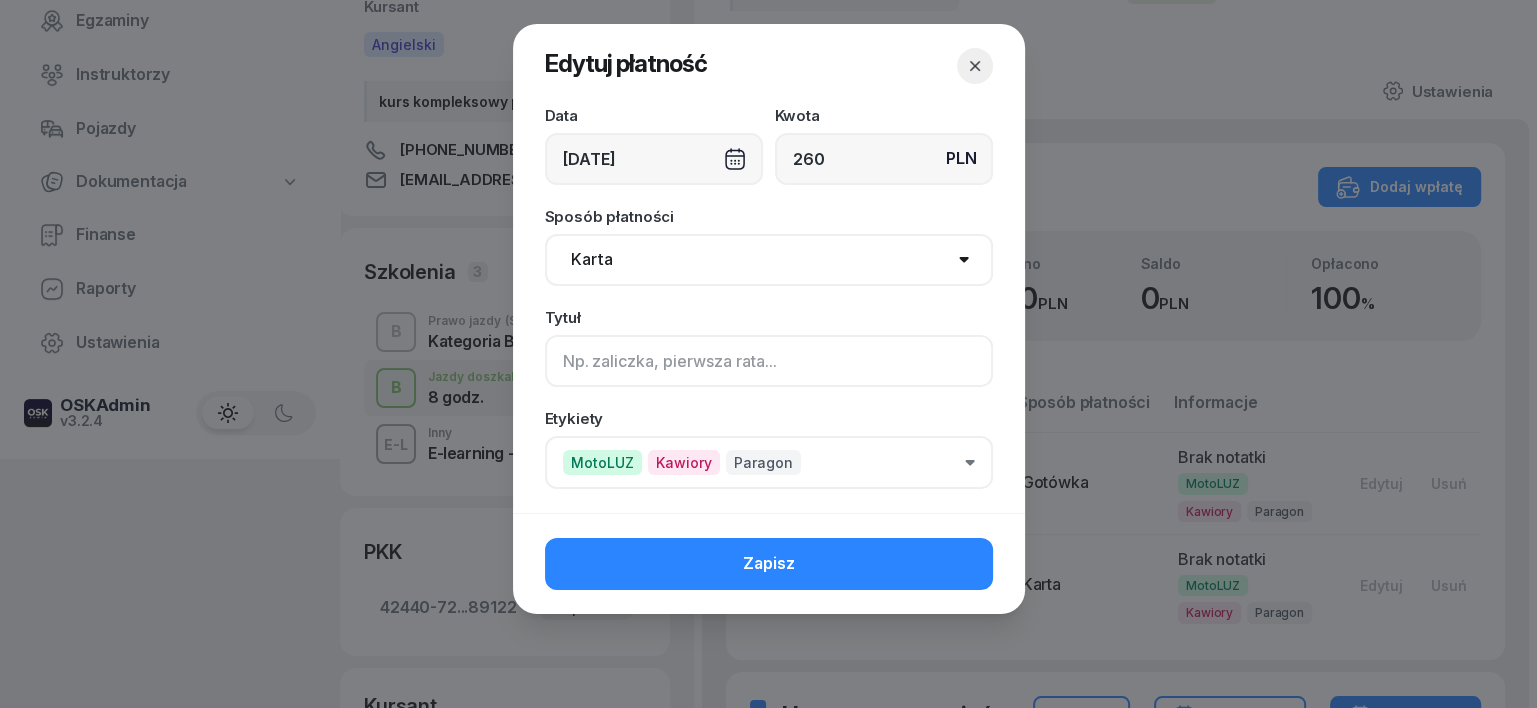 click 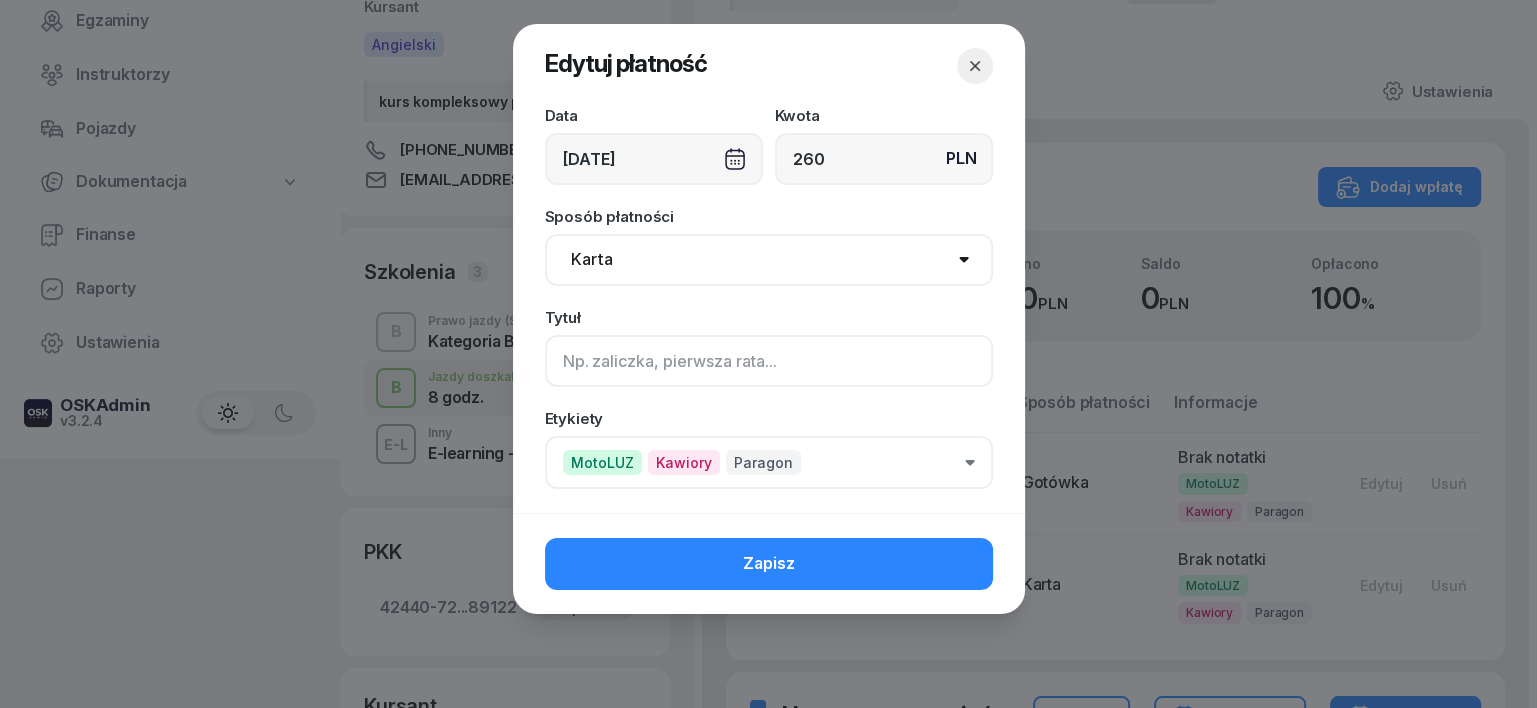 type on "b" 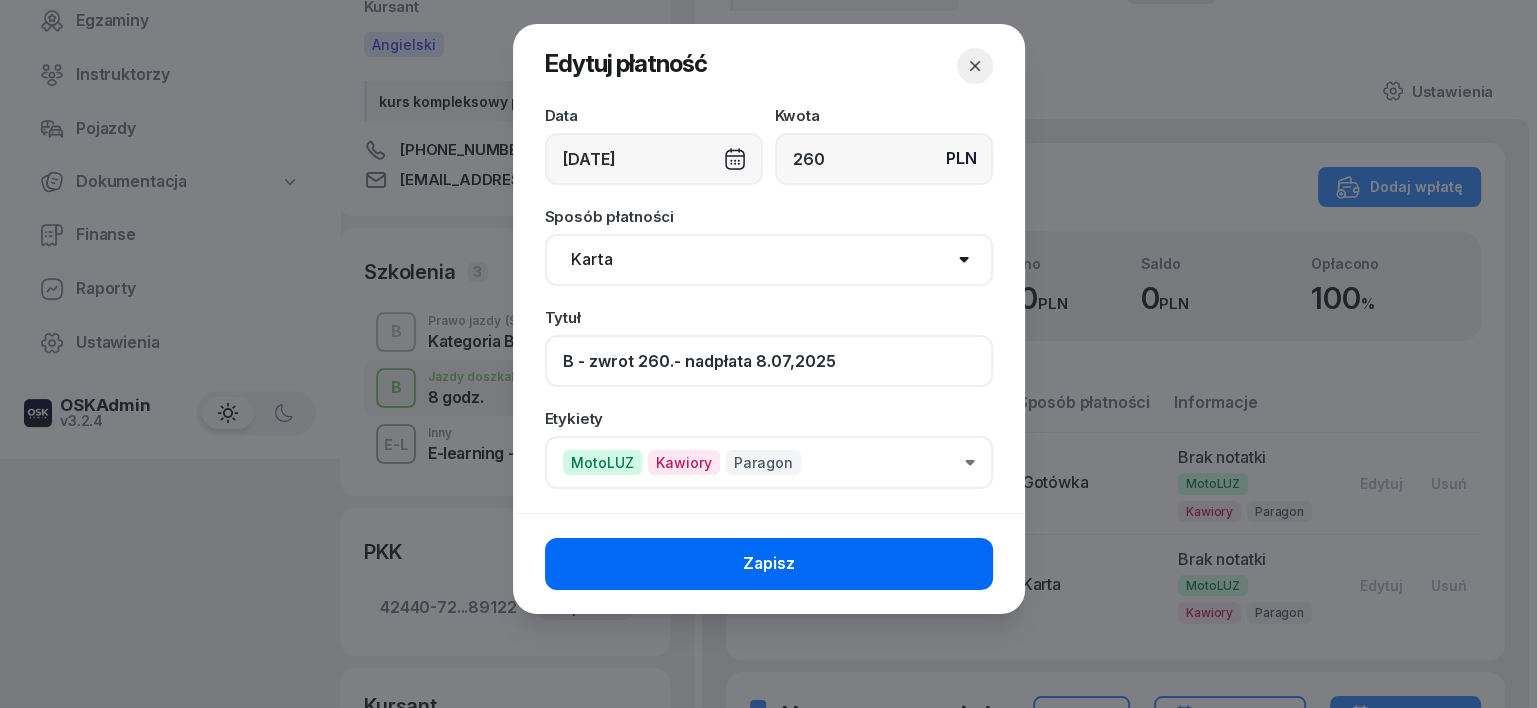 type on "B - zwrot 260.- nadpłata 8.07,2025" 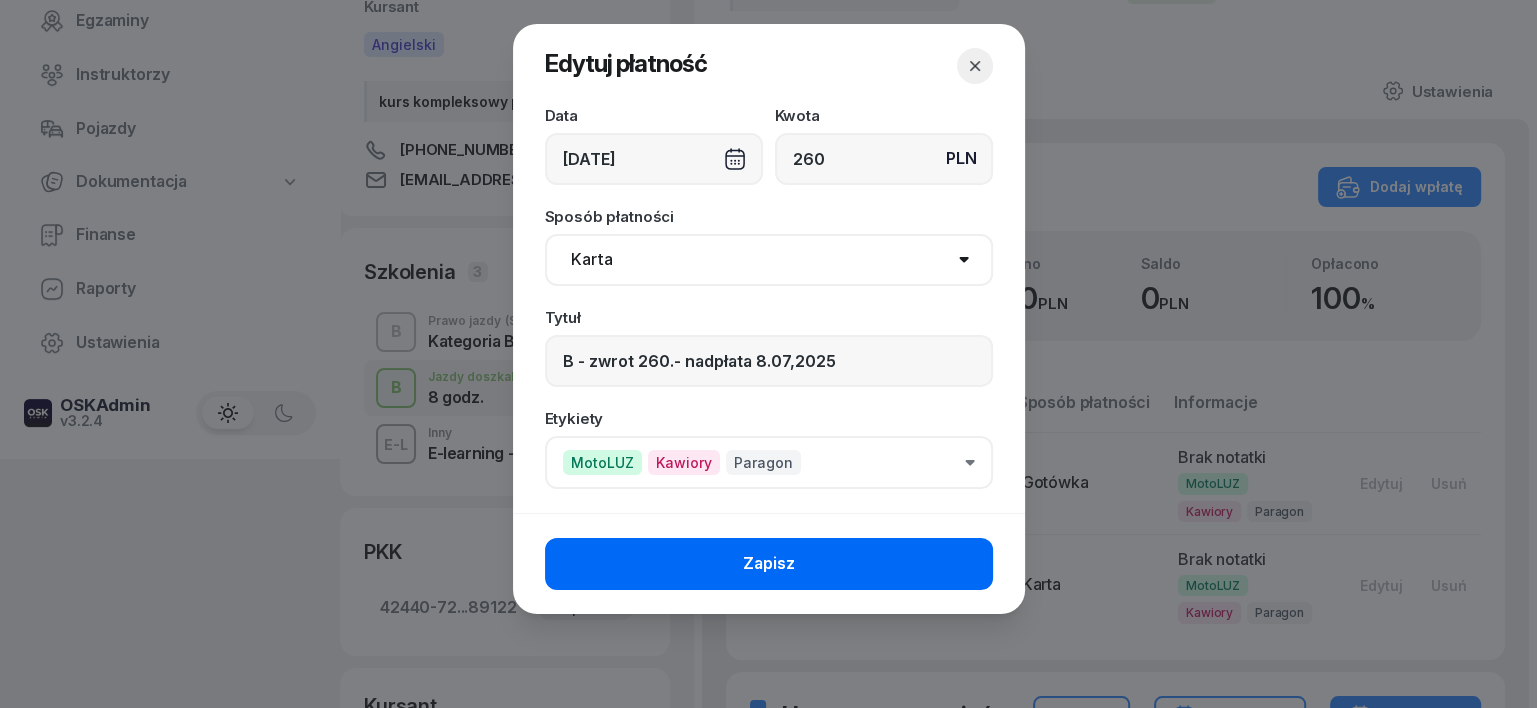 click on "Zapisz" 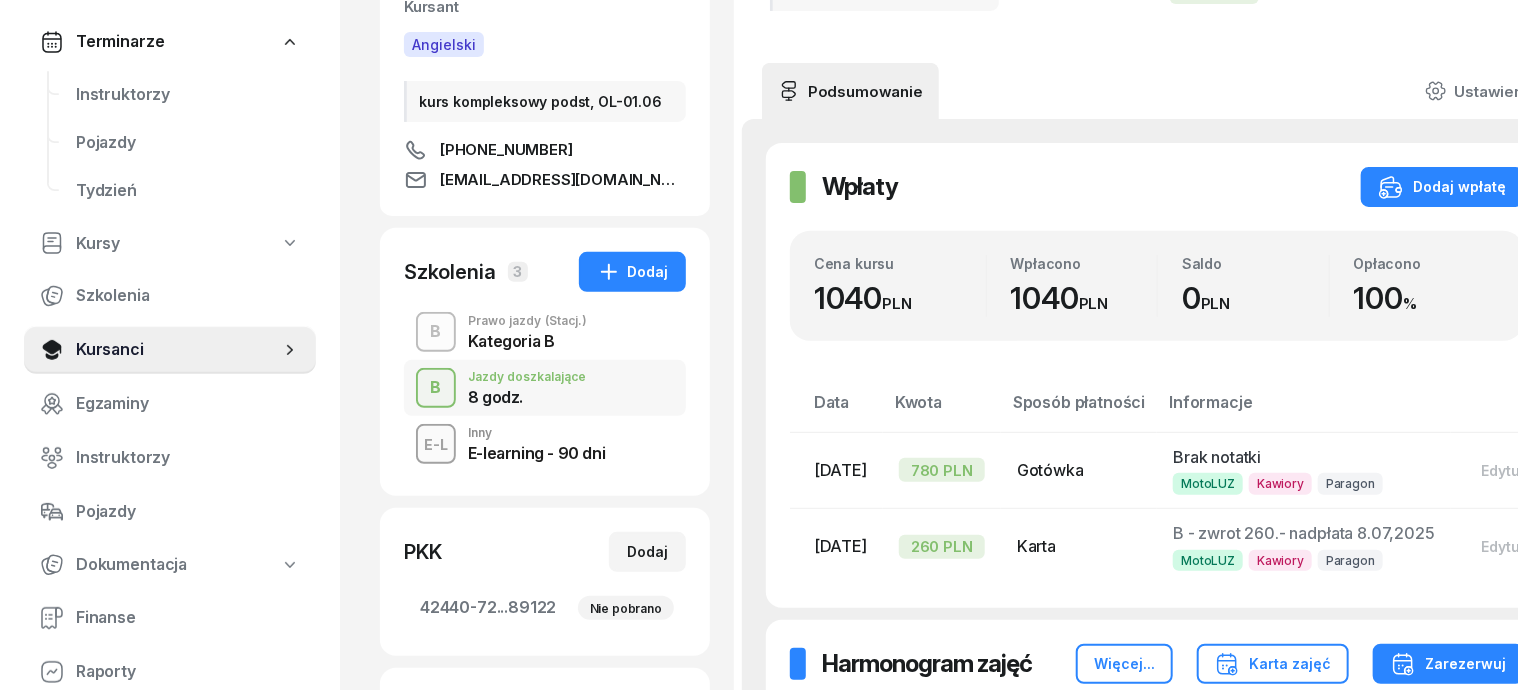 scroll, scrollTop: 36, scrollLeft: 0, axis: vertical 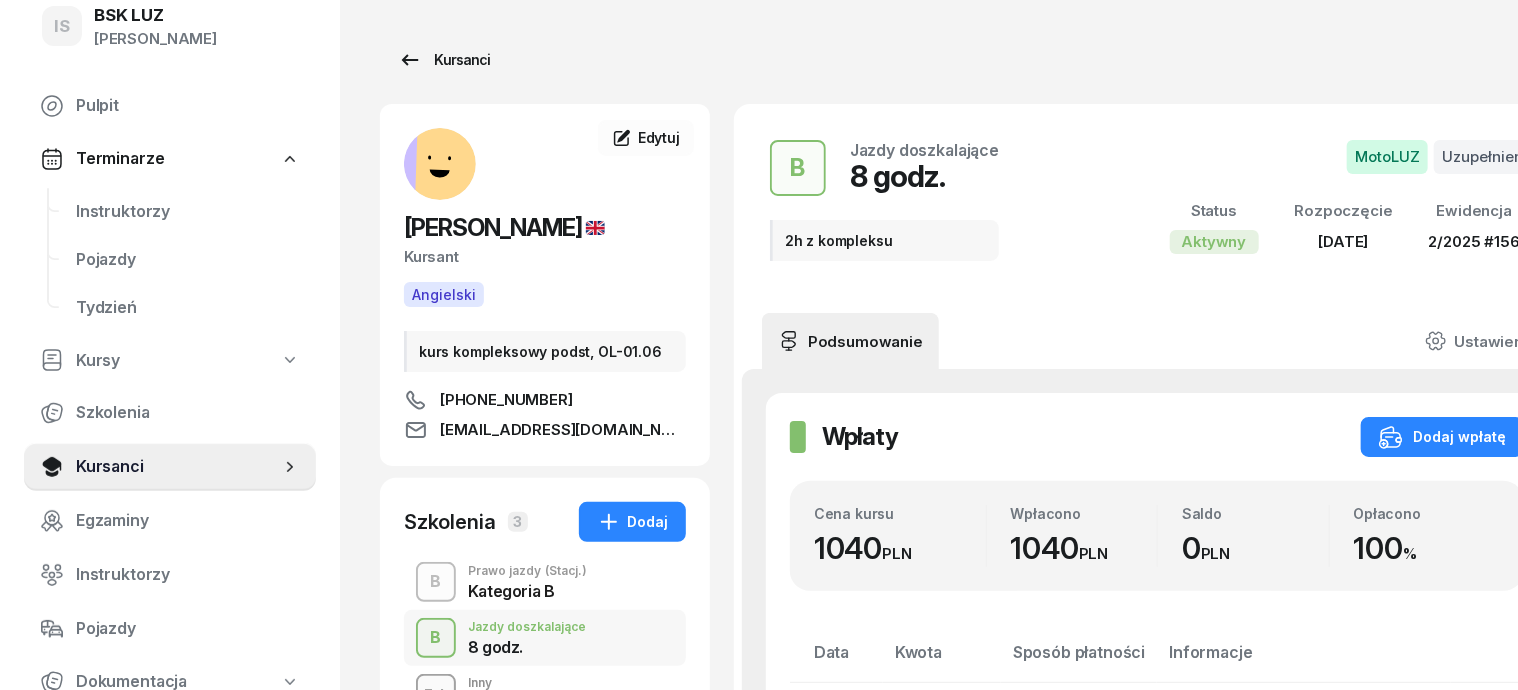 click on "Kursanci" at bounding box center [444, 60] 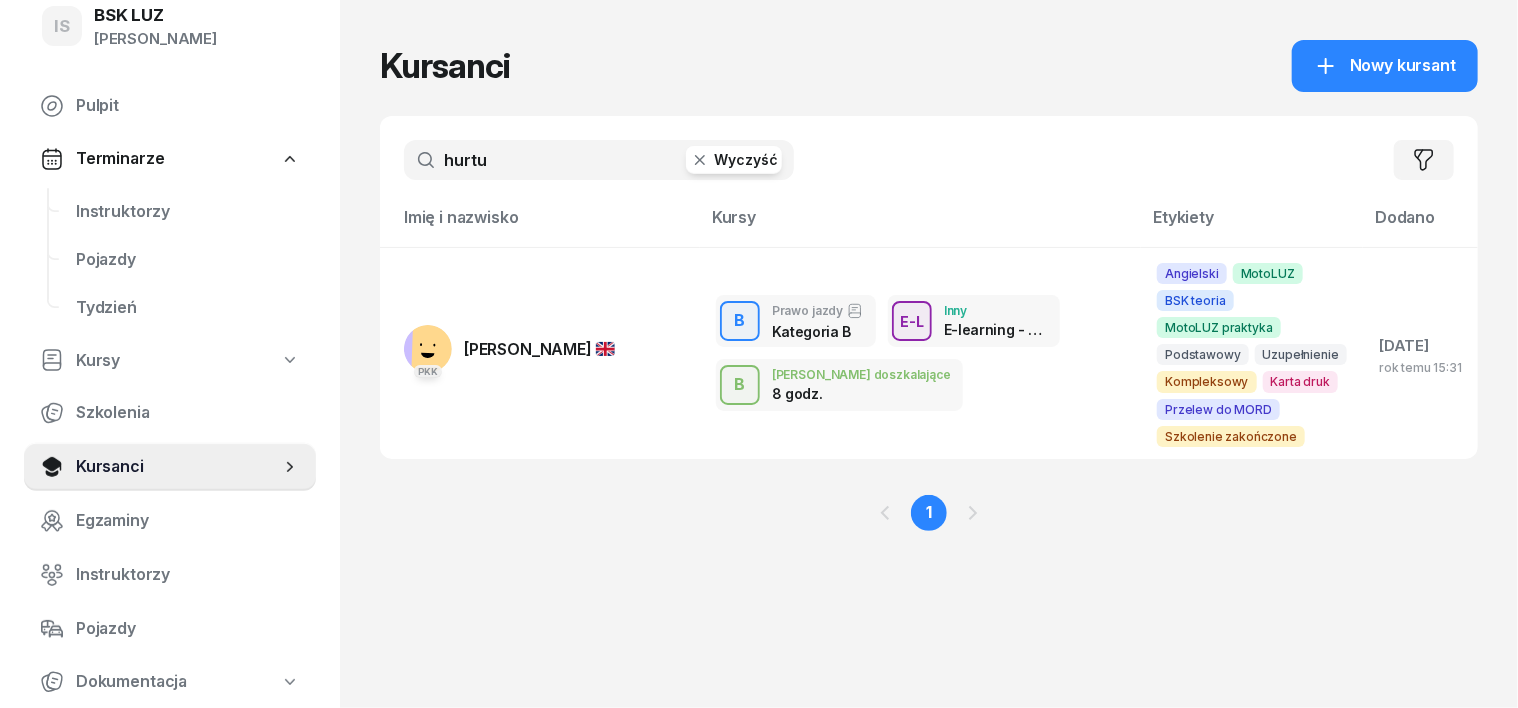 click 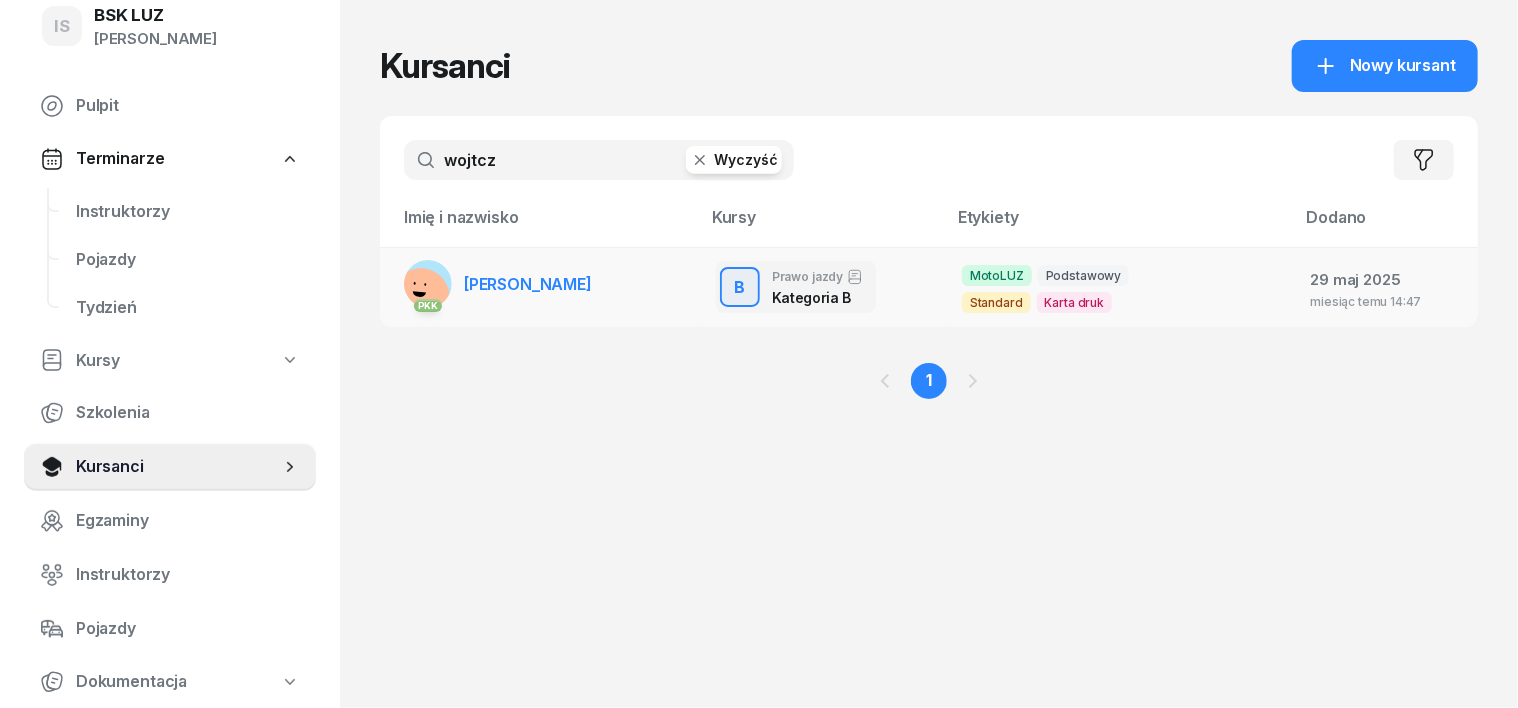 type on "wojtcz" 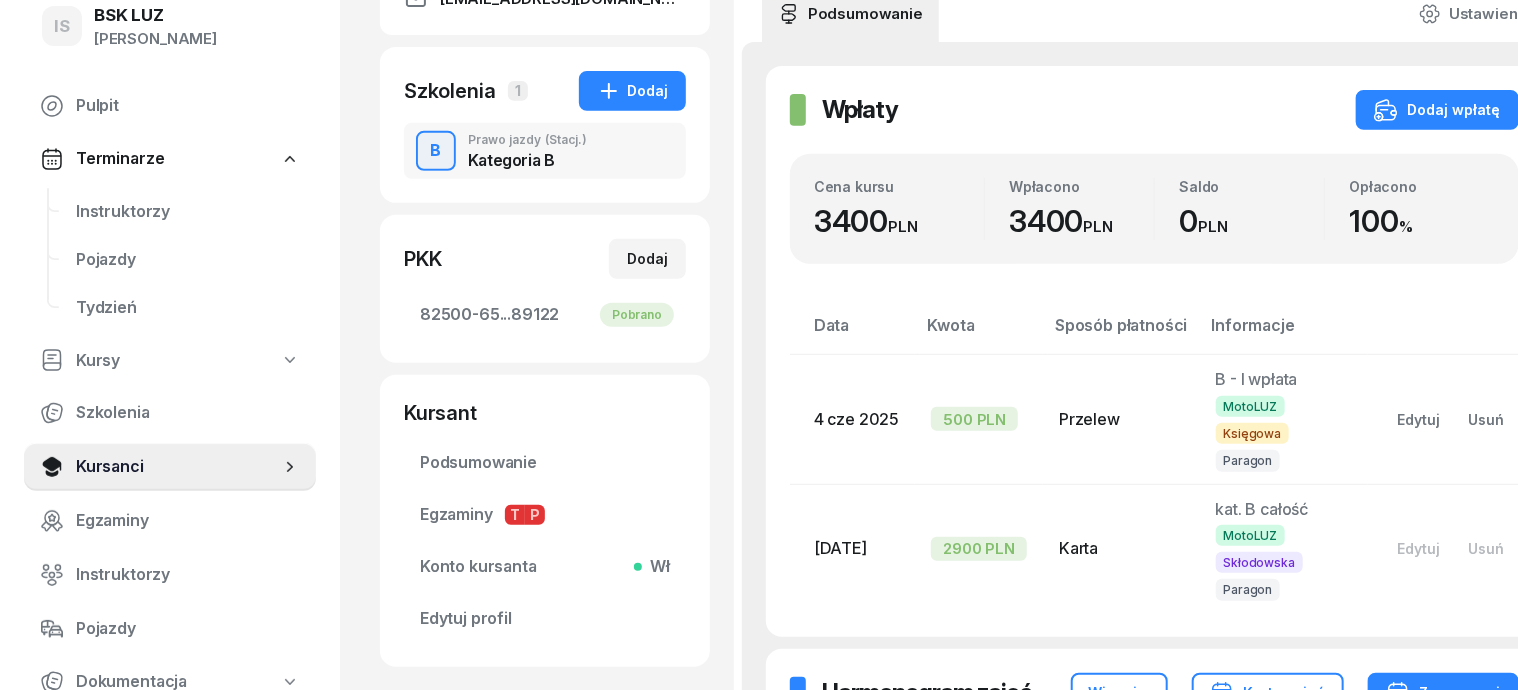 scroll, scrollTop: 500, scrollLeft: 0, axis: vertical 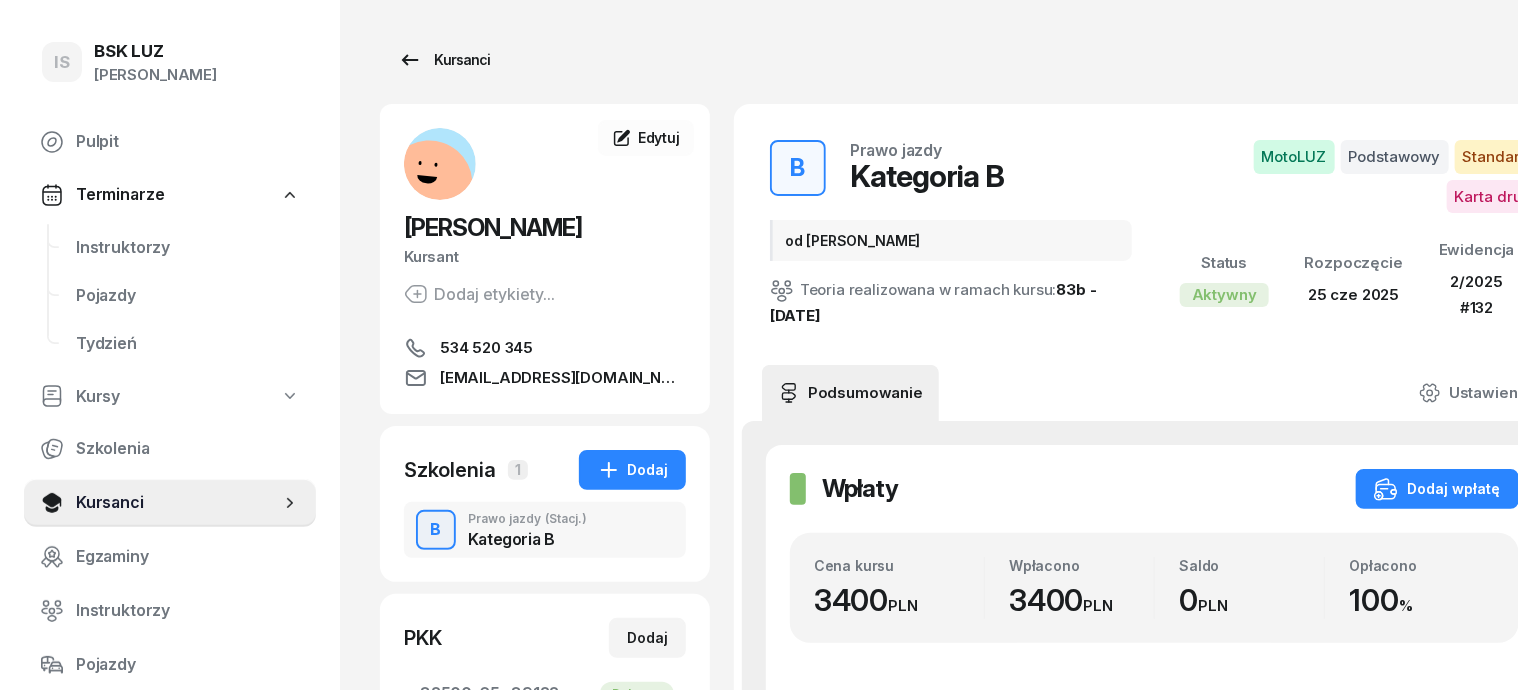 click on "Kursanci" at bounding box center [444, 60] 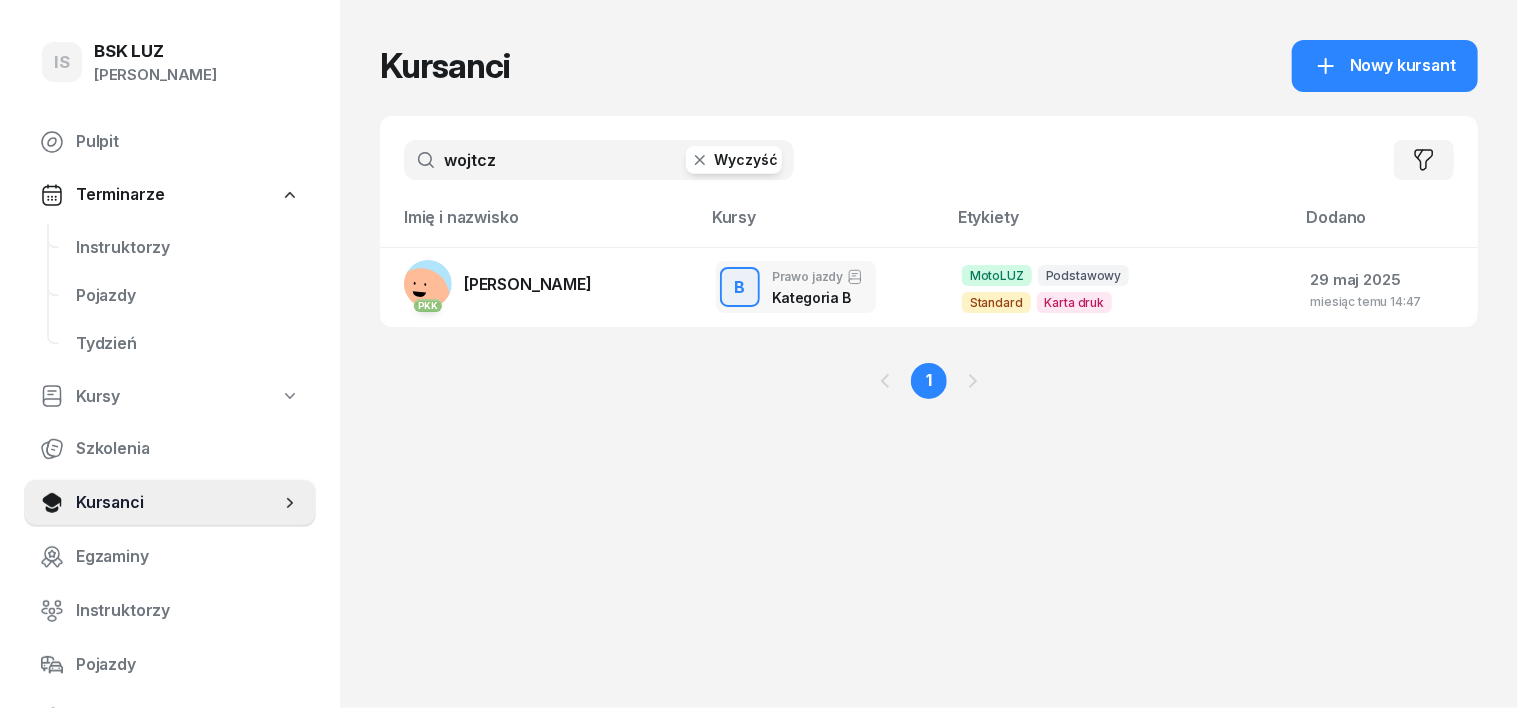 click 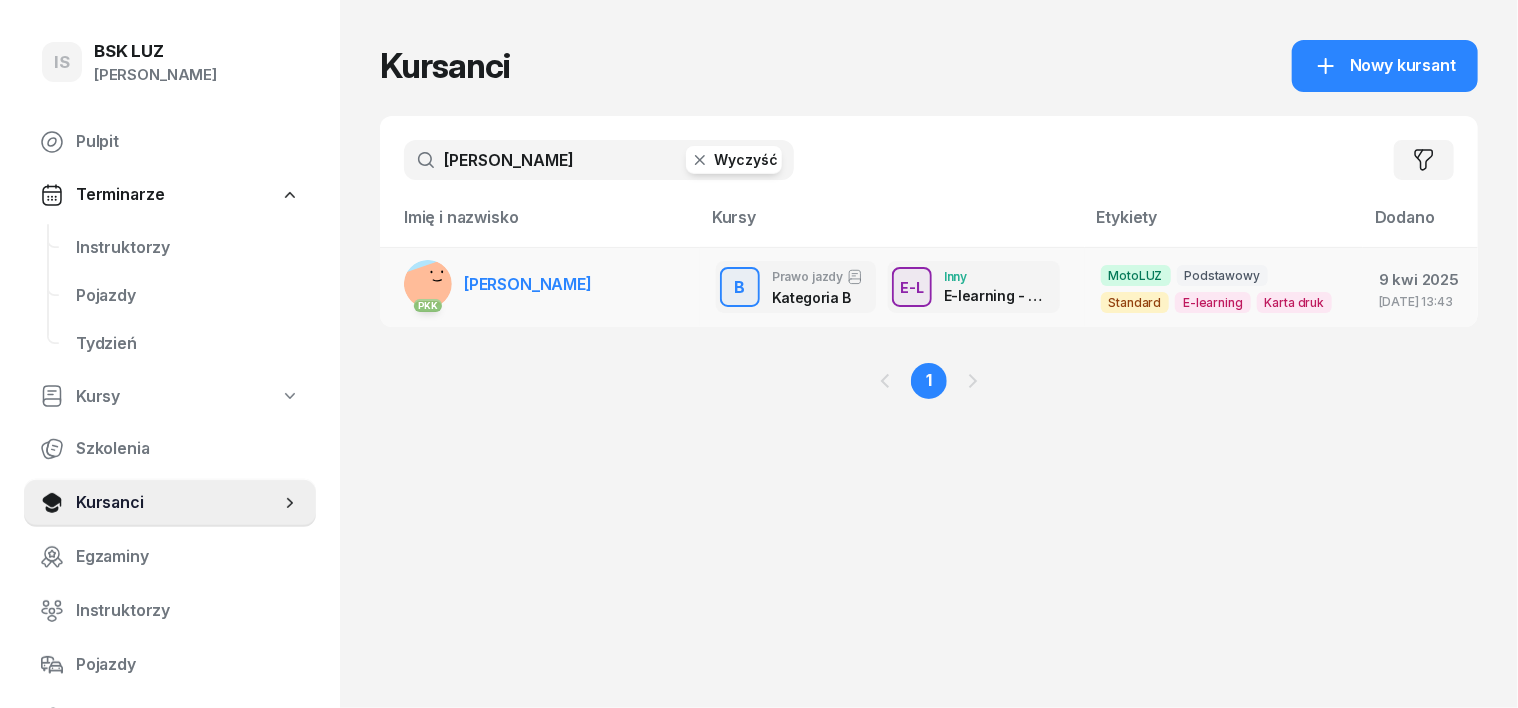 type on "[PERSON_NAME]" 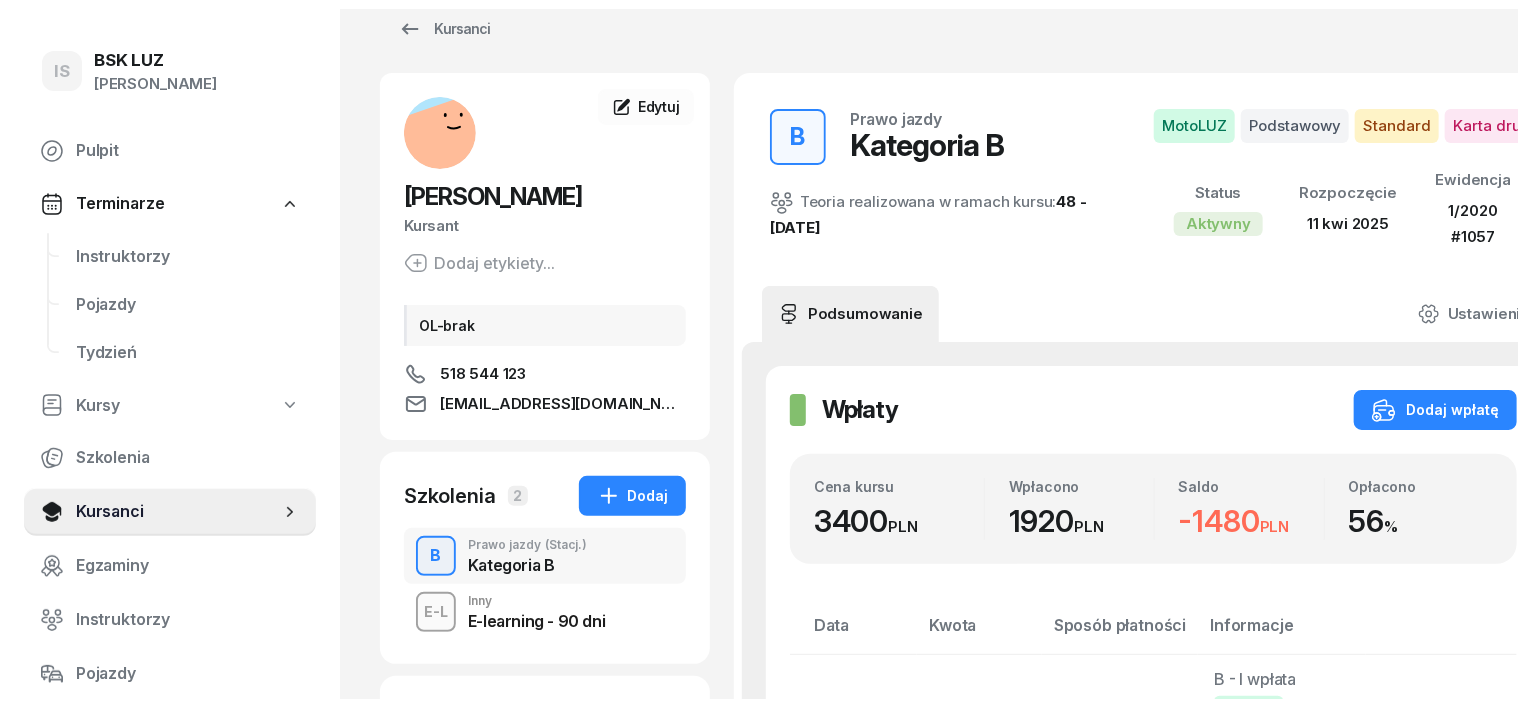 scroll, scrollTop: 0, scrollLeft: 0, axis: both 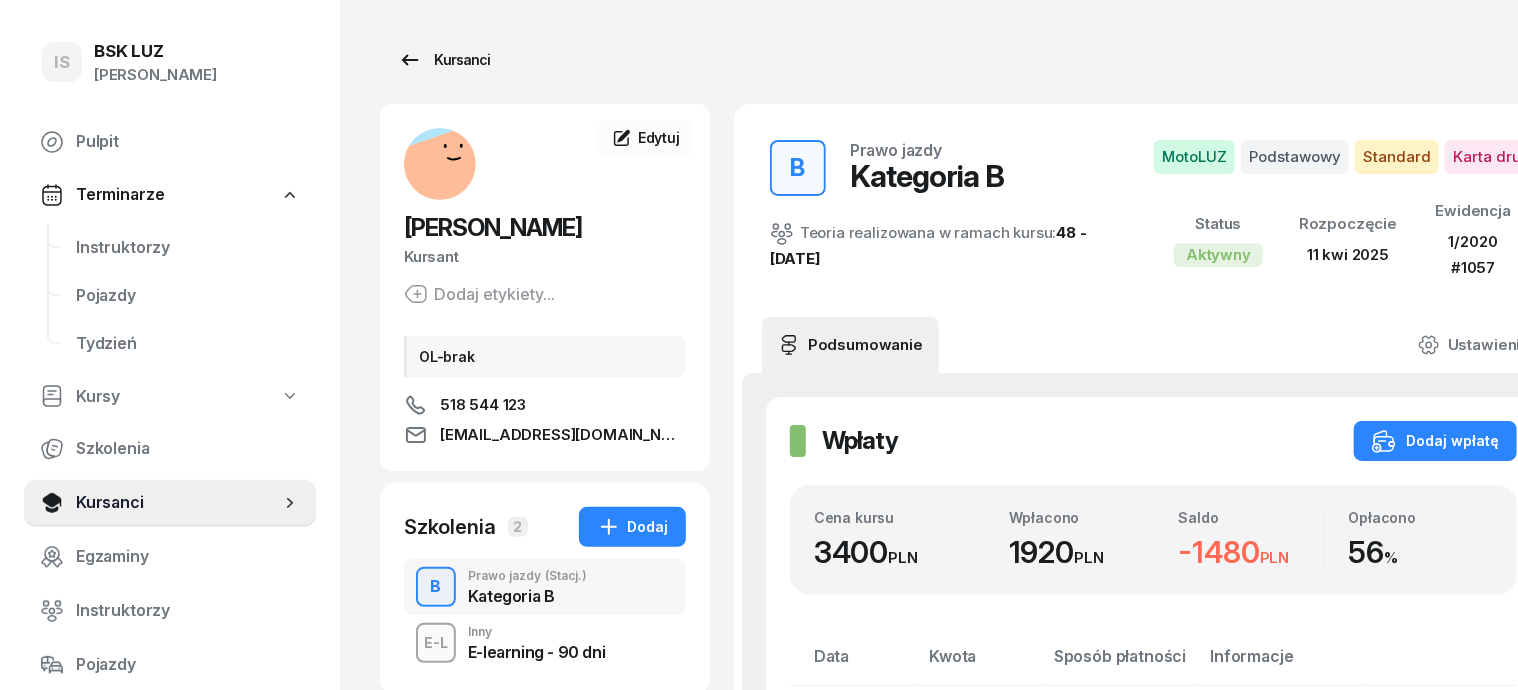 click on "Kursanci" at bounding box center [444, 60] 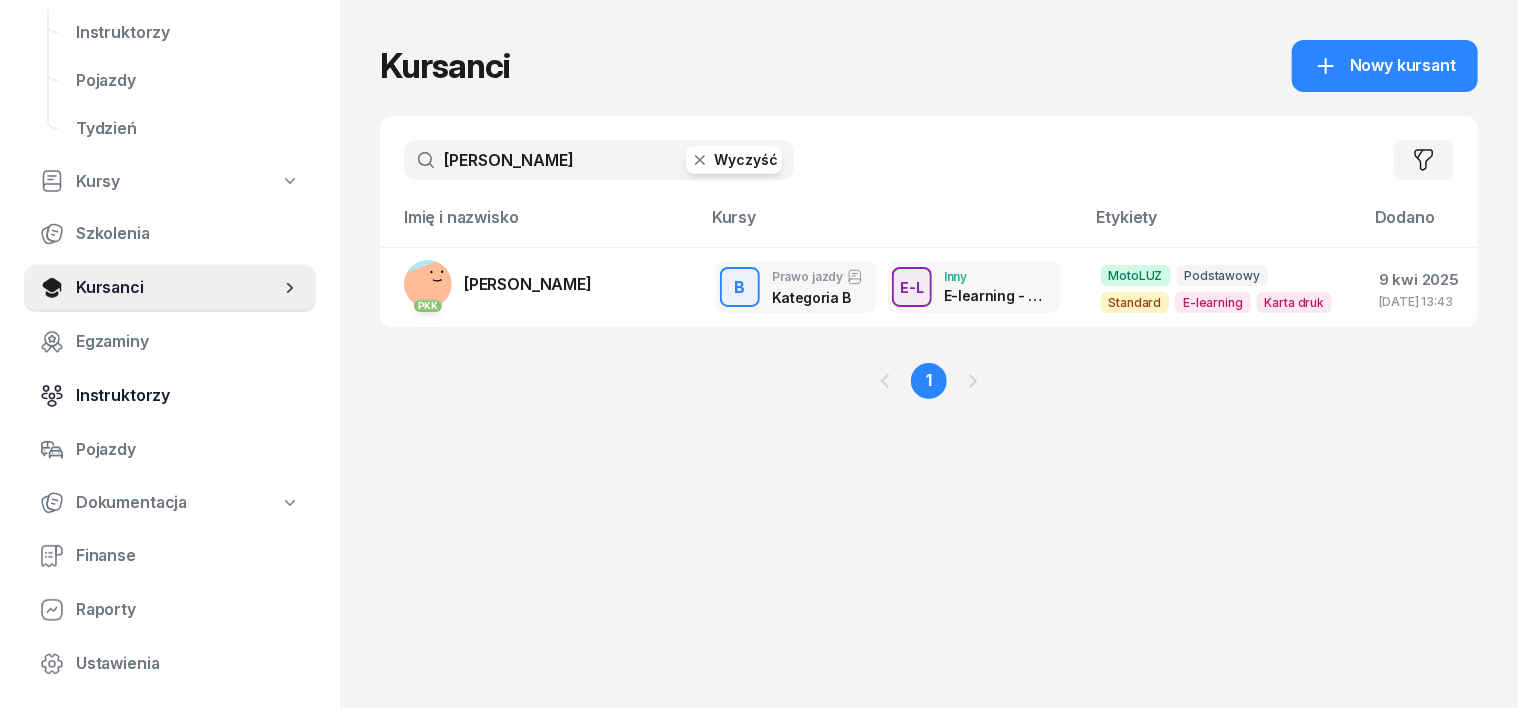 scroll, scrollTop: 250, scrollLeft: 0, axis: vertical 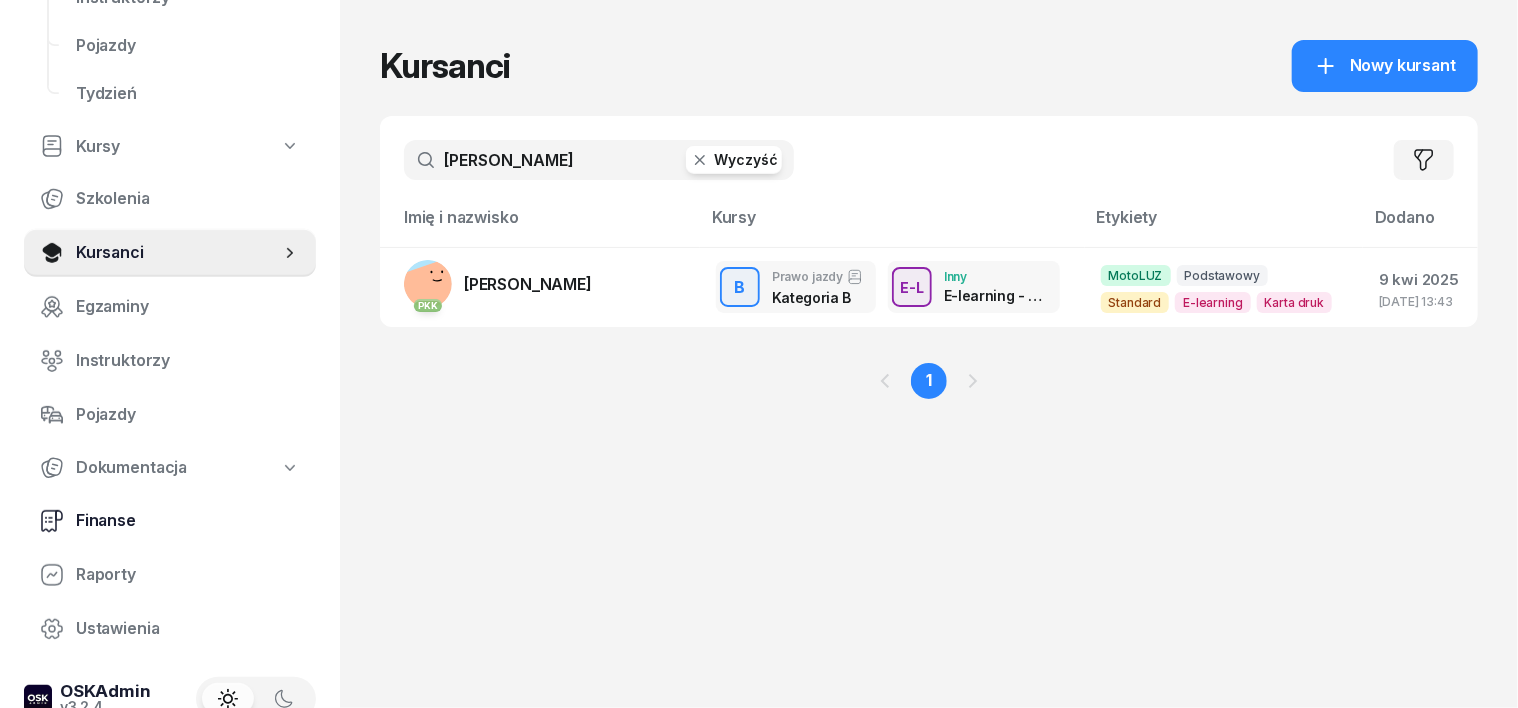 click on "Finanse" at bounding box center [188, 521] 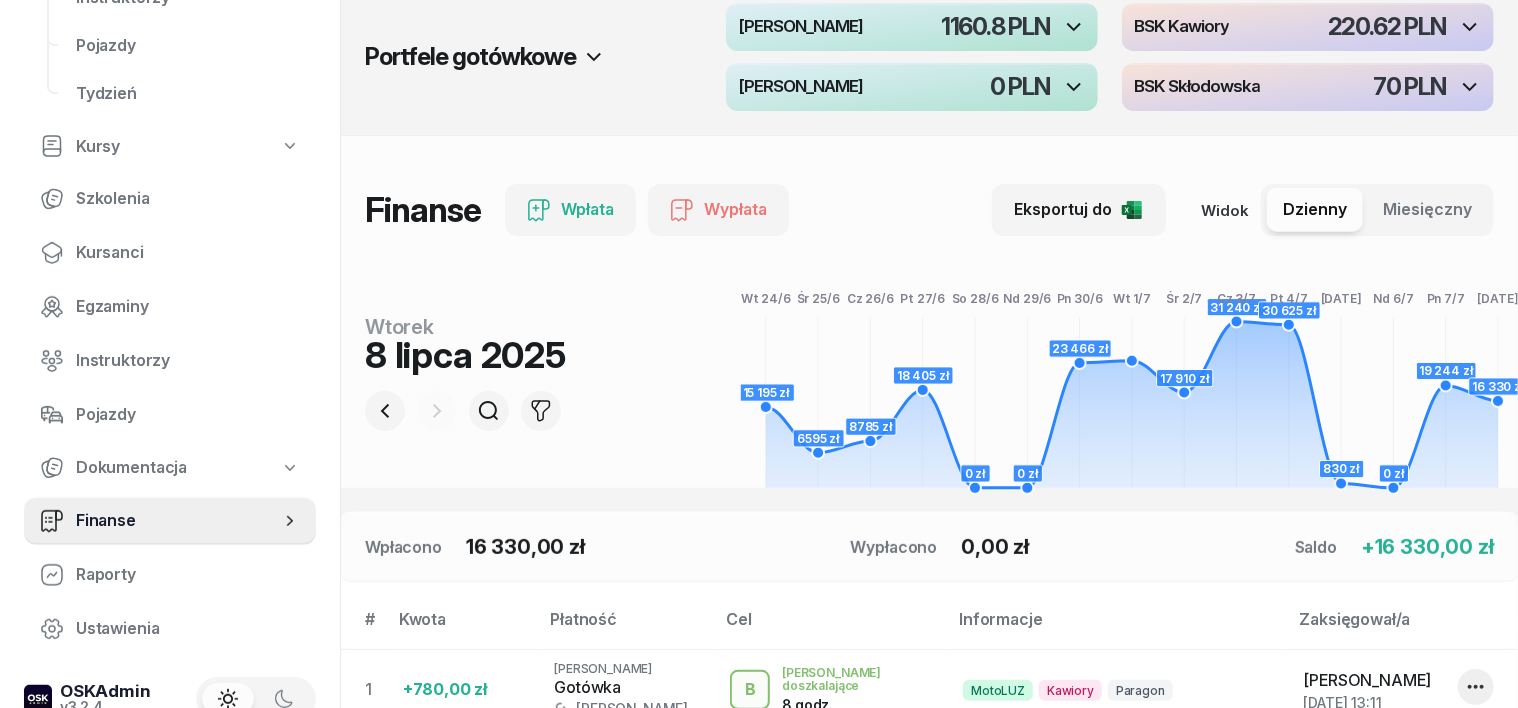 scroll, scrollTop: 0, scrollLeft: 0, axis: both 